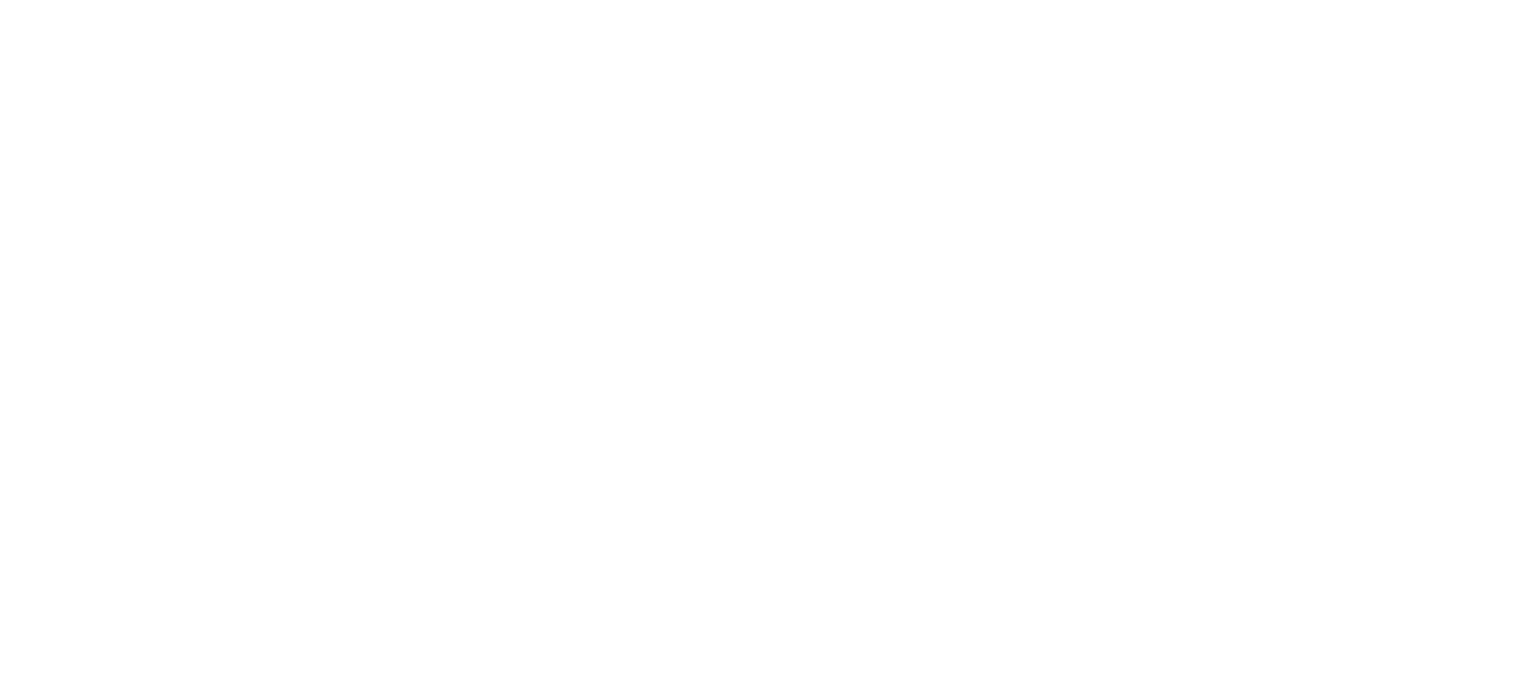 scroll, scrollTop: 0, scrollLeft: 0, axis: both 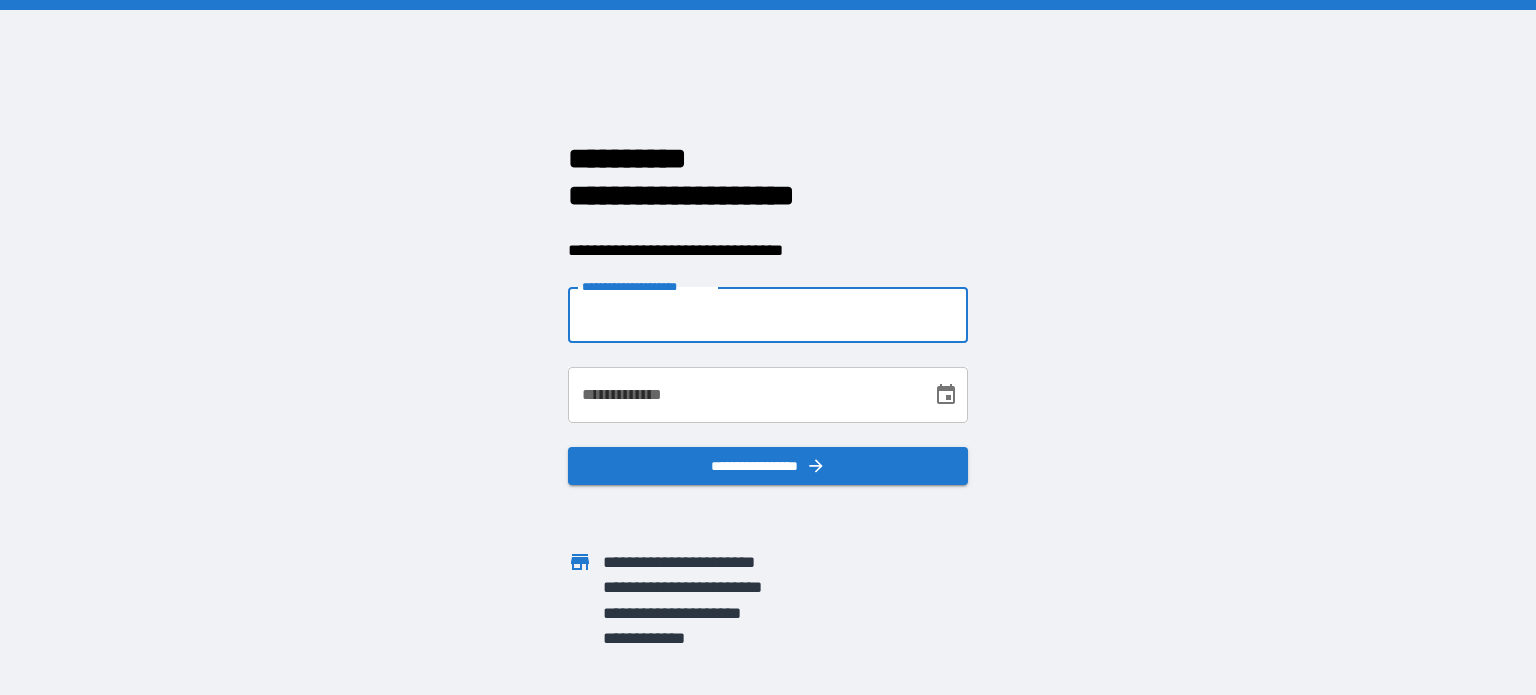 click on "**********" at bounding box center (768, 315) 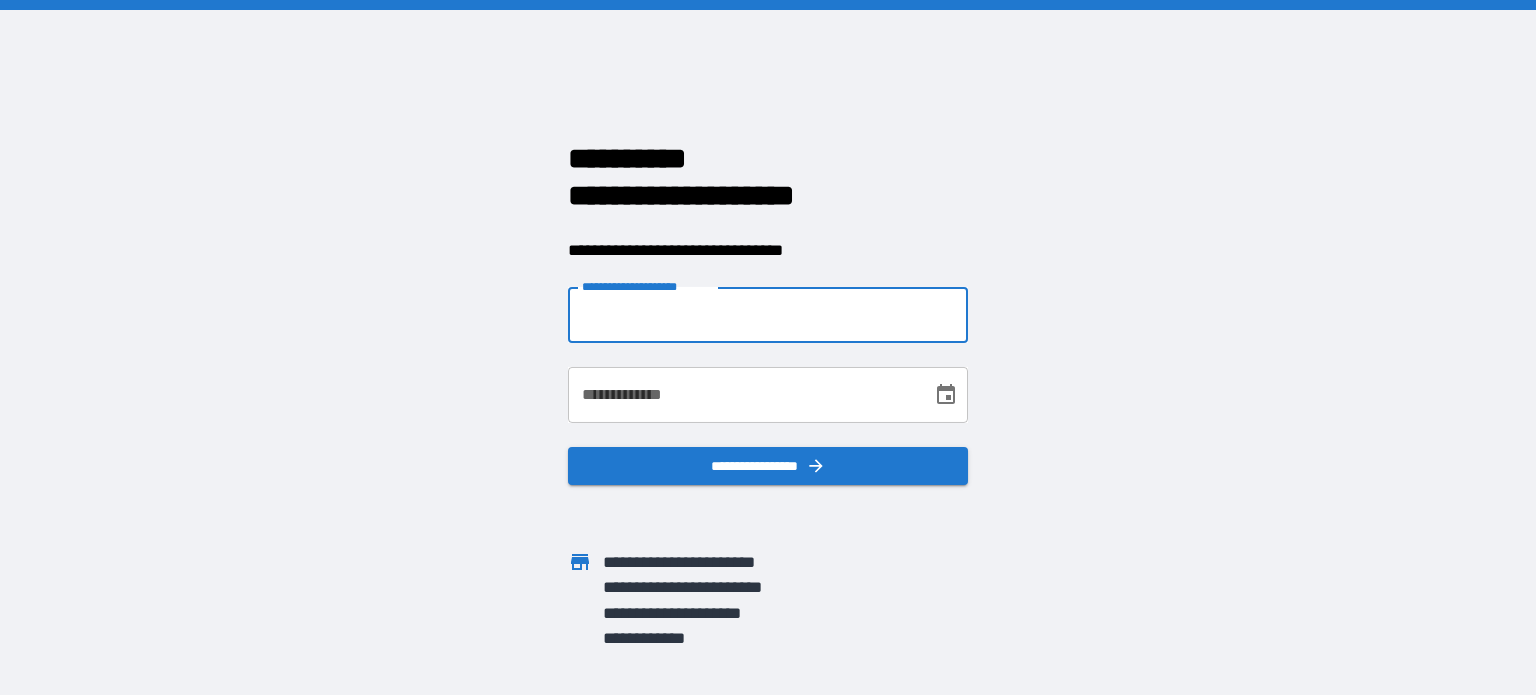 type on "**********" 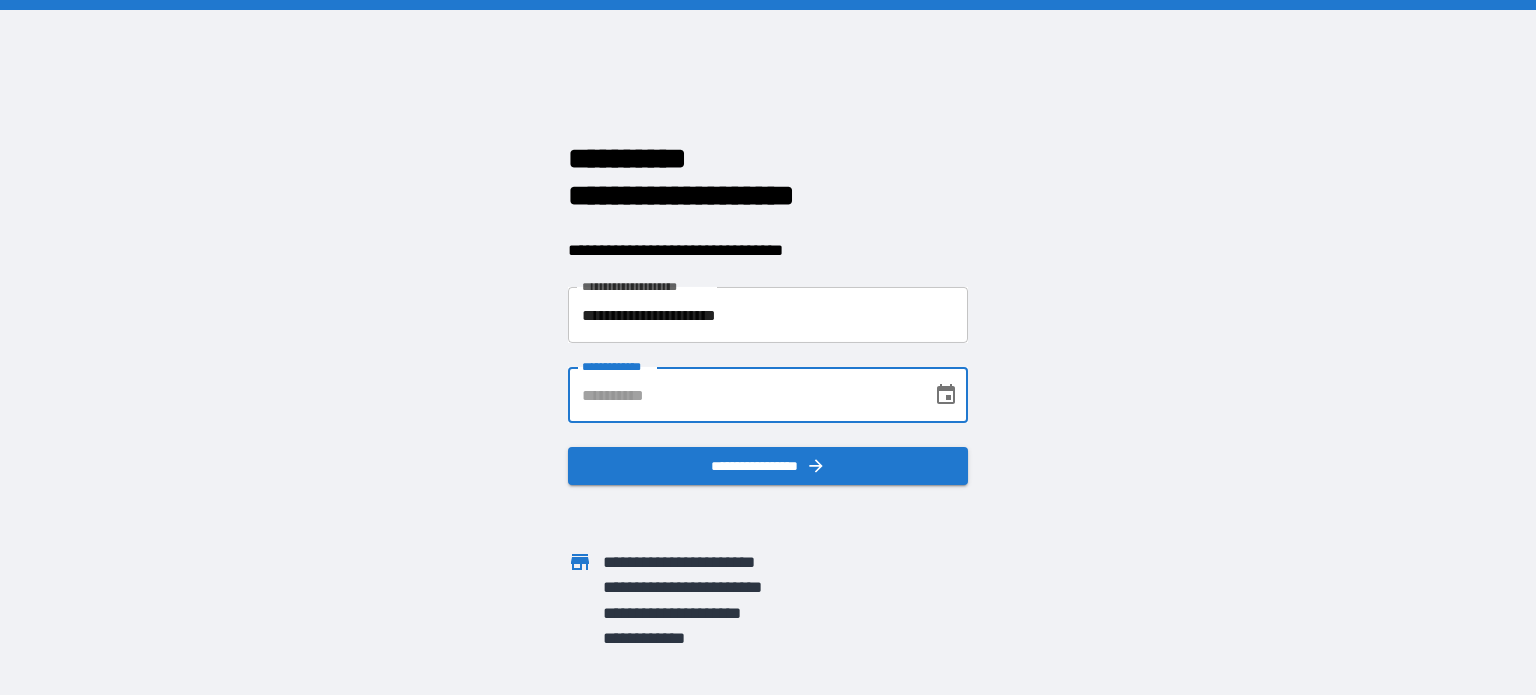 click on "**********" at bounding box center (743, 395) 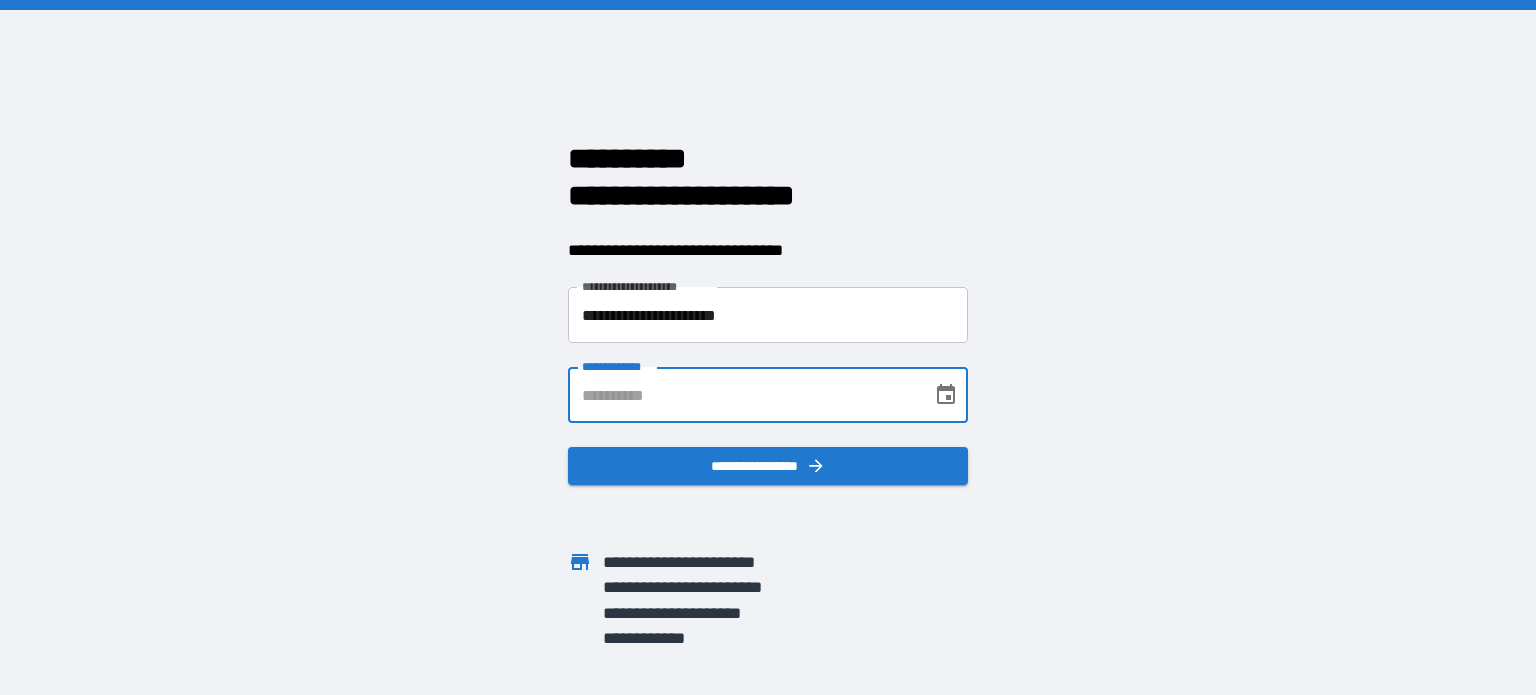 type on "**********" 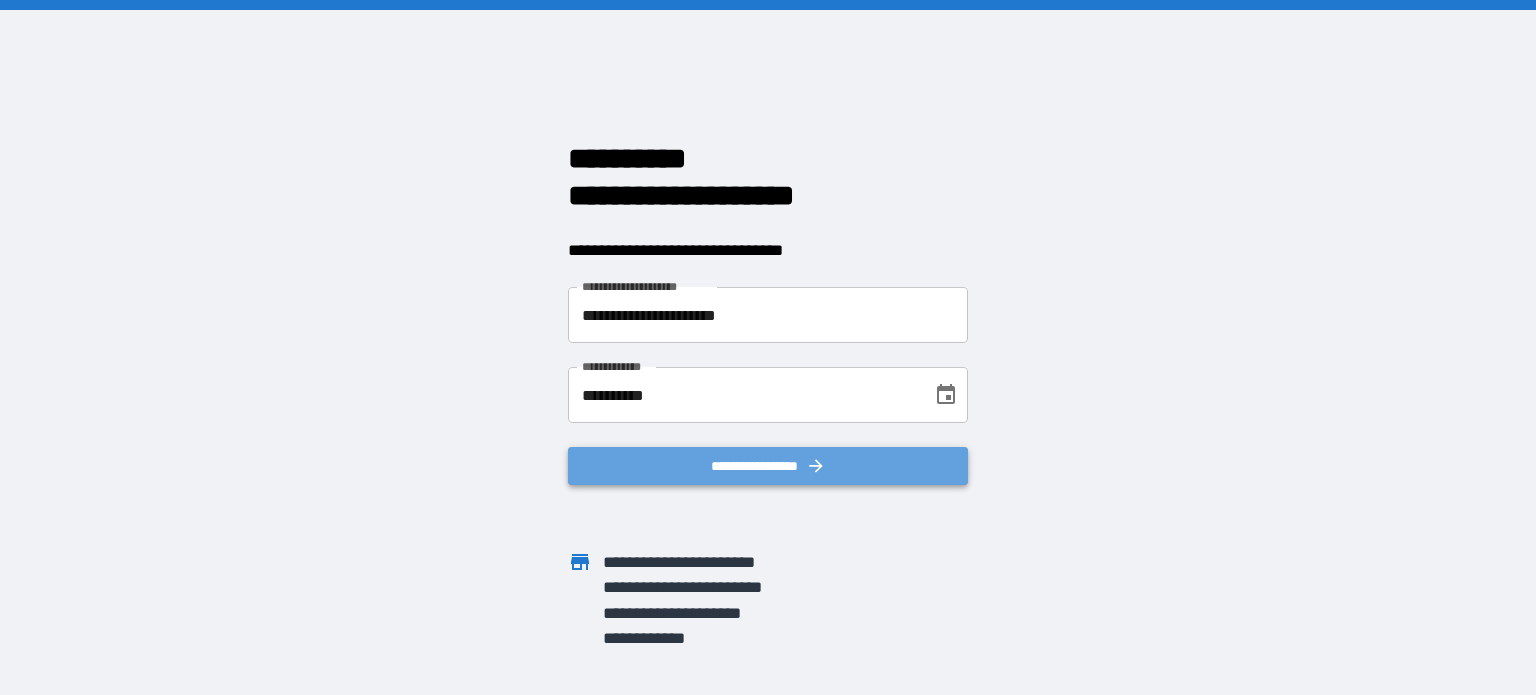 click on "**********" at bounding box center (768, 466) 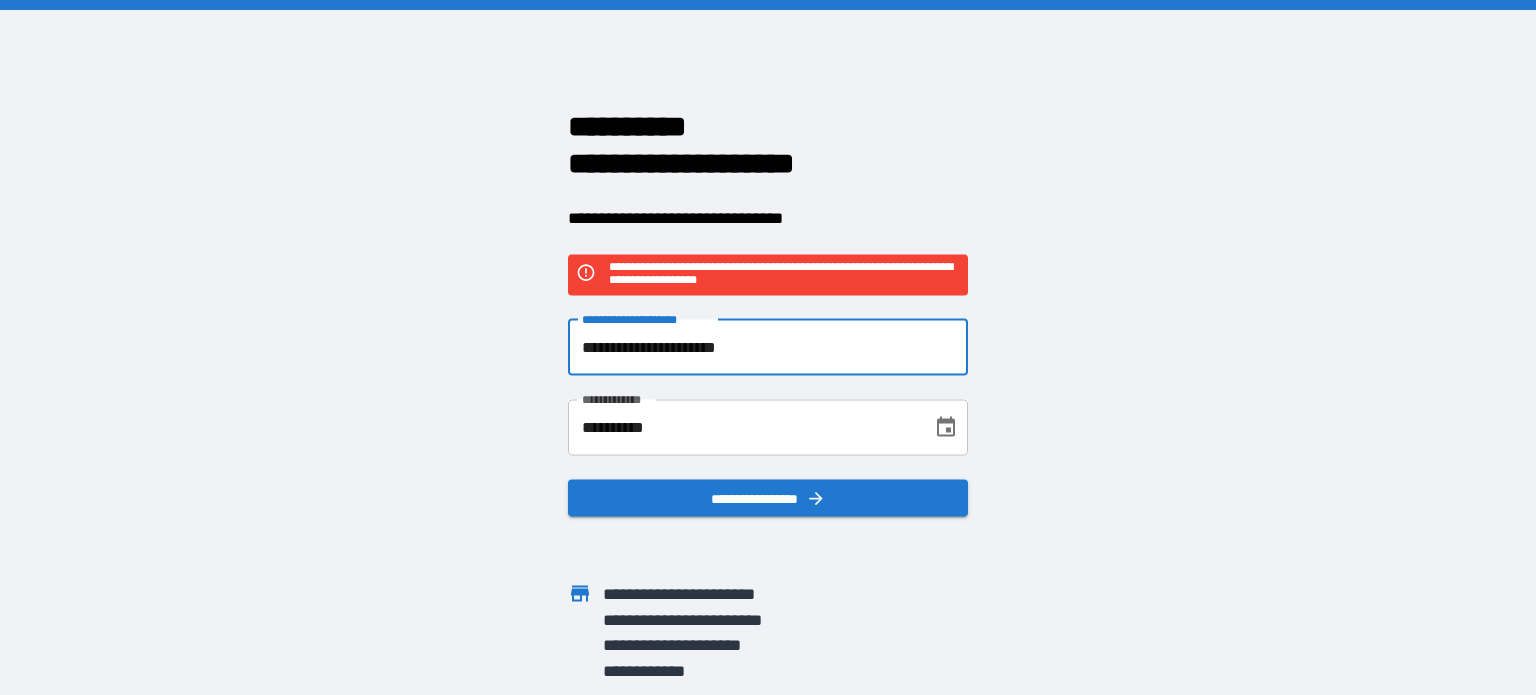drag, startPoint x: 776, startPoint y: 348, endPoint x: 474, endPoint y: 349, distance: 302.00165 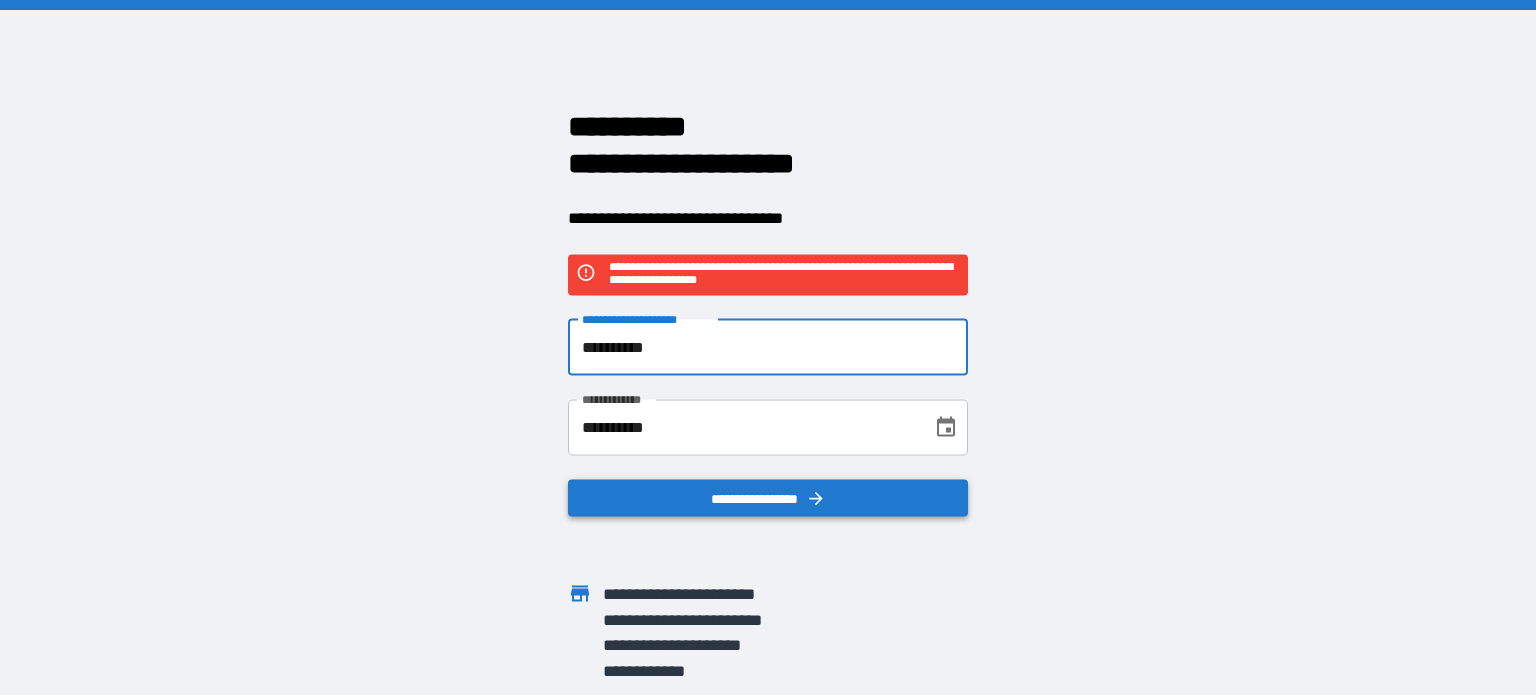 type on "**********" 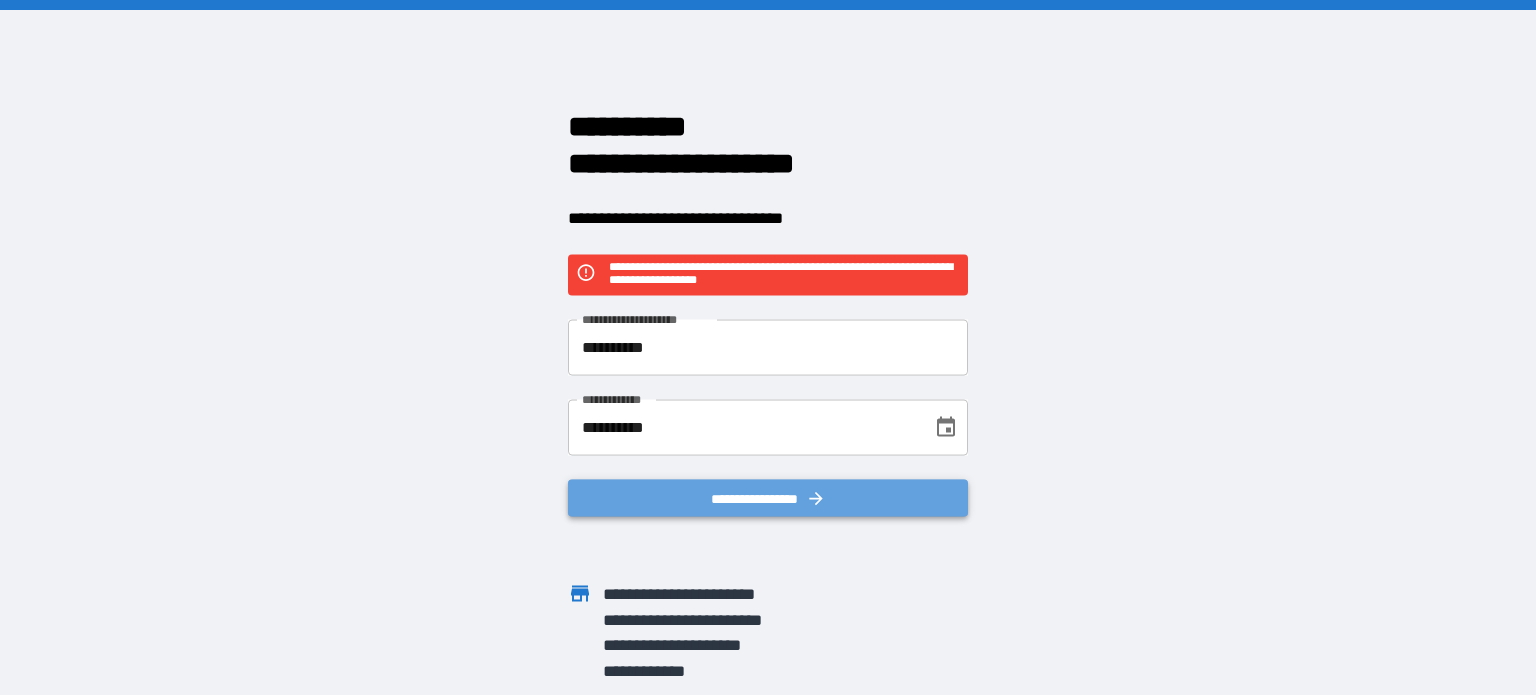 click on "**********" at bounding box center [768, 498] 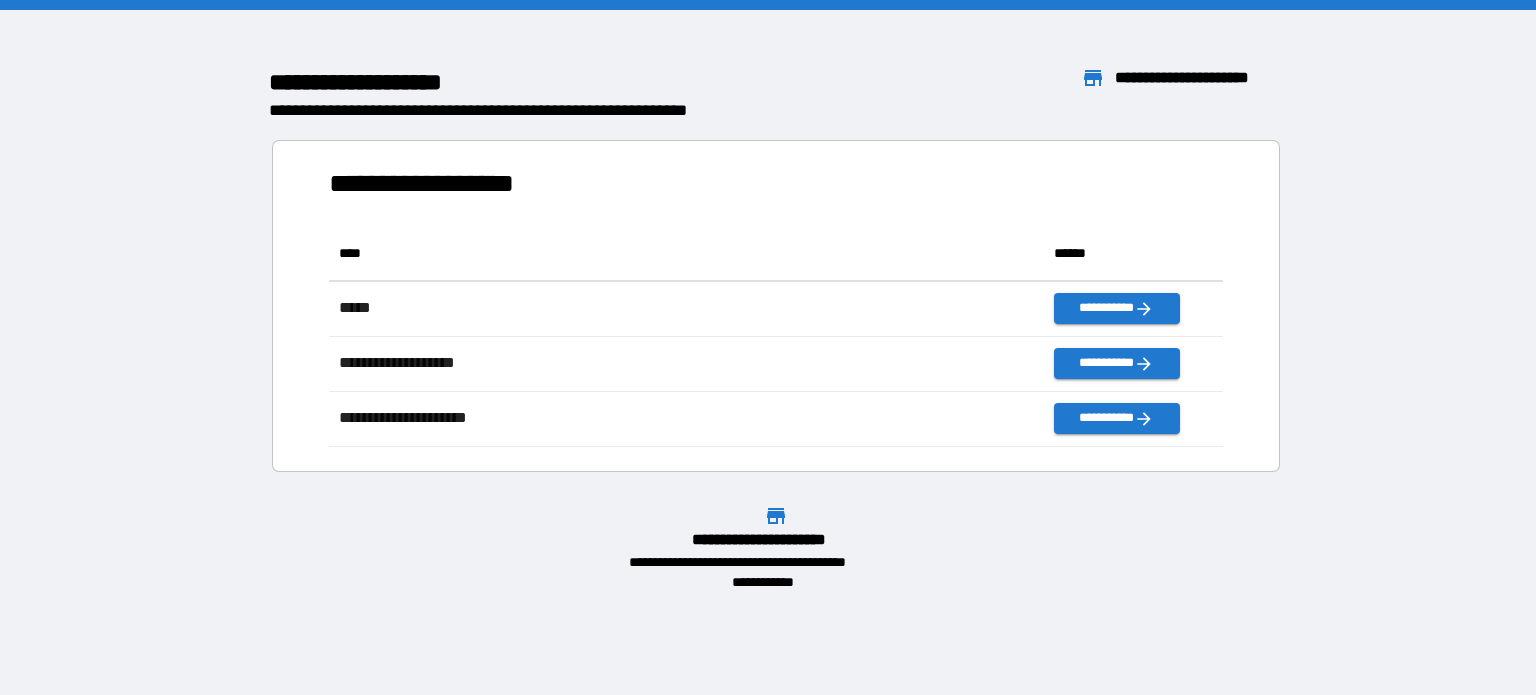 scroll, scrollTop: 16, scrollLeft: 16, axis: both 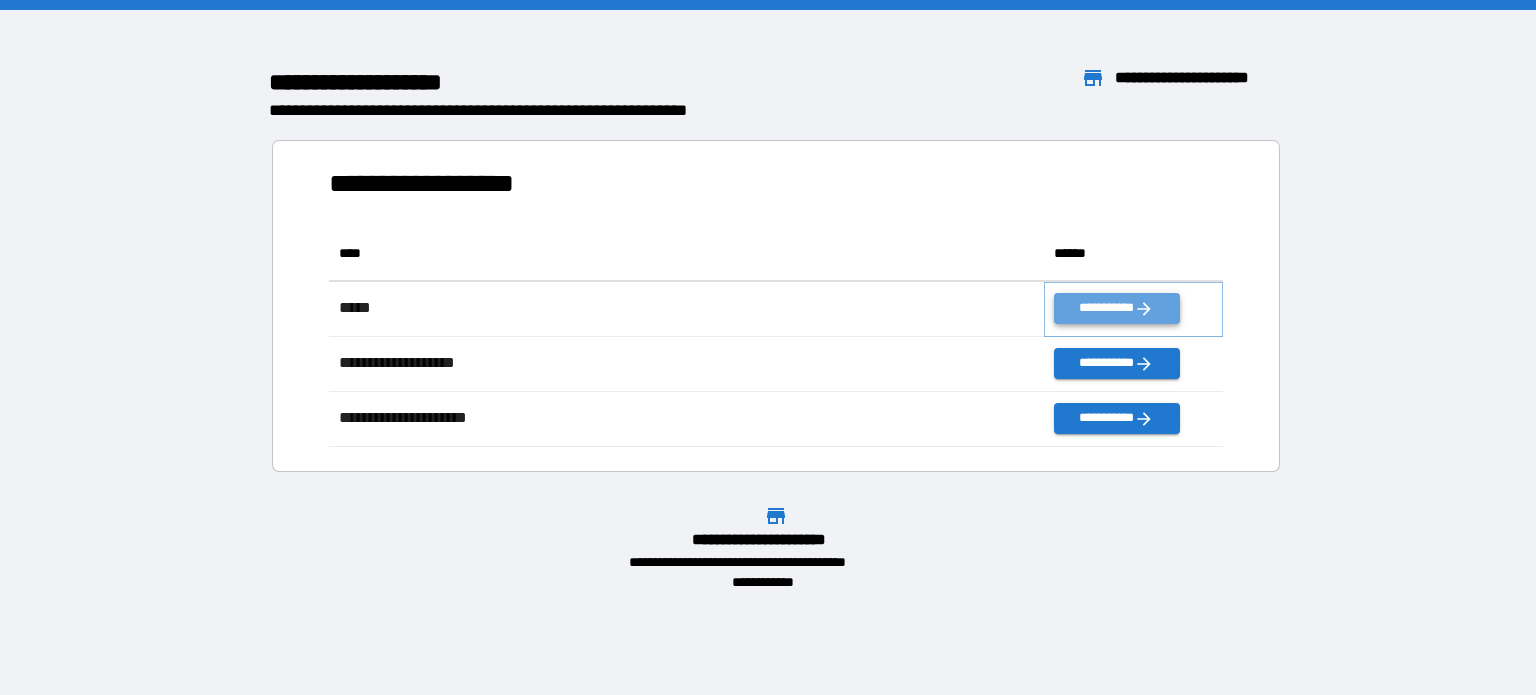 click on "**********" at bounding box center (1116, 308) 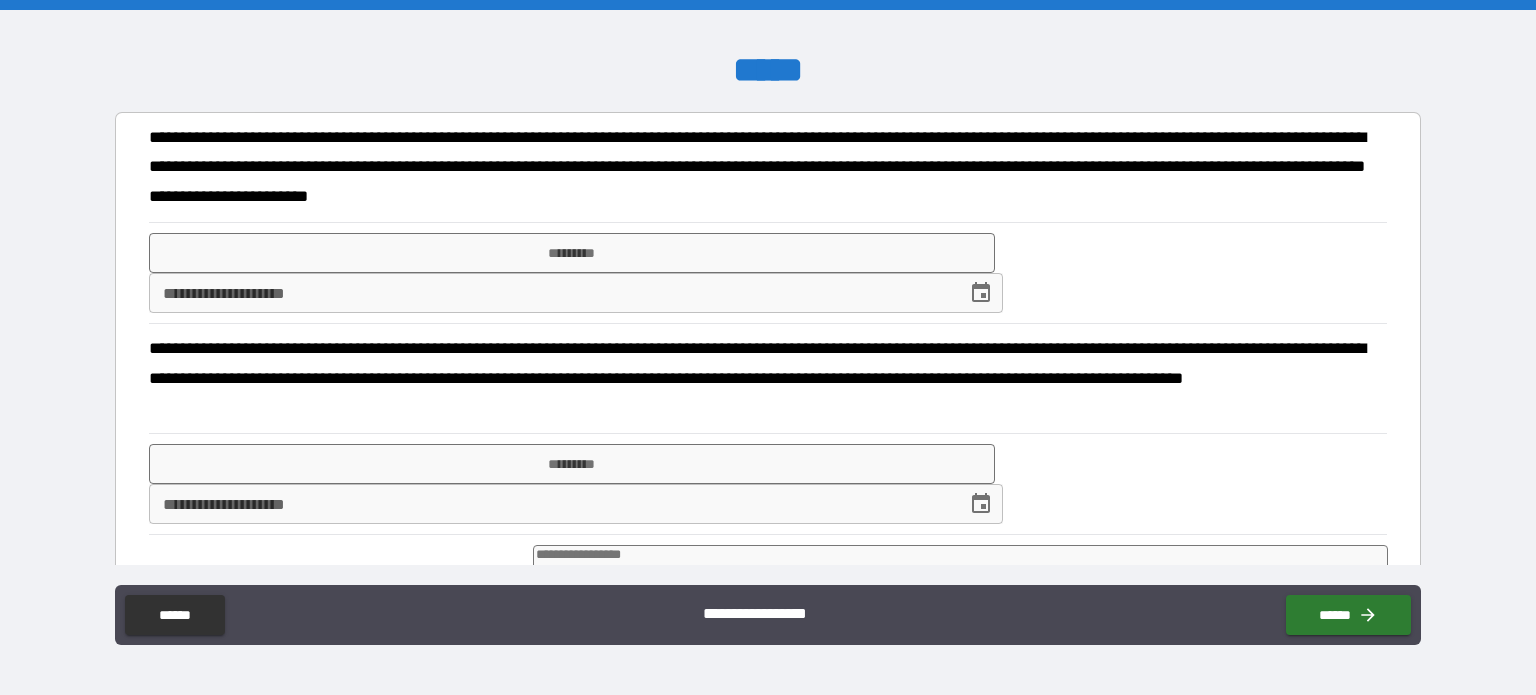 type on "*" 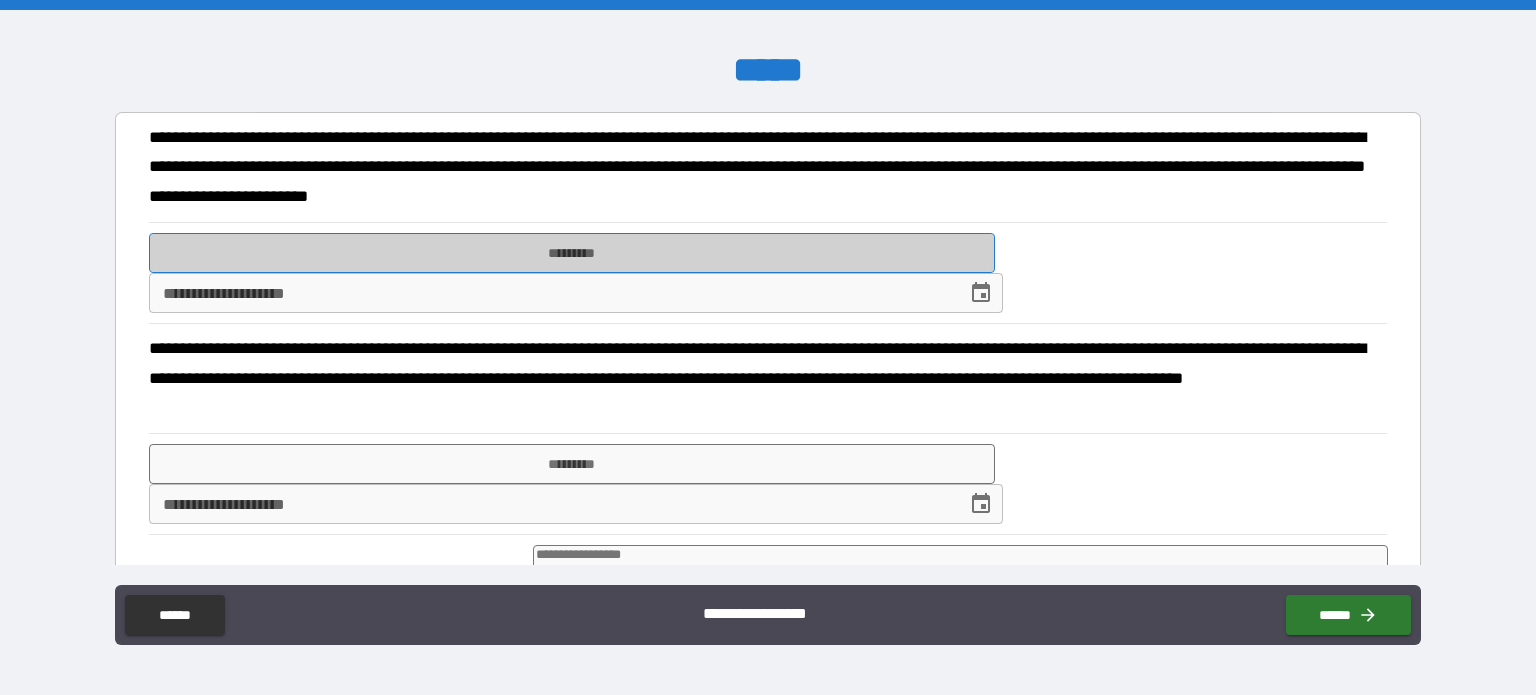 click on "*********" at bounding box center (572, 253) 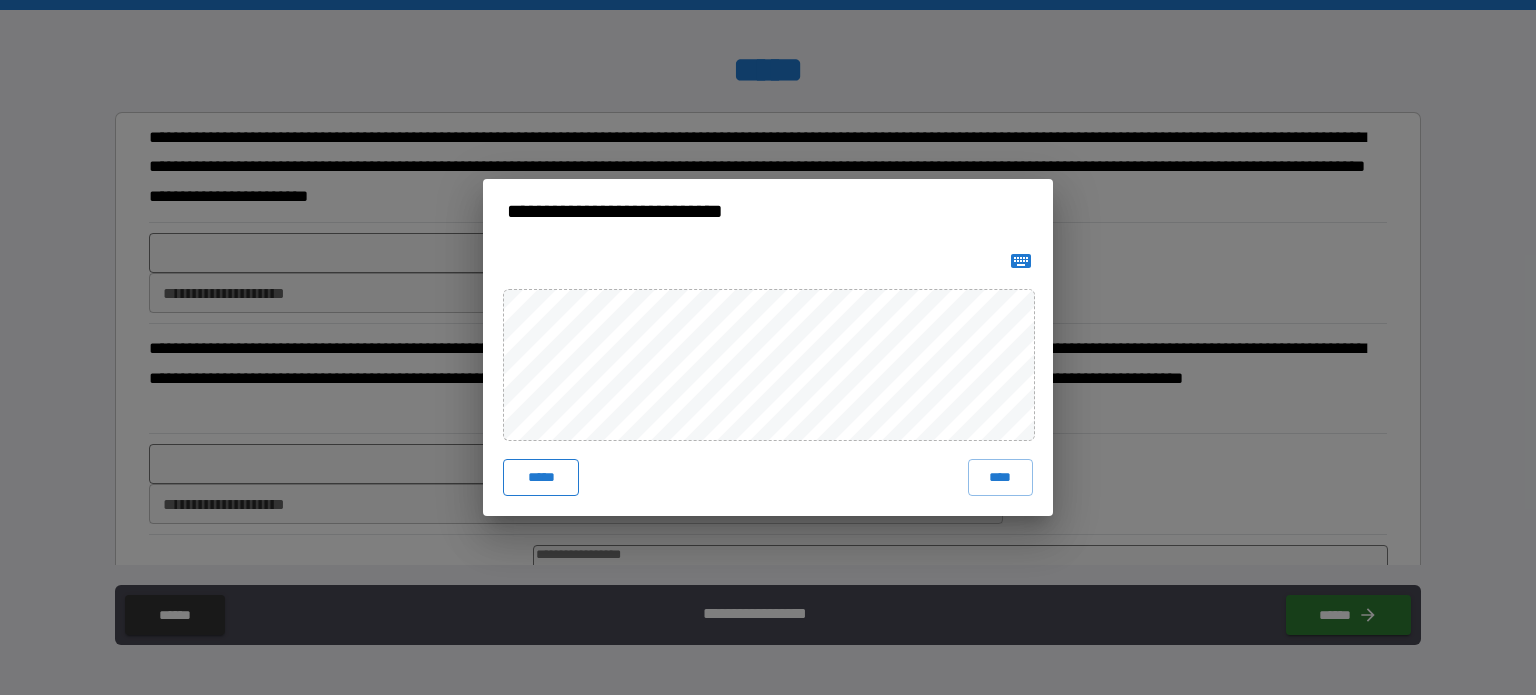 click on "*****" at bounding box center (541, 477) 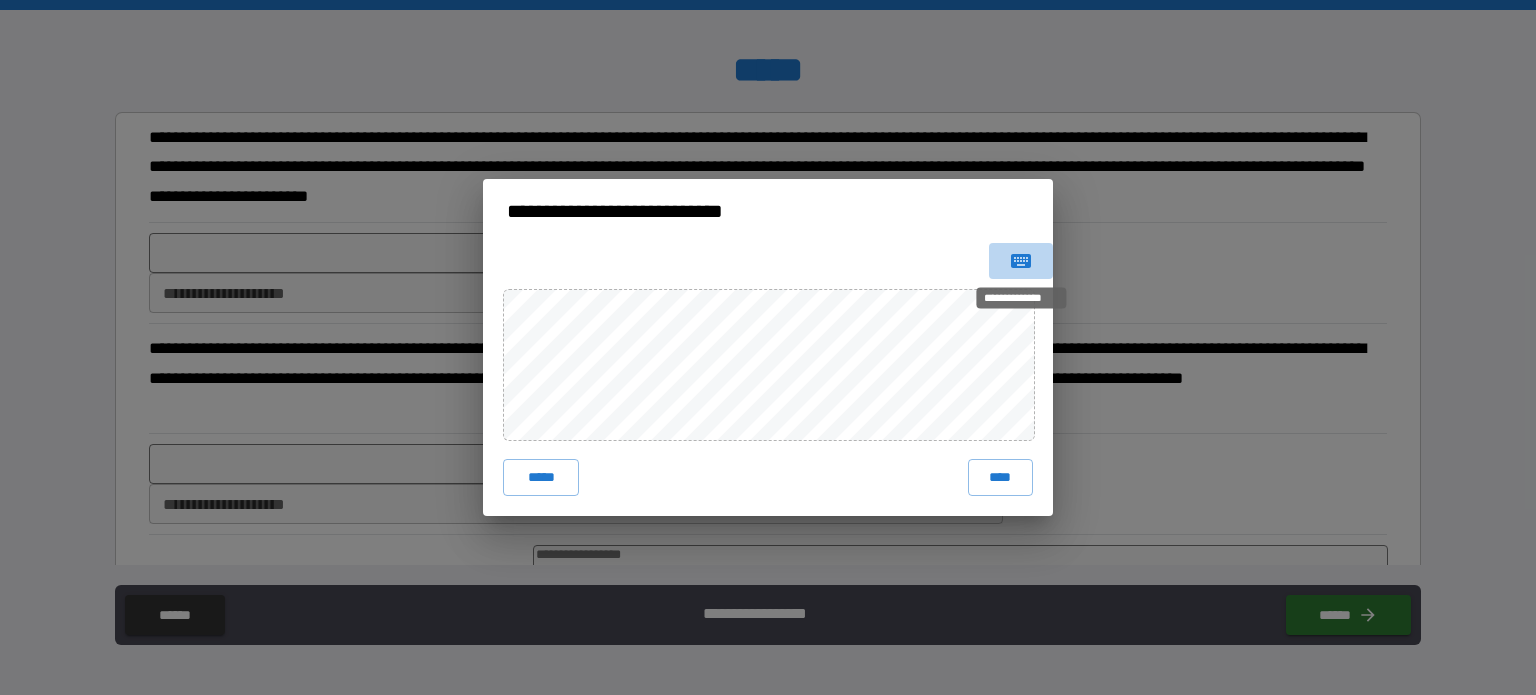 click 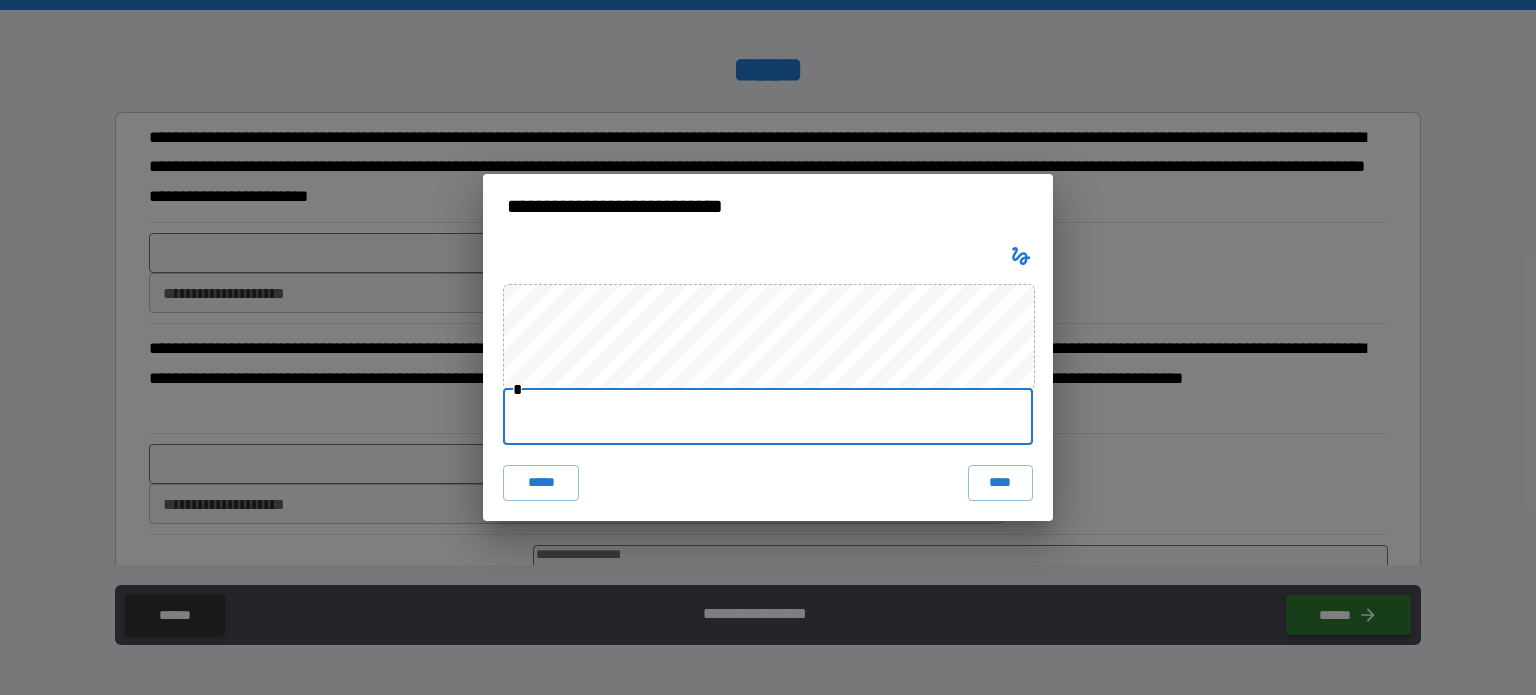 click at bounding box center [768, 417] 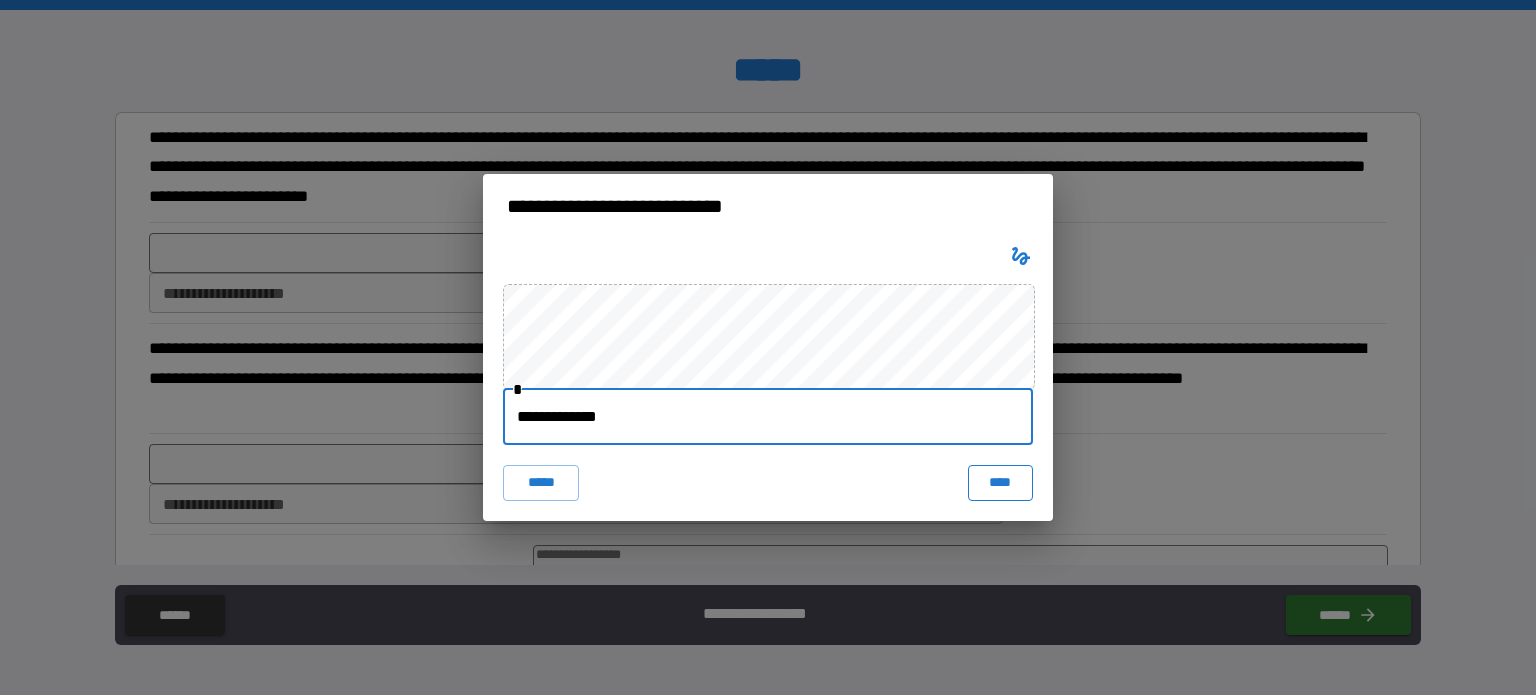 type on "**********" 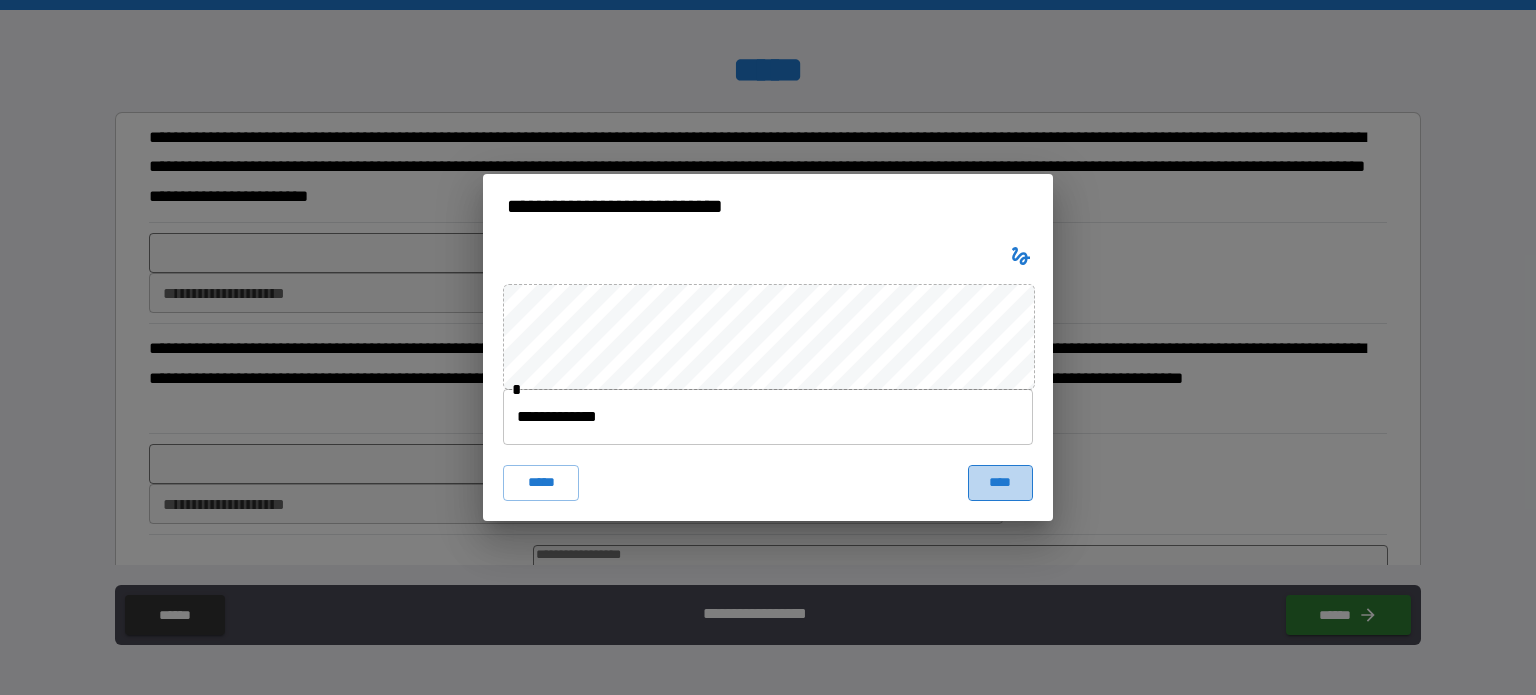 click on "****" at bounding box center [1000, 483] 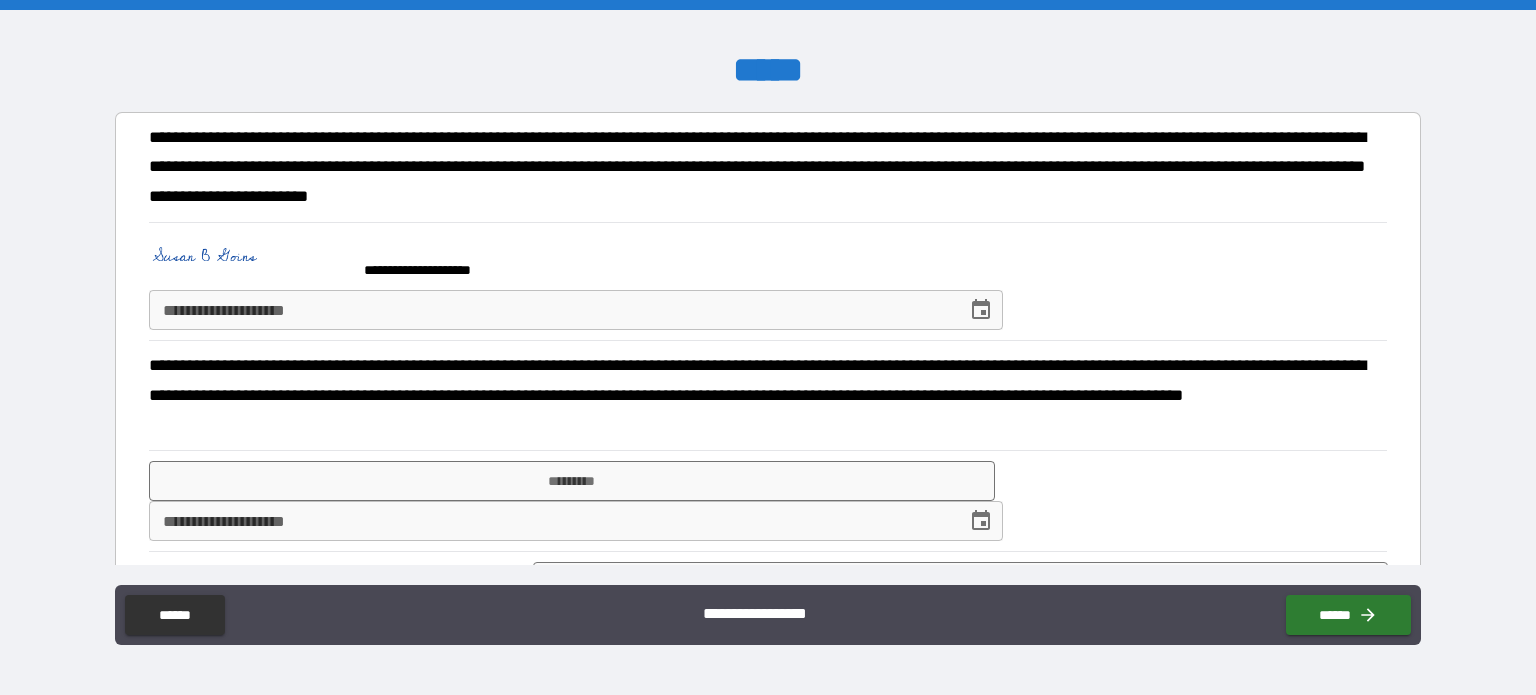 type on "*" 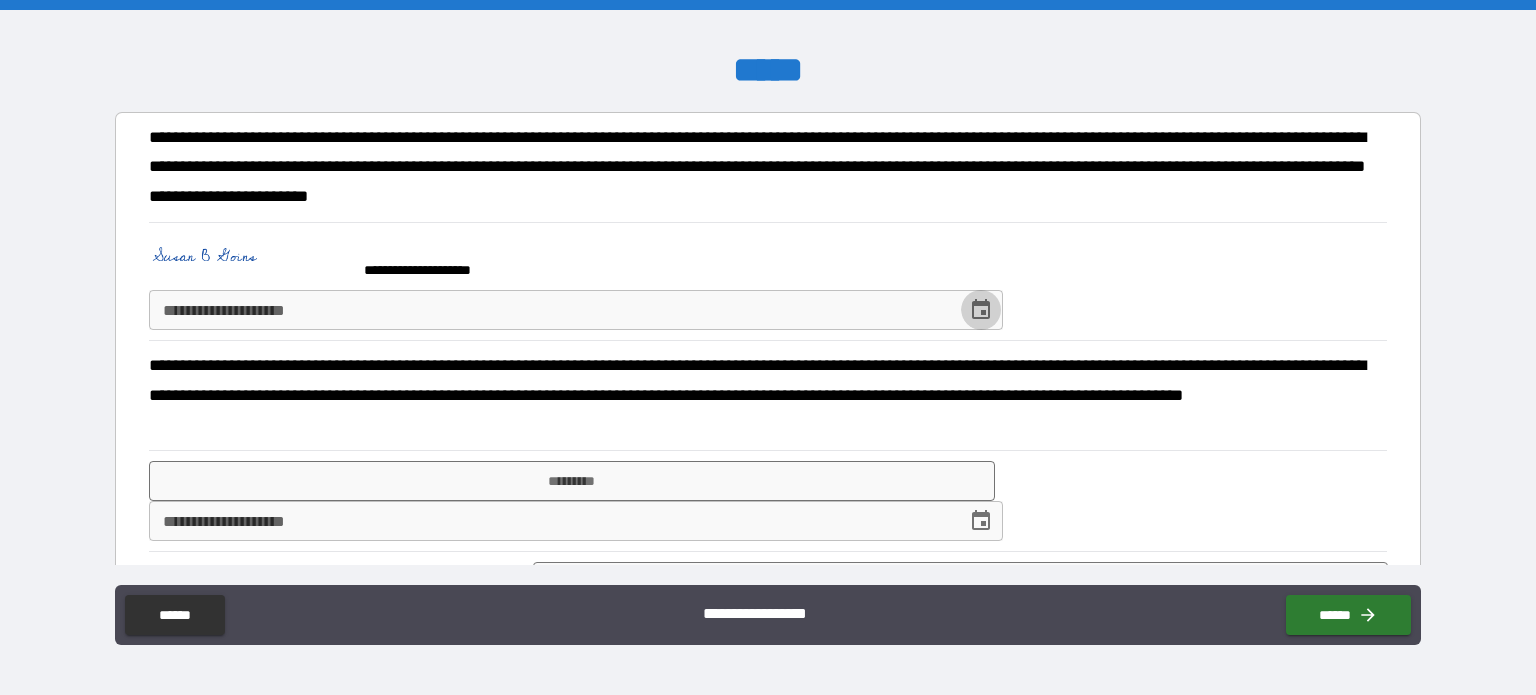 click 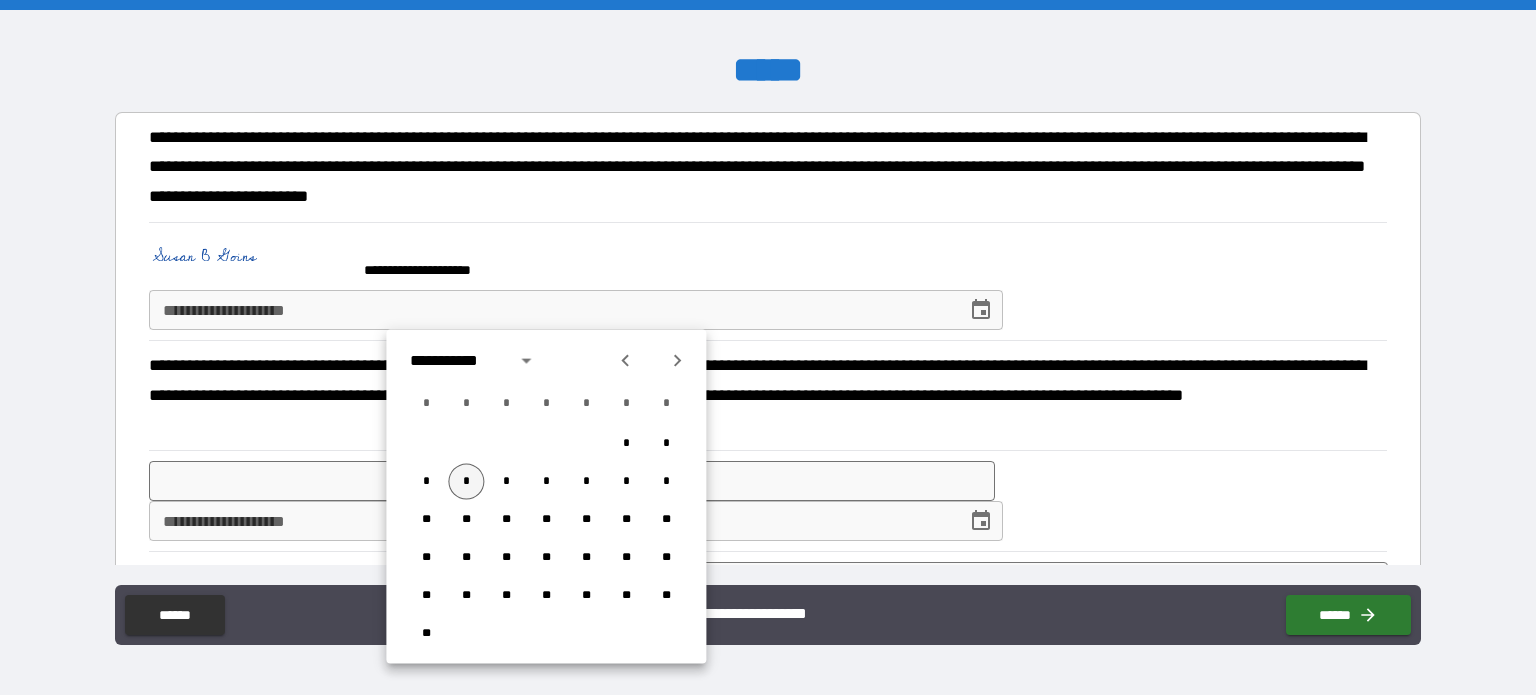 click on "*" at bounding box center [466, 482] 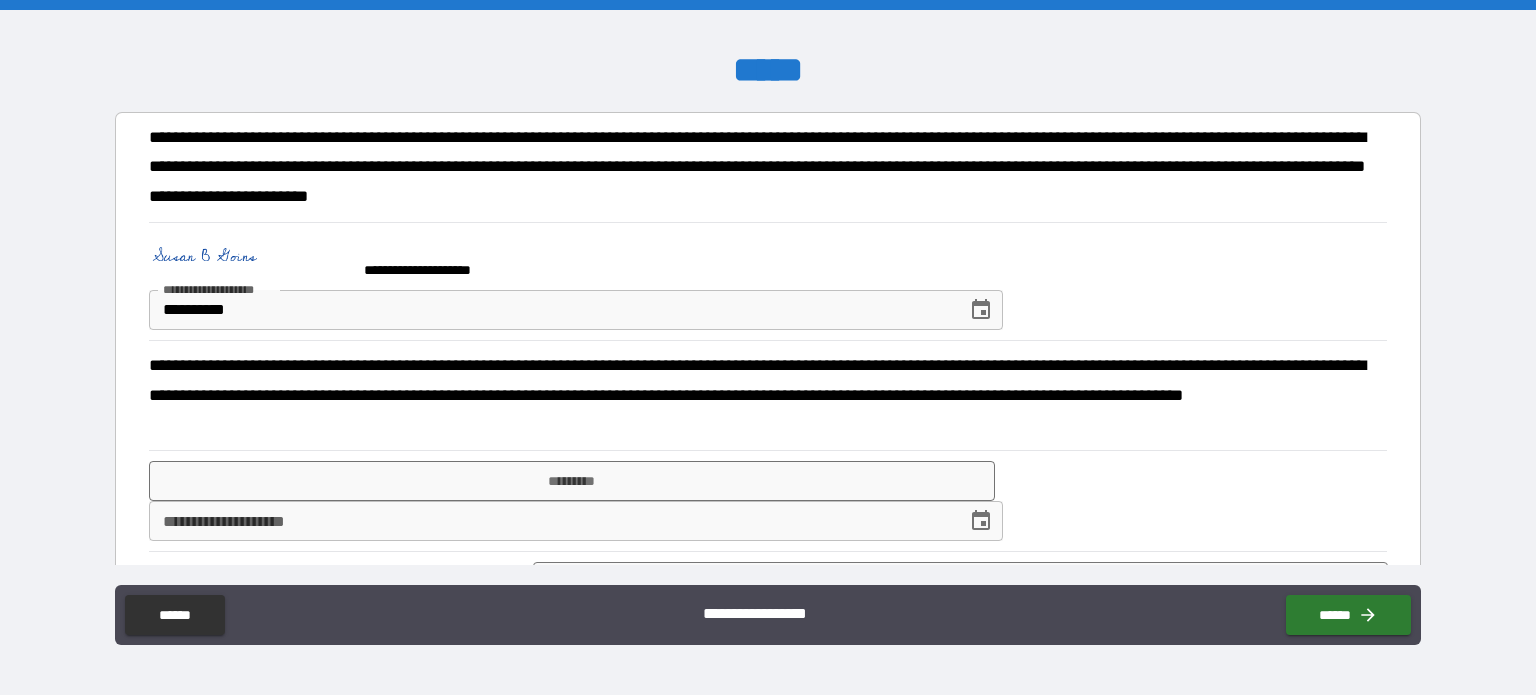 type on "*" 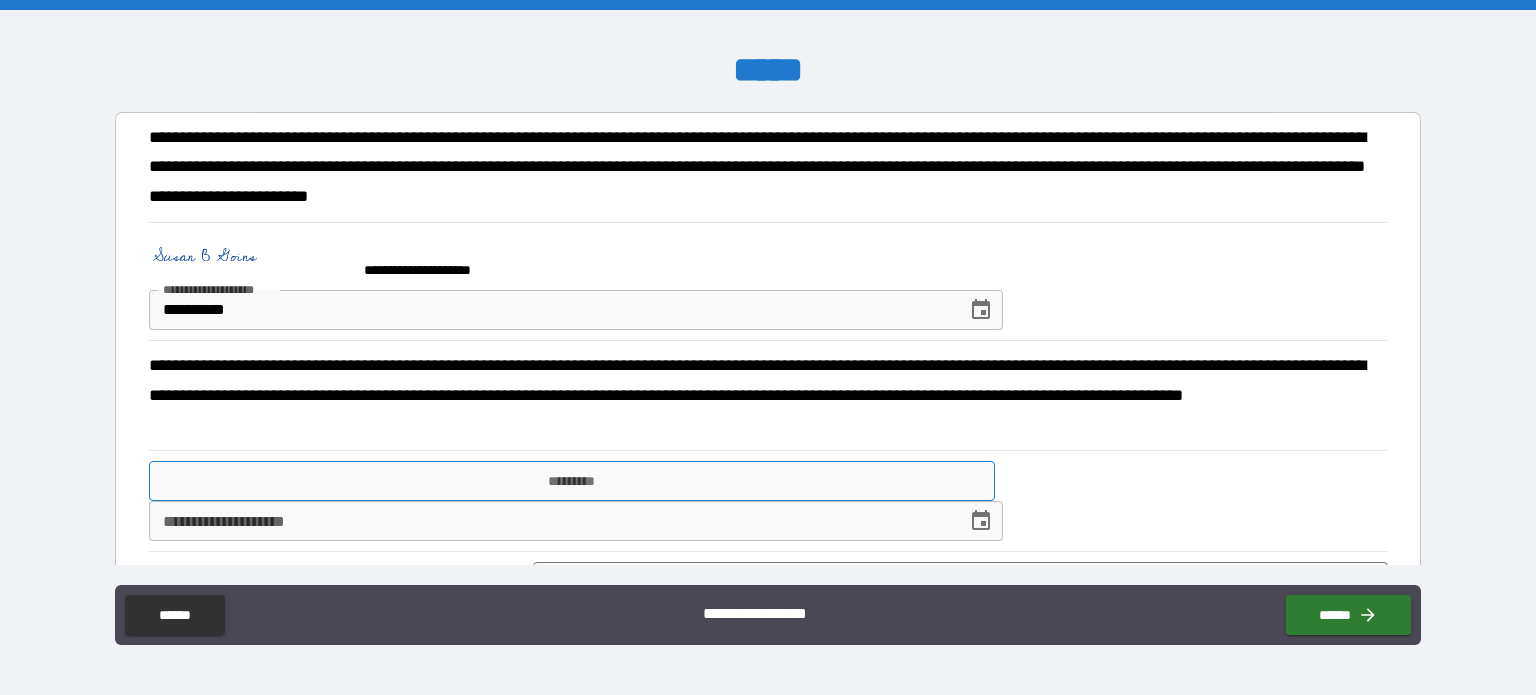click on "*********" at bounding box center [572, 481] 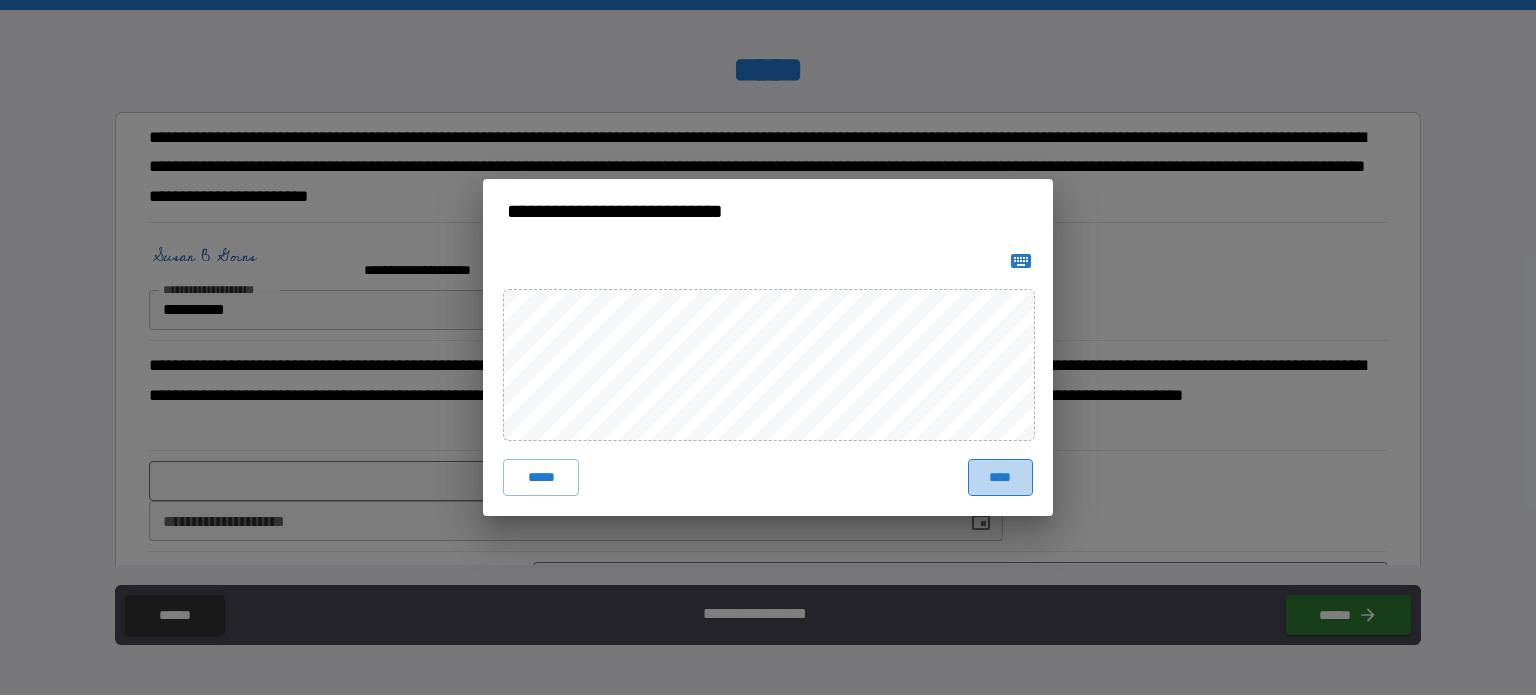 click on "****" at bounding box center [1000, 477] 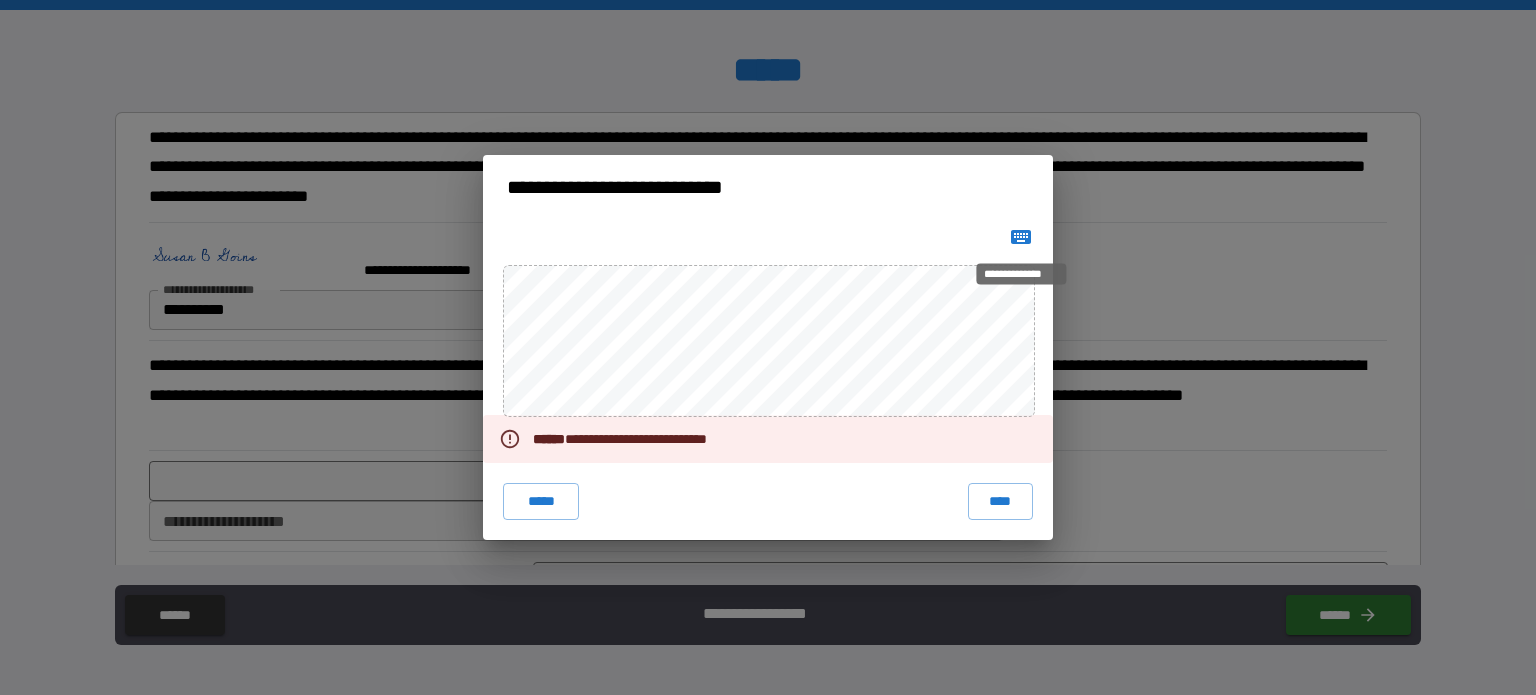 click 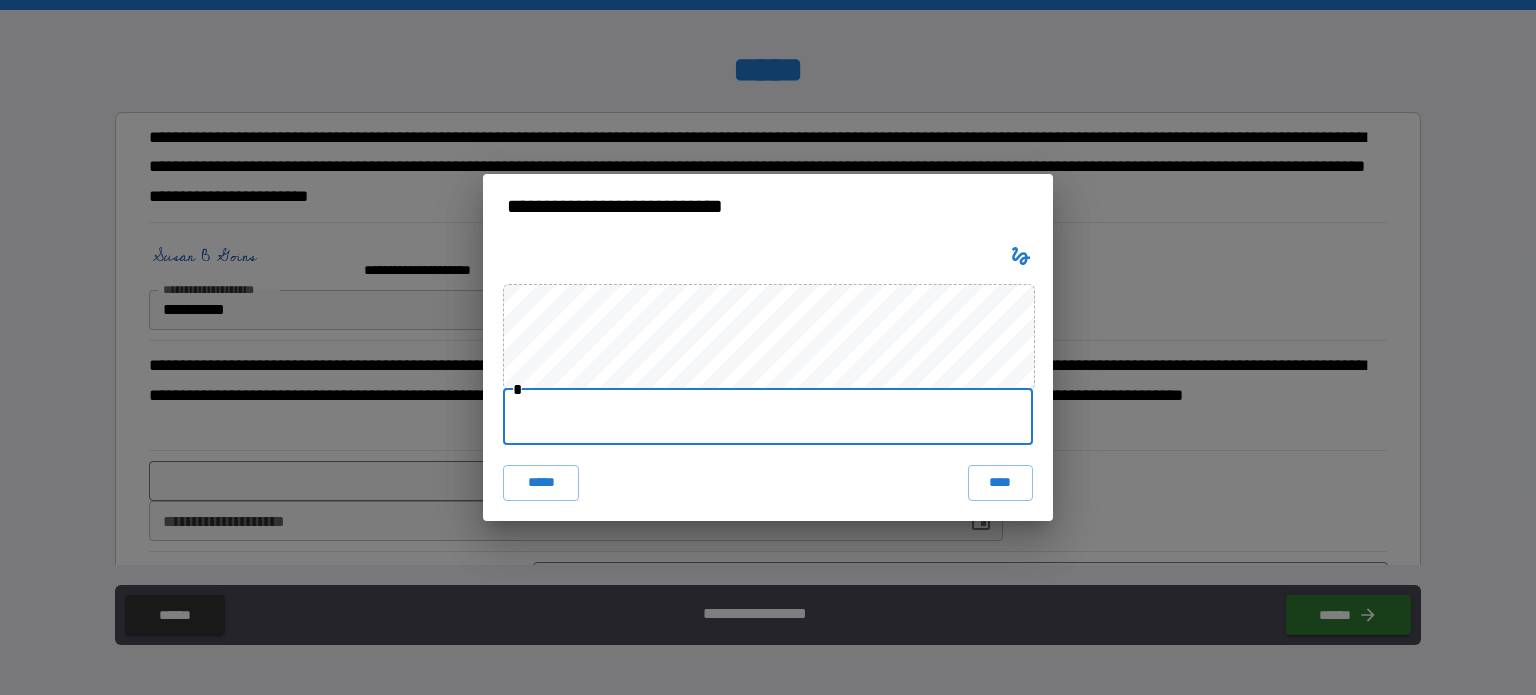 click at bounding box center (768, 417) 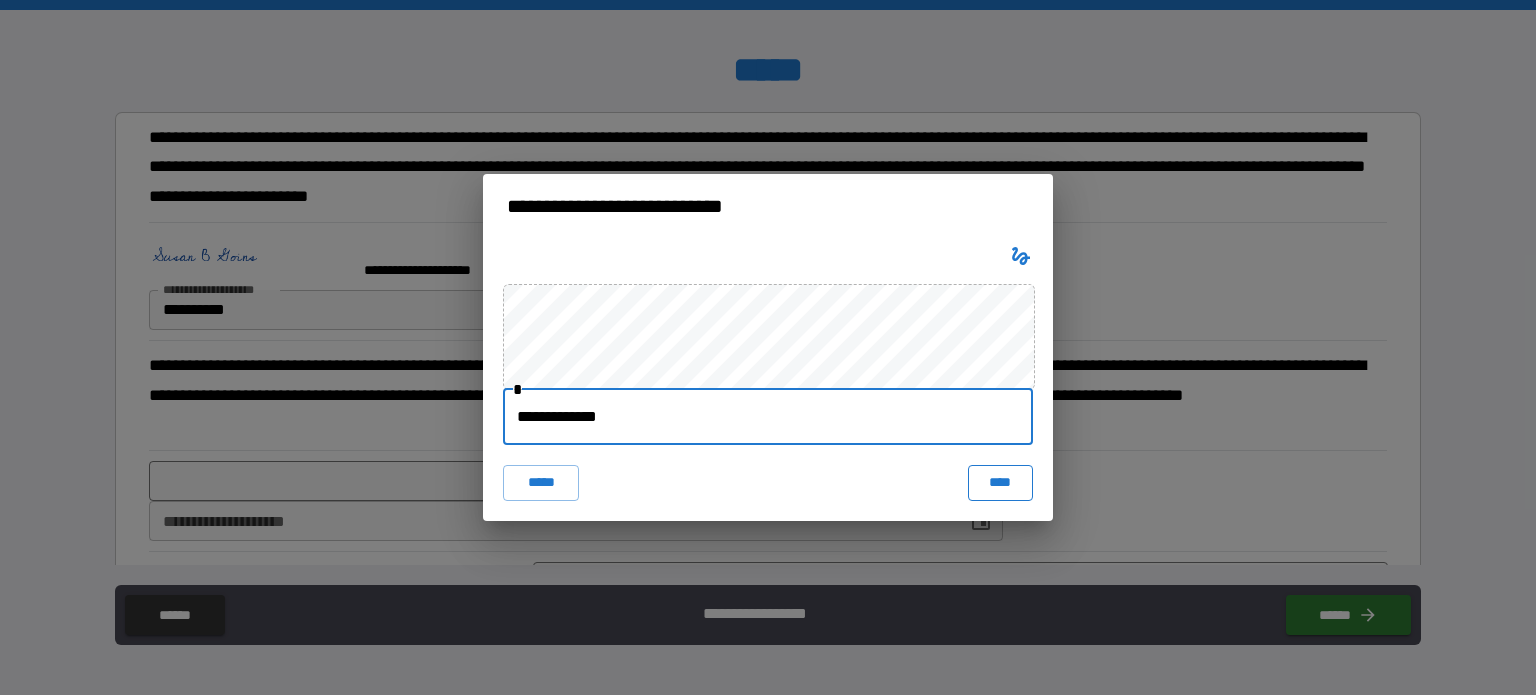 type on "**********" 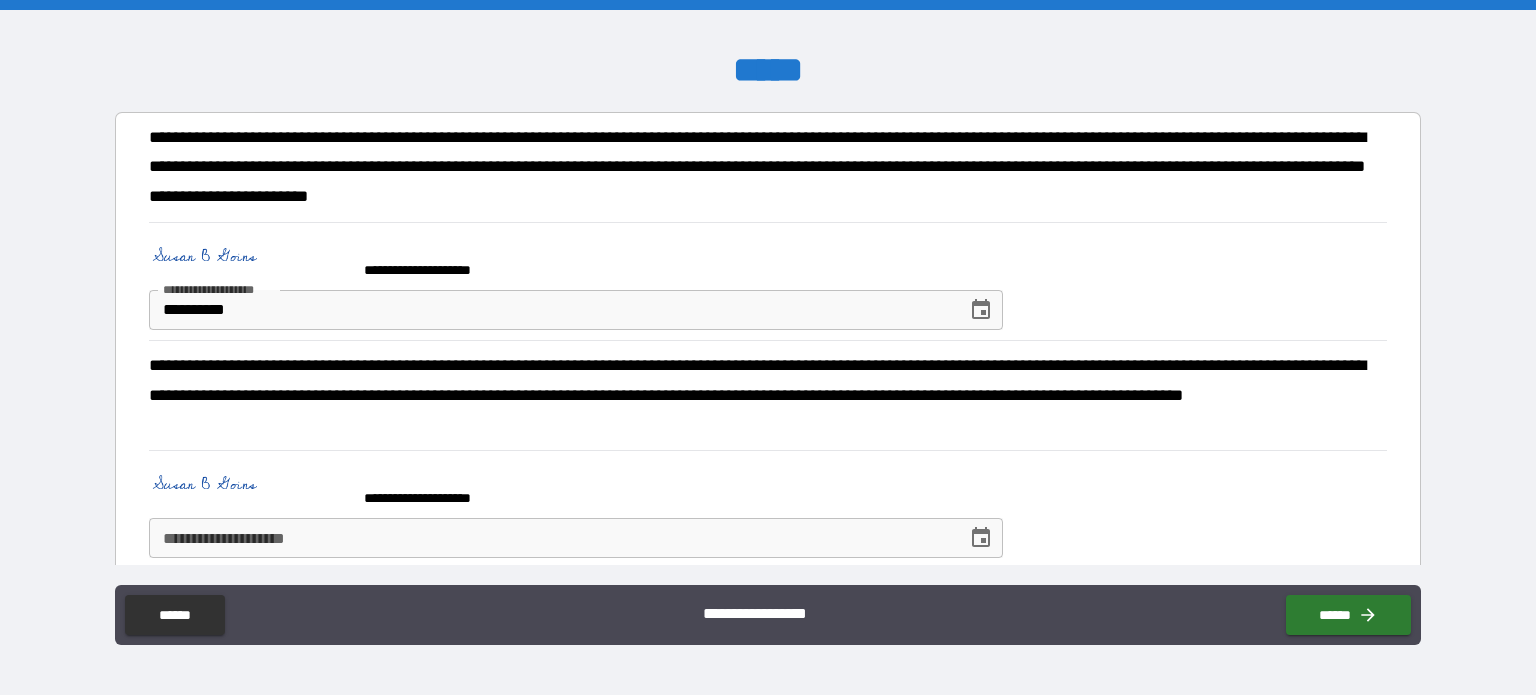 type on "*" 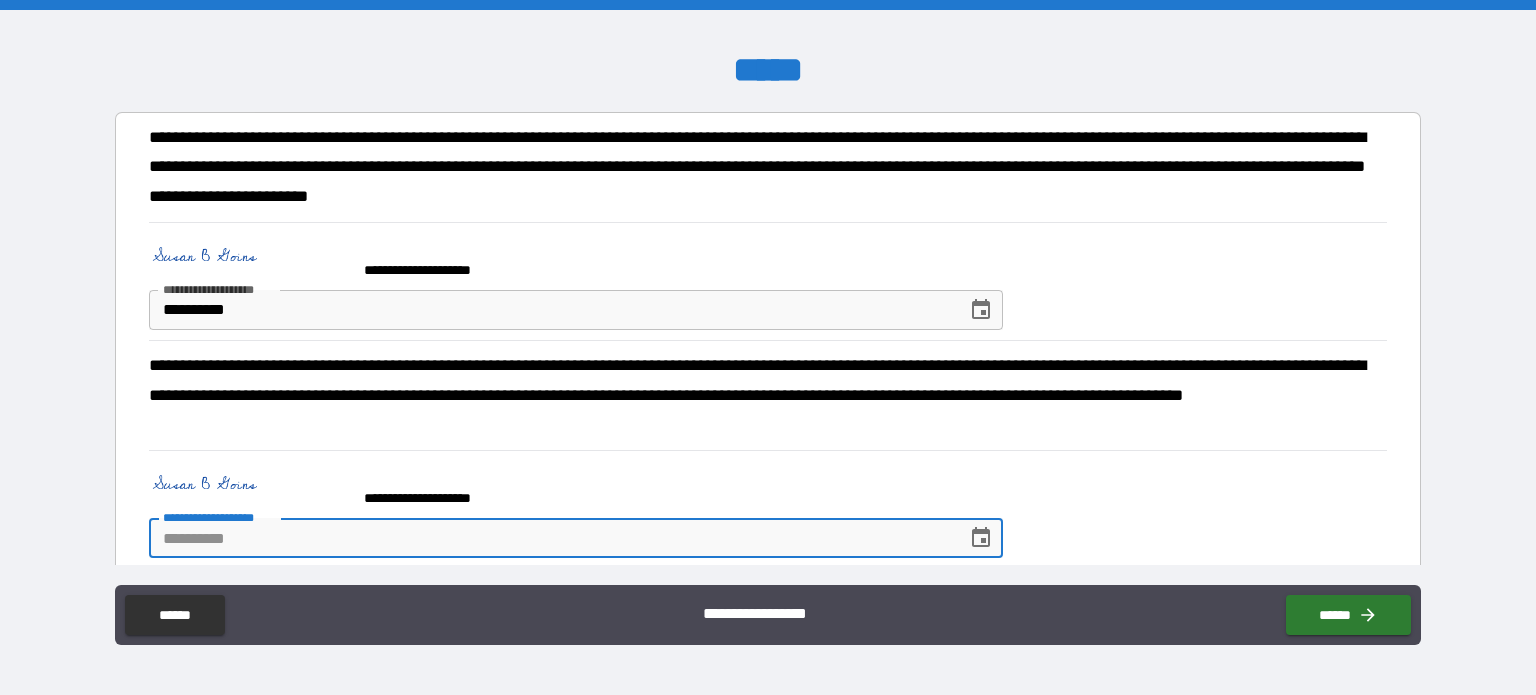 click on "**********" at bounding box center (551, 538) 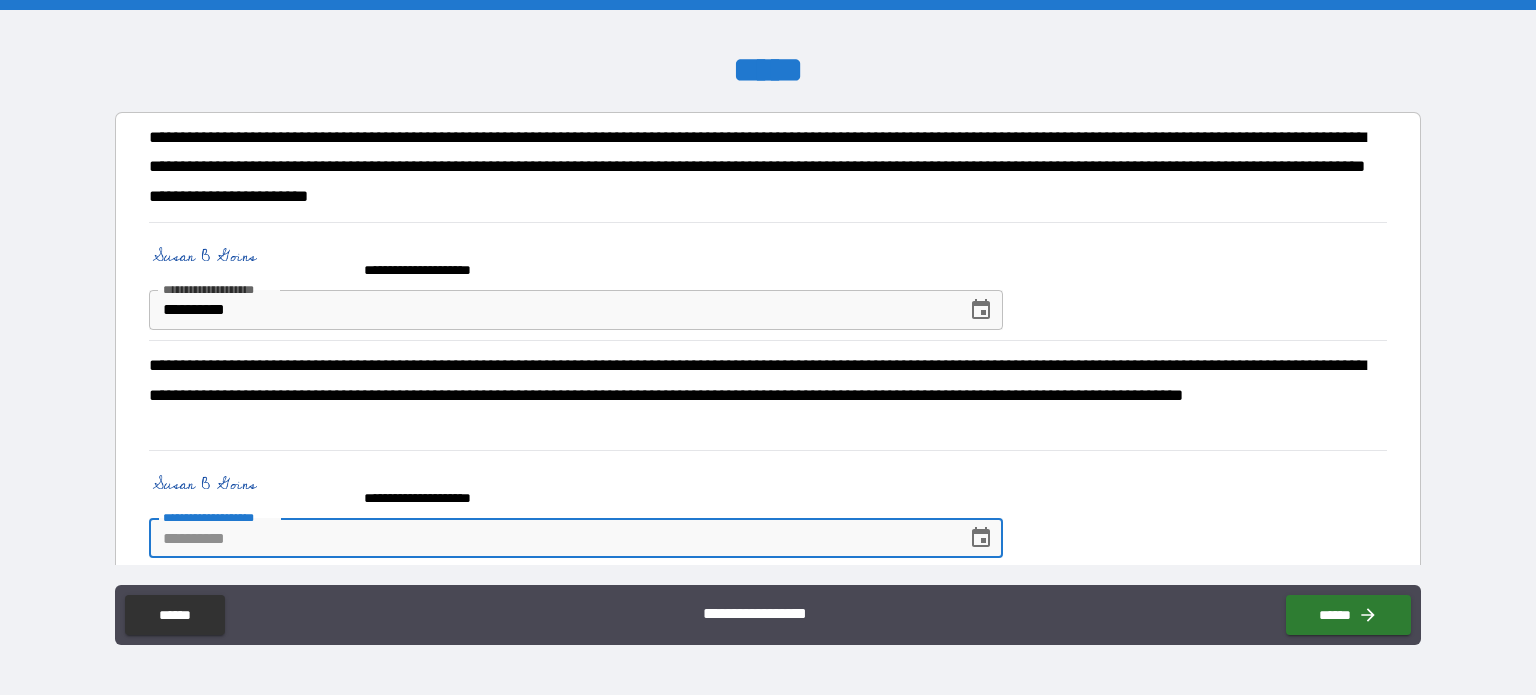 click 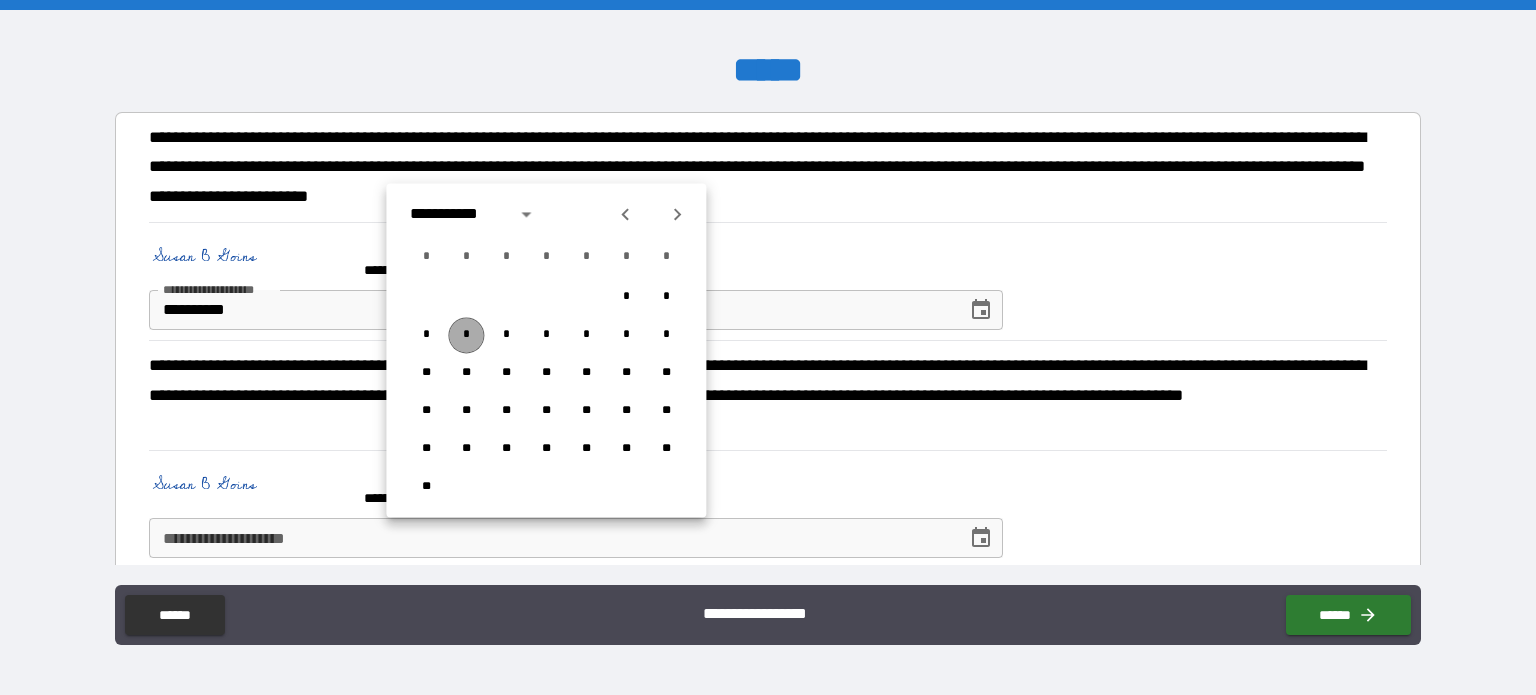 click on "*" at bounding box center [466, 335] 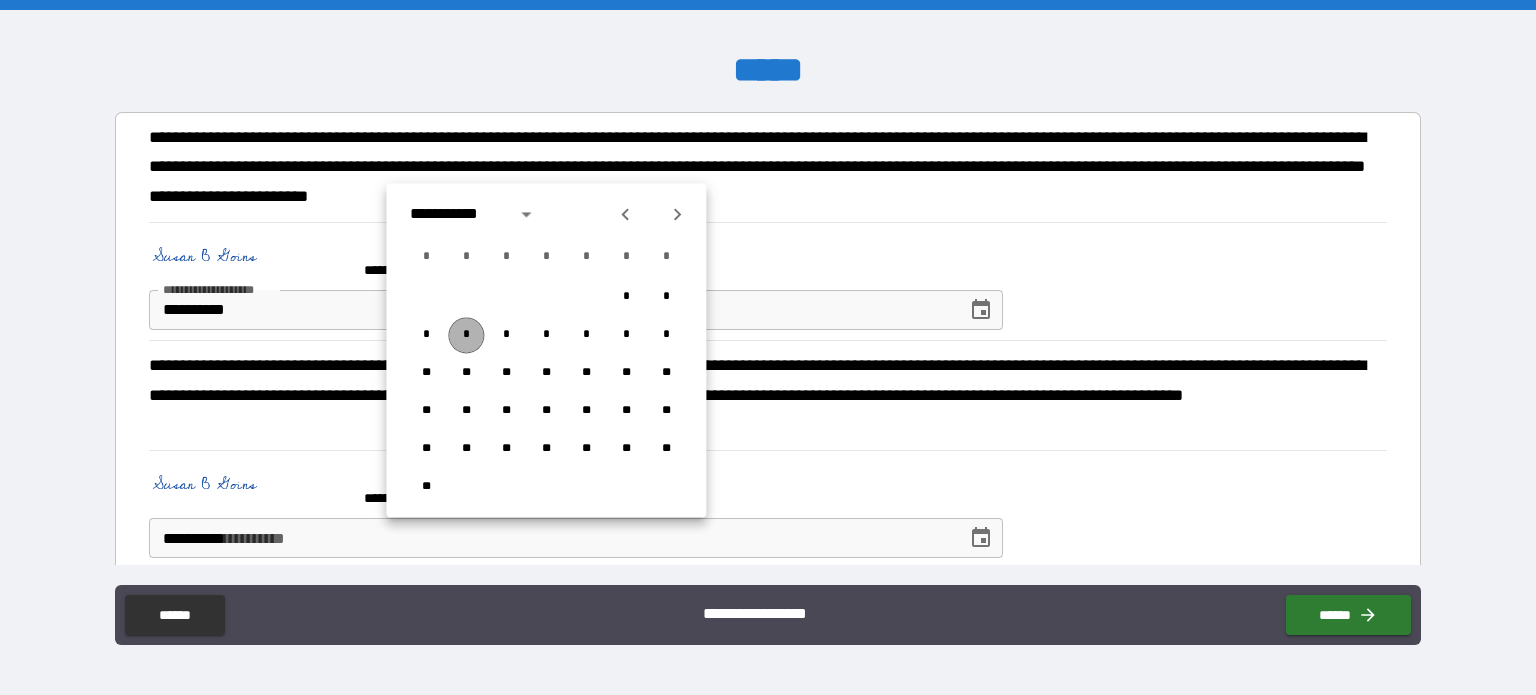type on "*" 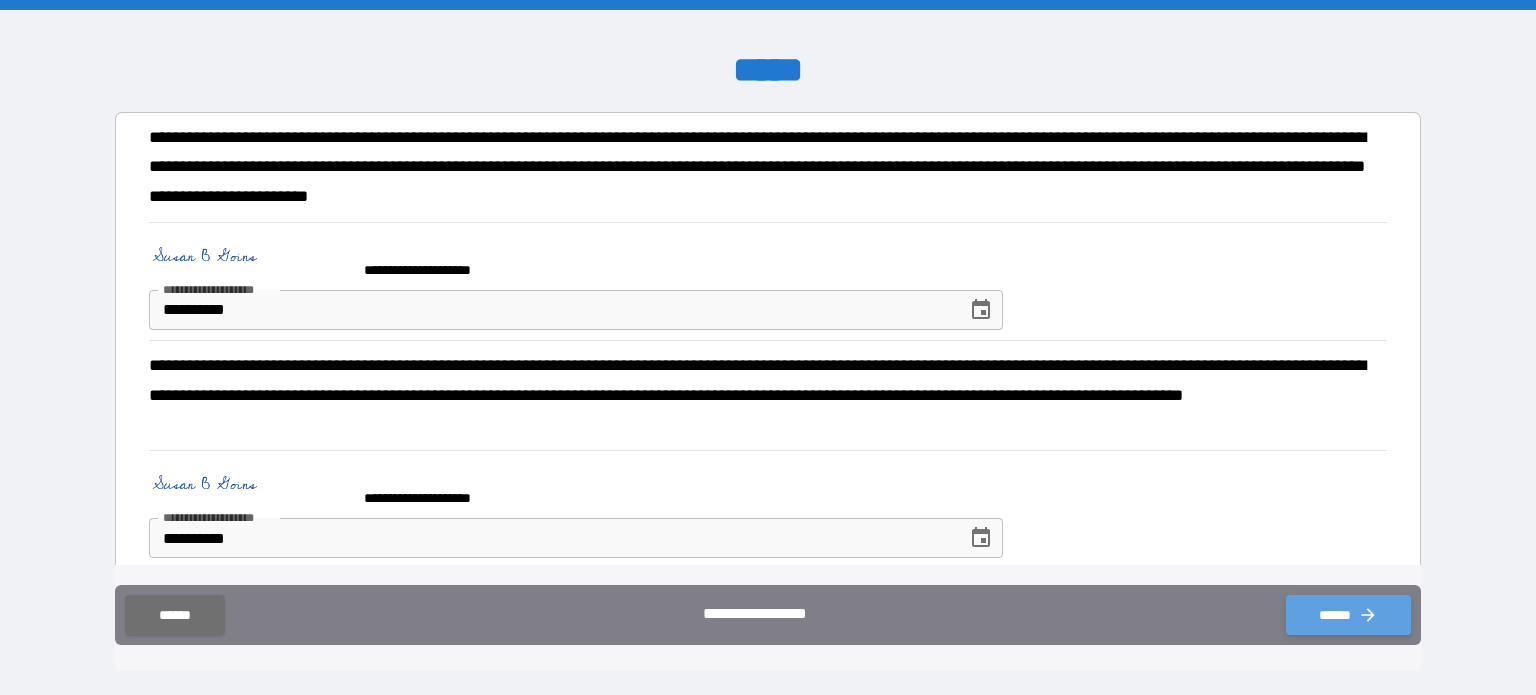click on "******" at bounding box center [1348, 615] 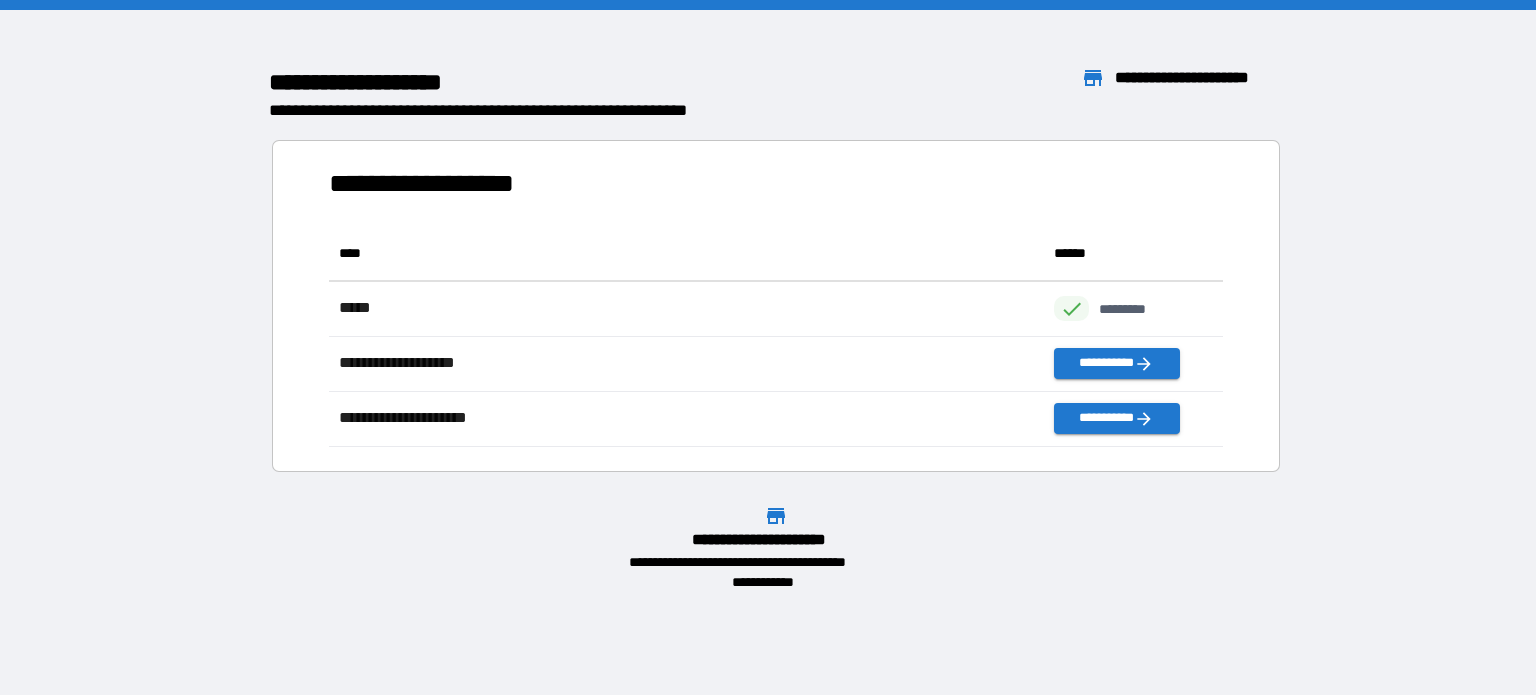 scroll, scrollTop: 16, scrollLeft: 16, axis: both 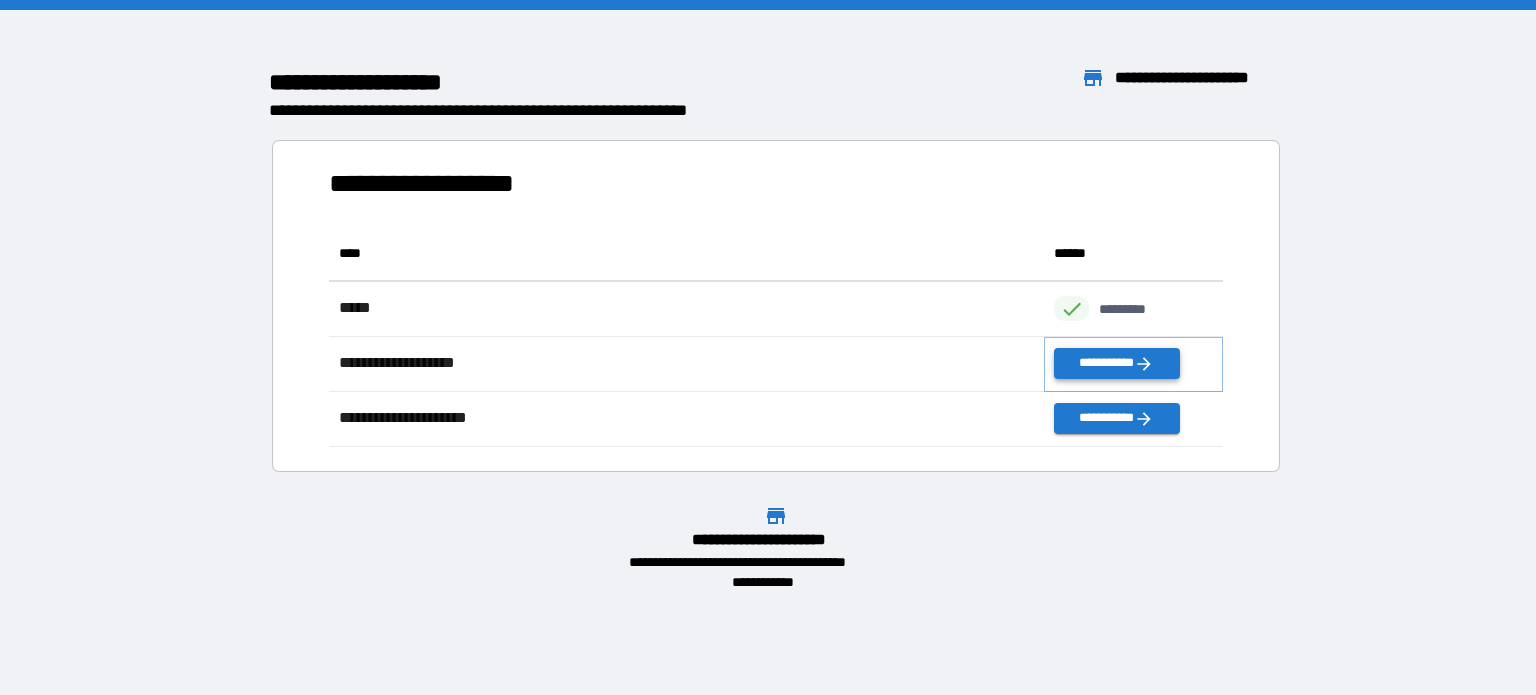 click on "**********" at bounding box center (1116, 363) 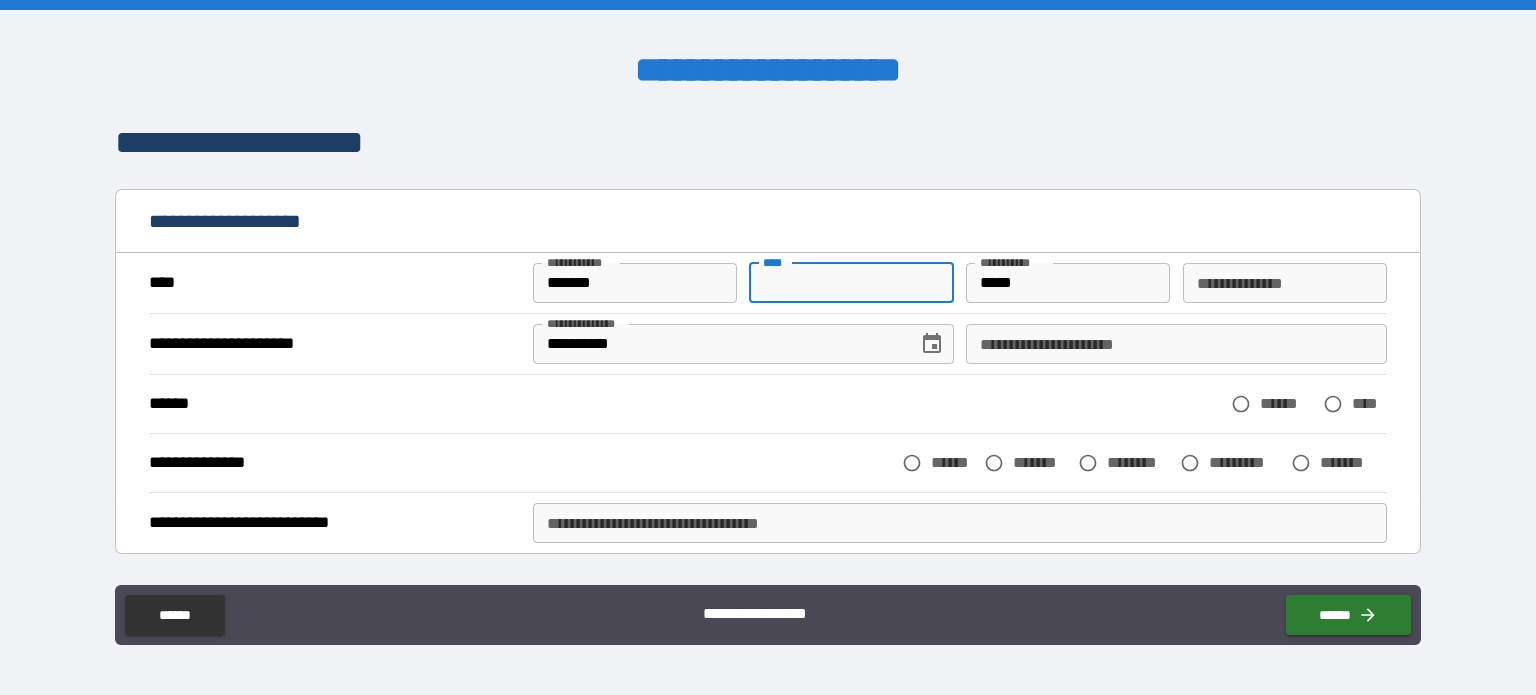 click on "**   *" at bounding box center (851, 283) 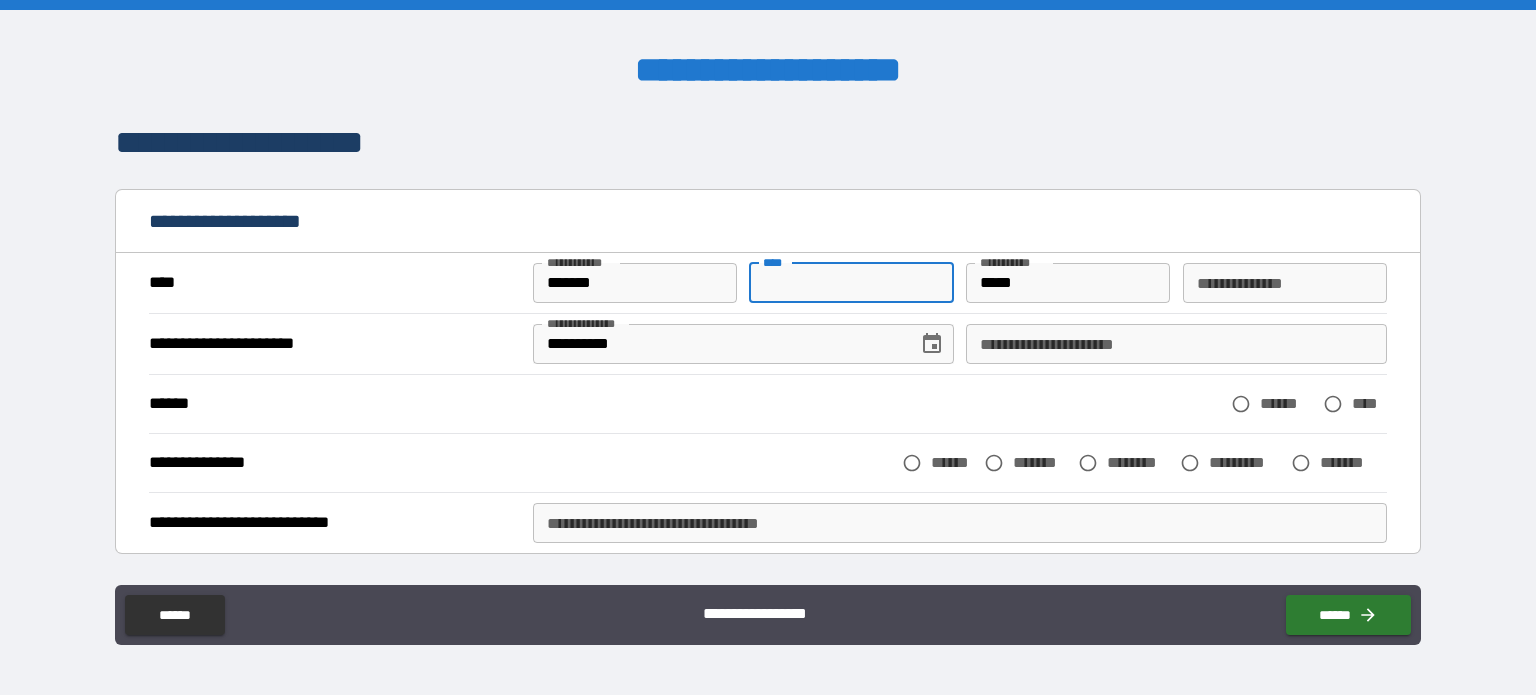 type on "*" 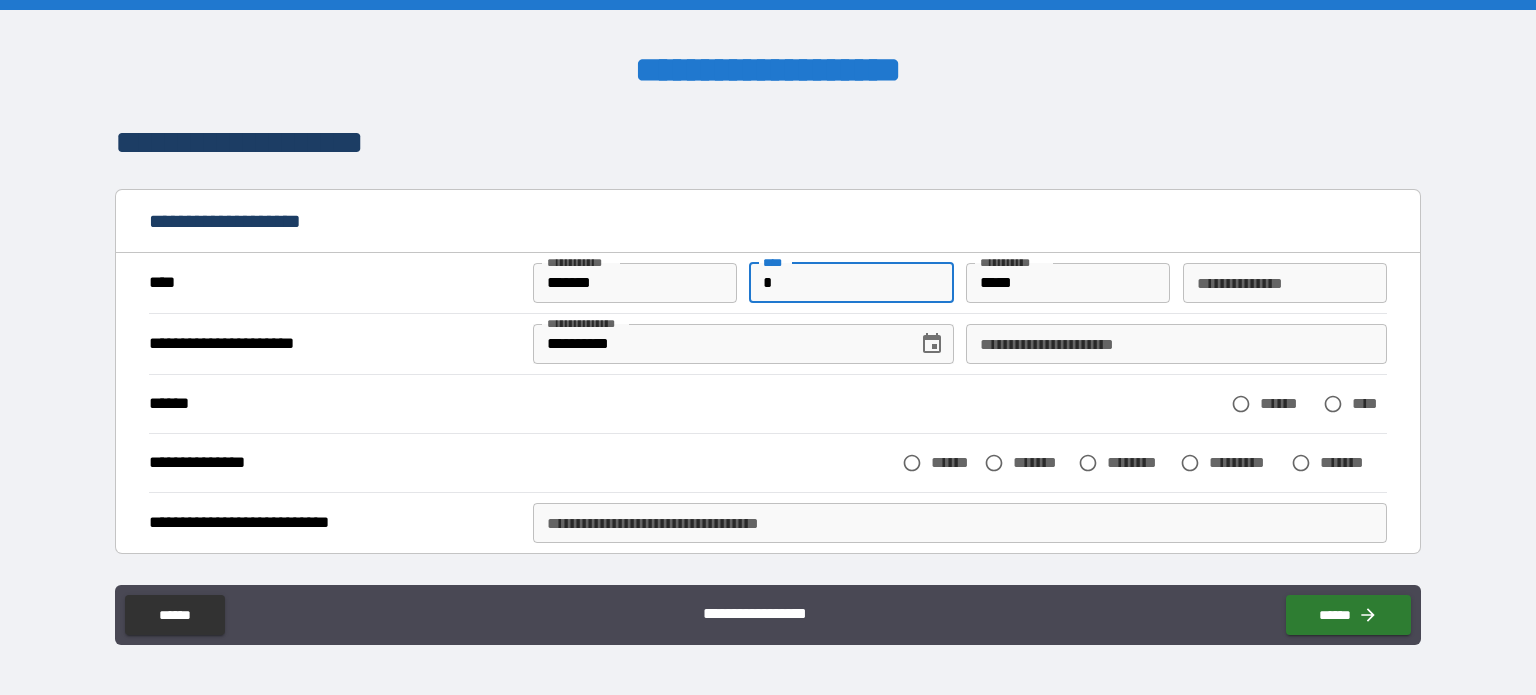type on "*" 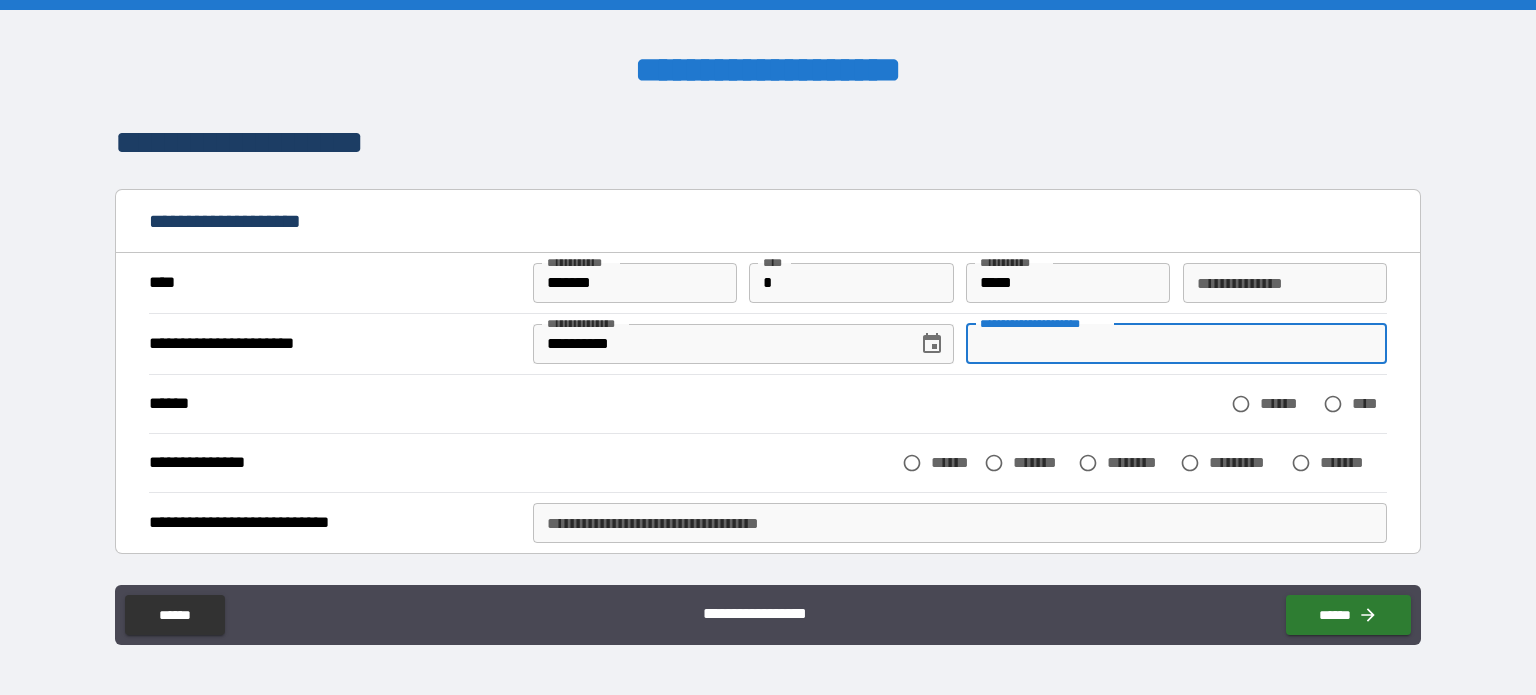 click on "**********" at bounding box center [1176, 344] 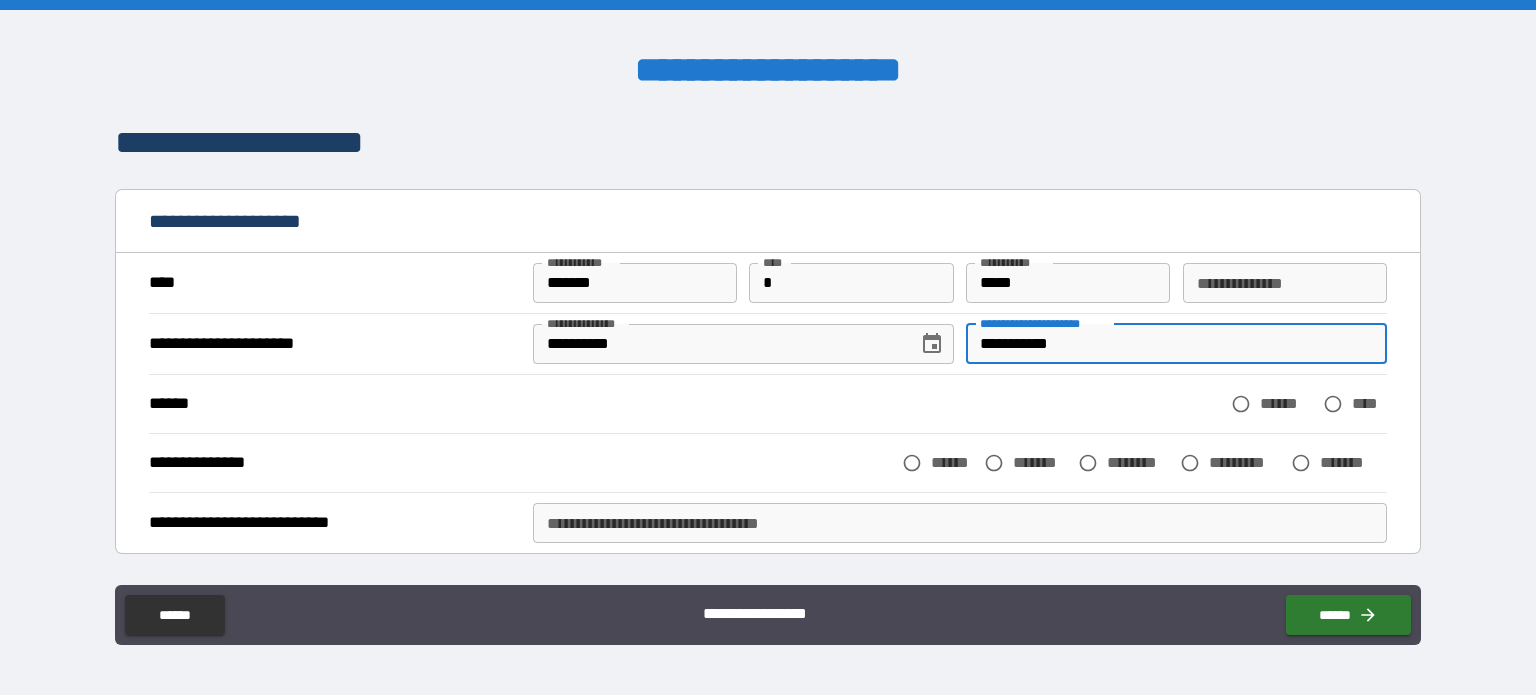 type on "**********" 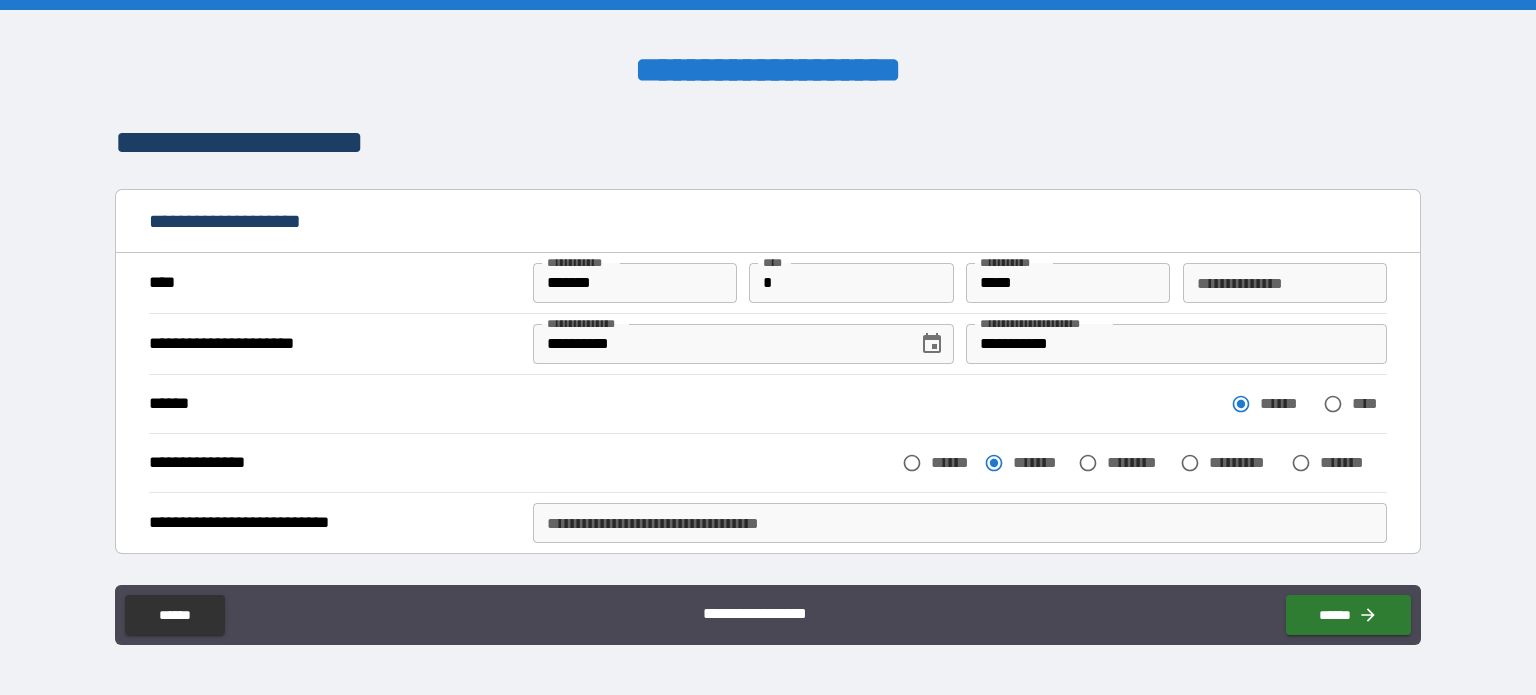 click on "**********" at bounding box center [960, 523] 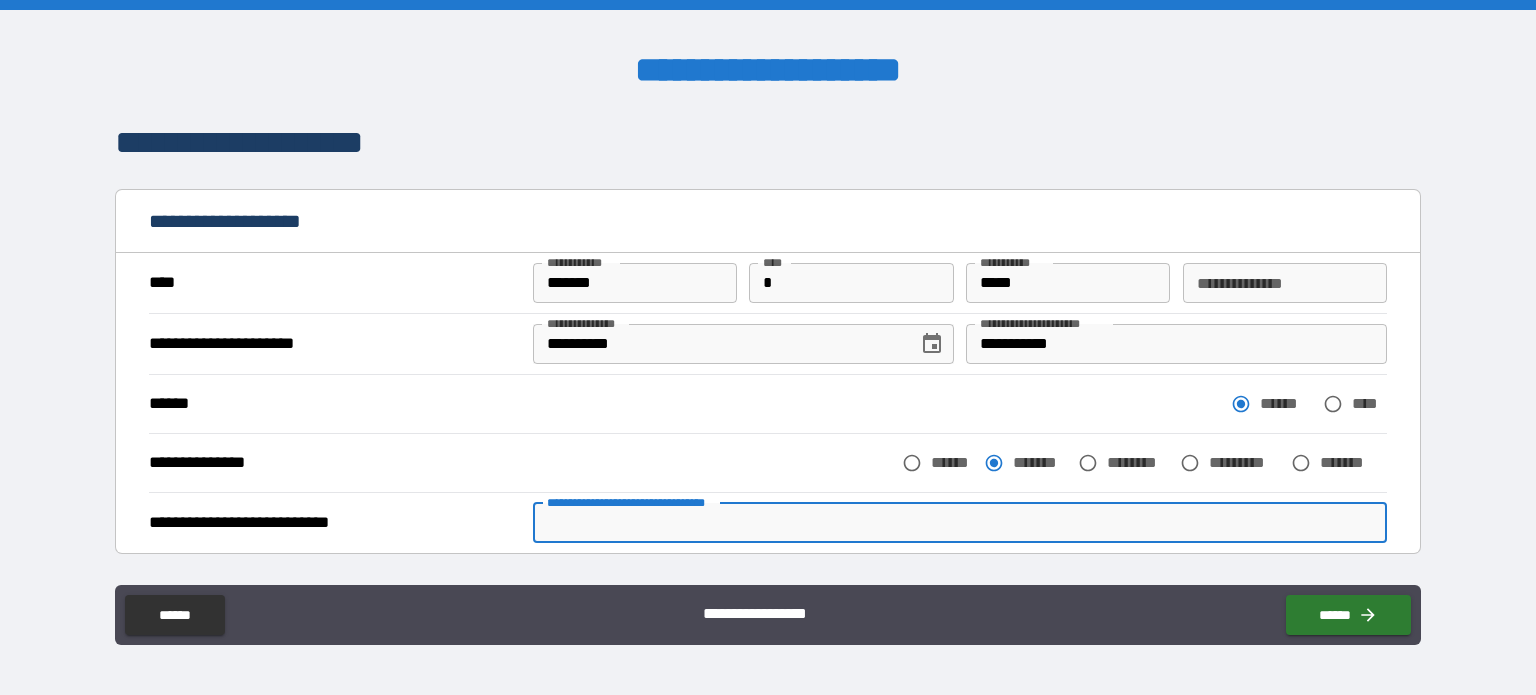 type on "*" 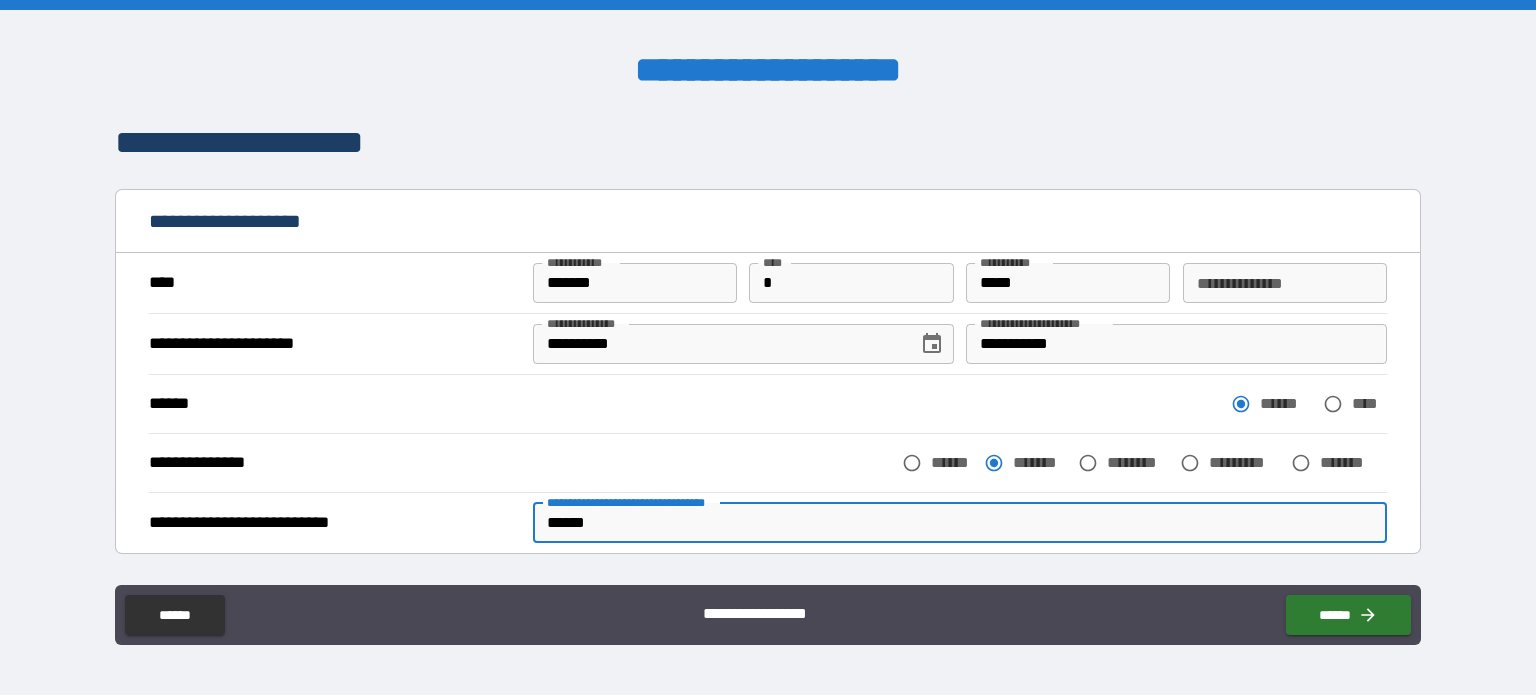 click on "******" at bounding box center [960, 523] 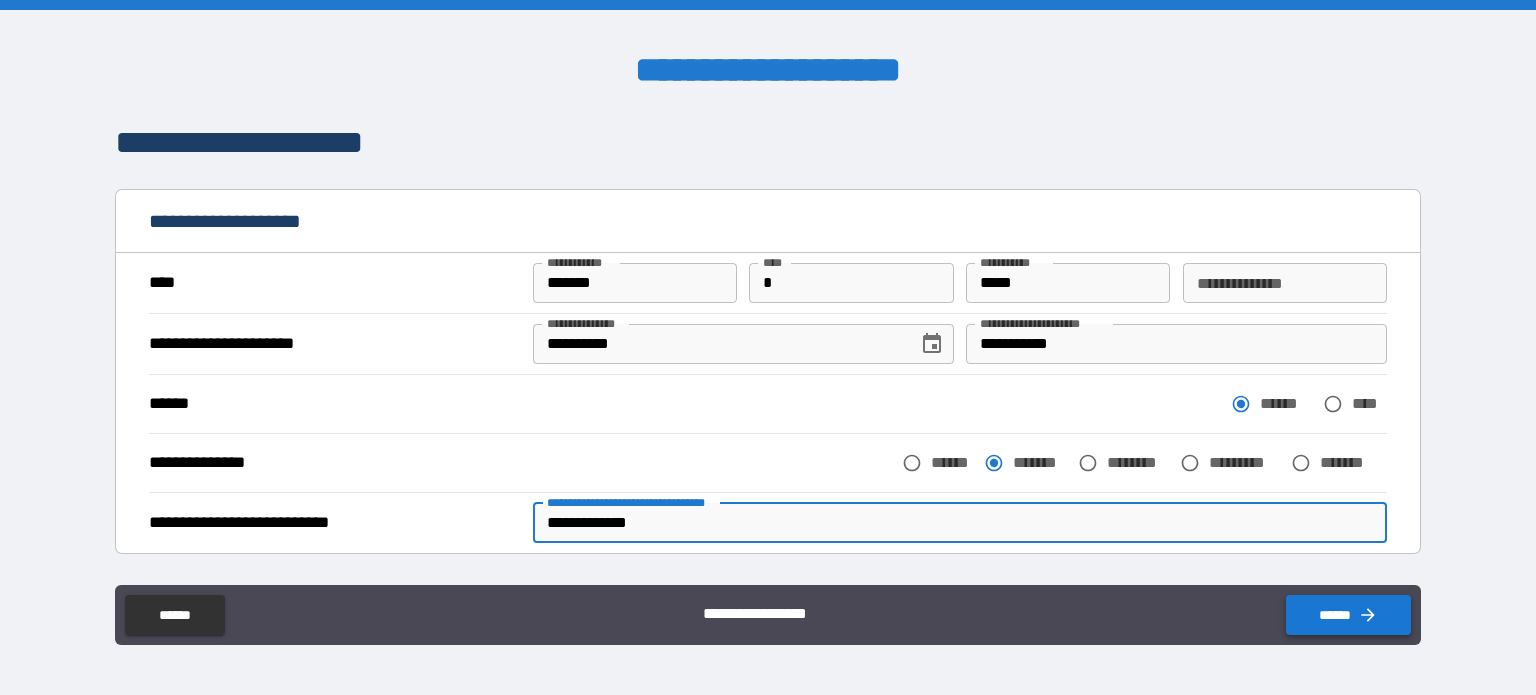 type on "**********" 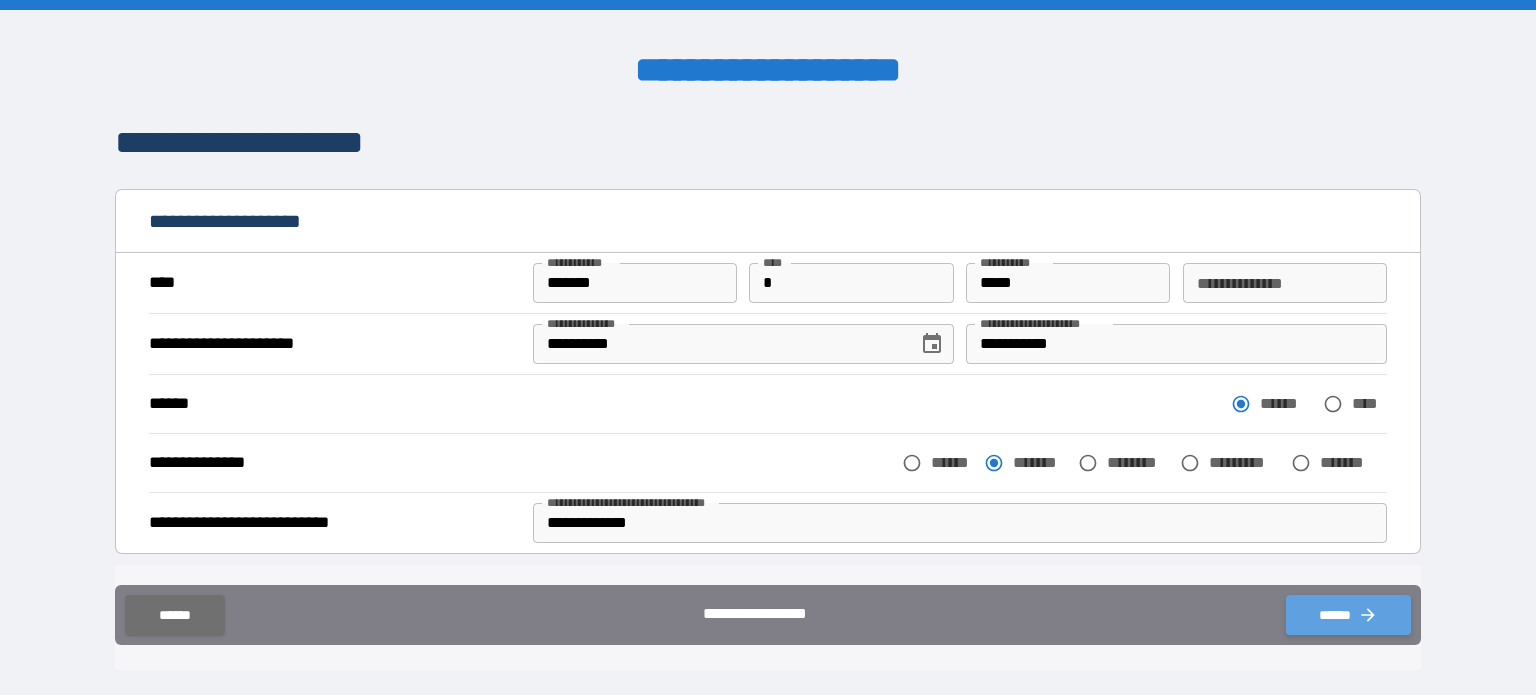click on "******" at bounding box center [1348, 615] 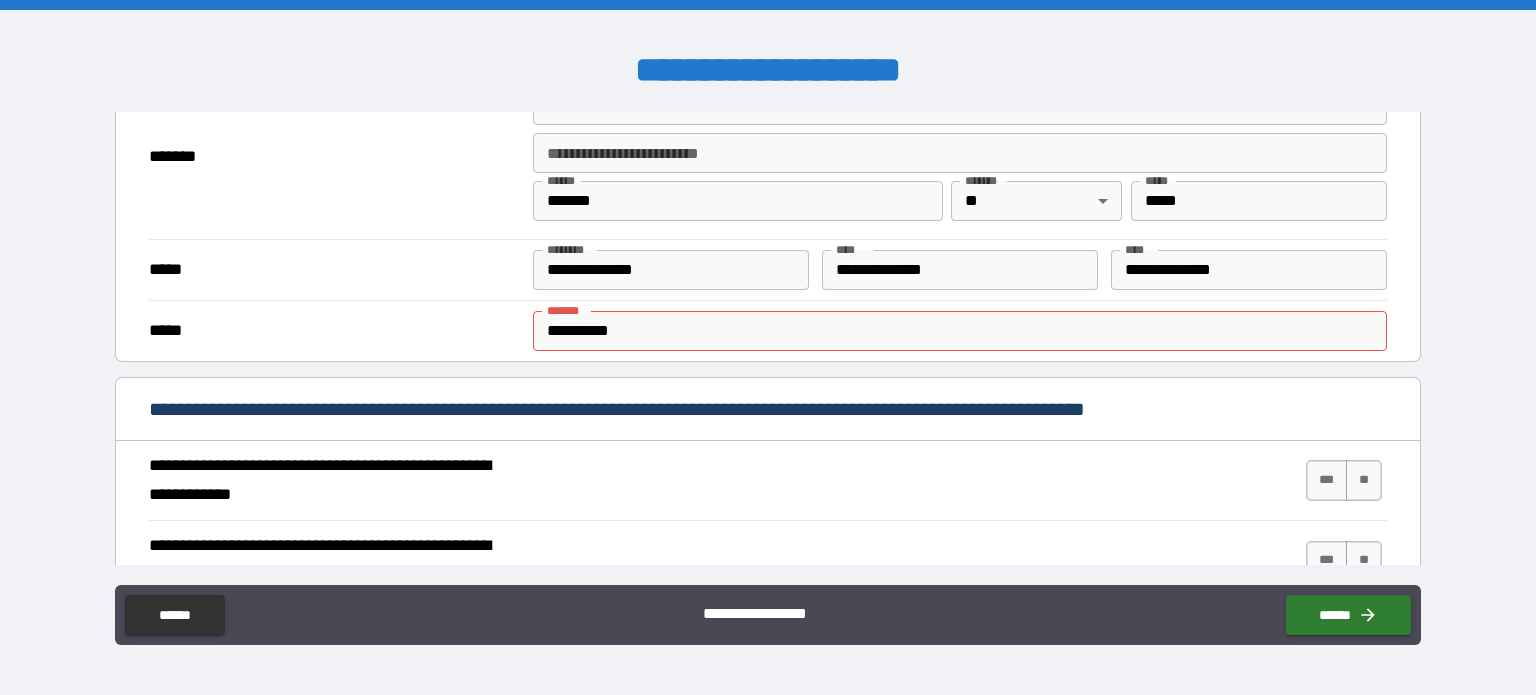 scroll, scrollTop: 571, scrollLeft: 0, axis: vertical 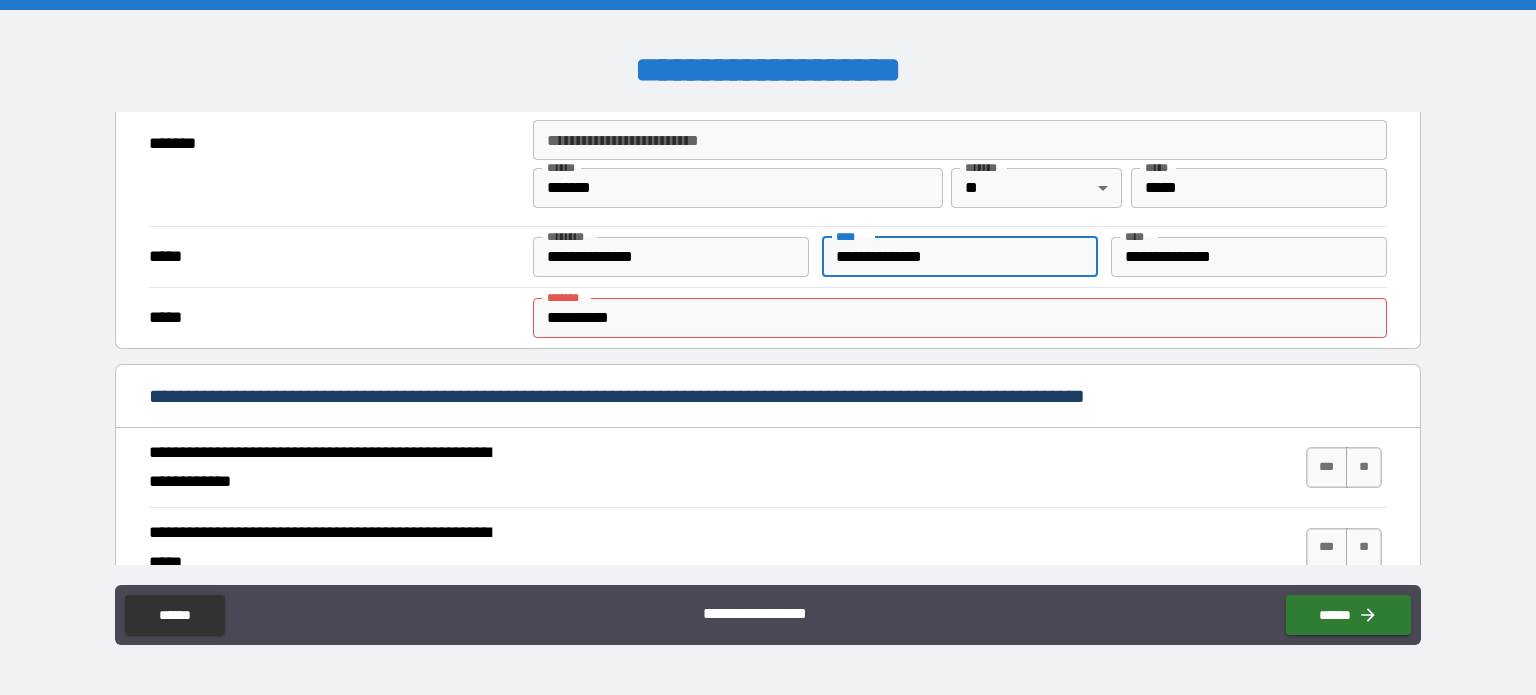 drag, startPoint x: 964, startPoint y: 251, endPoint x: 779, endPoint y: 251, distance: 185 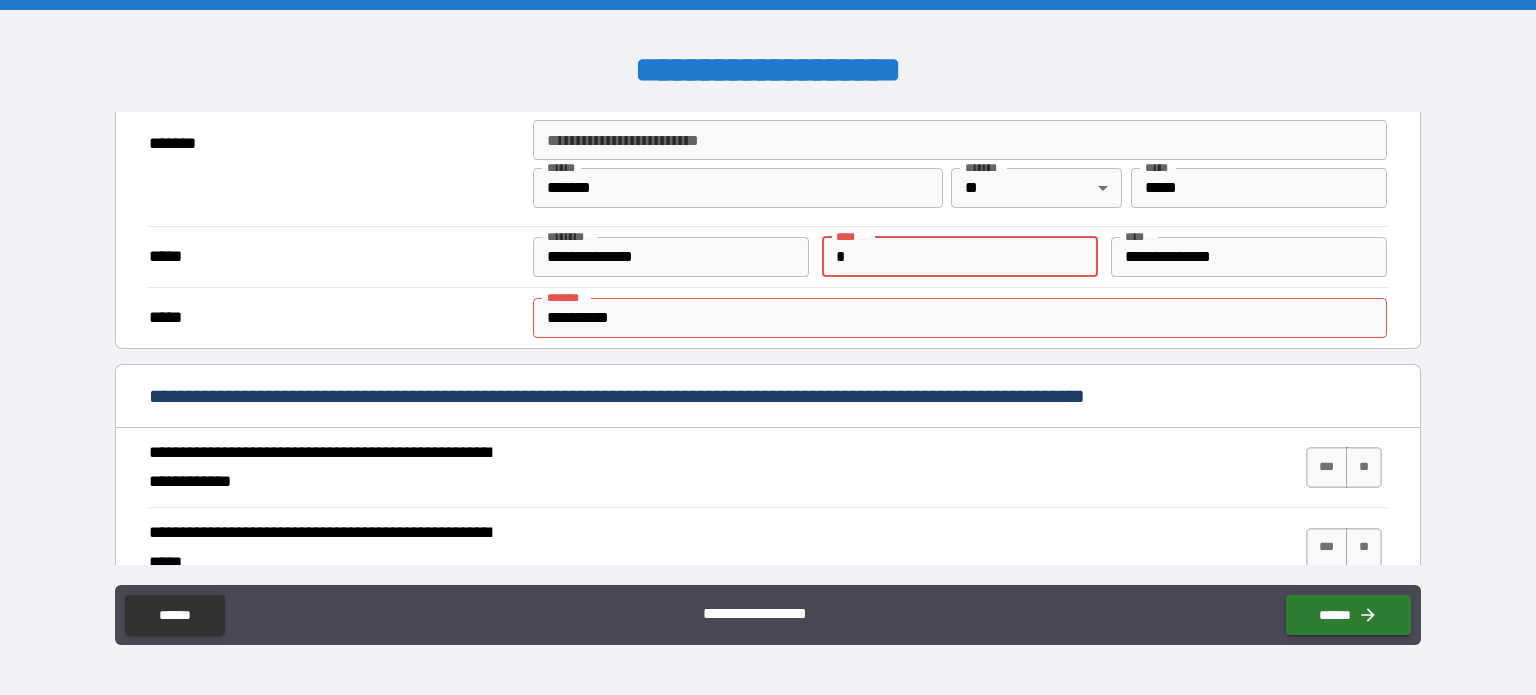 type on "*" 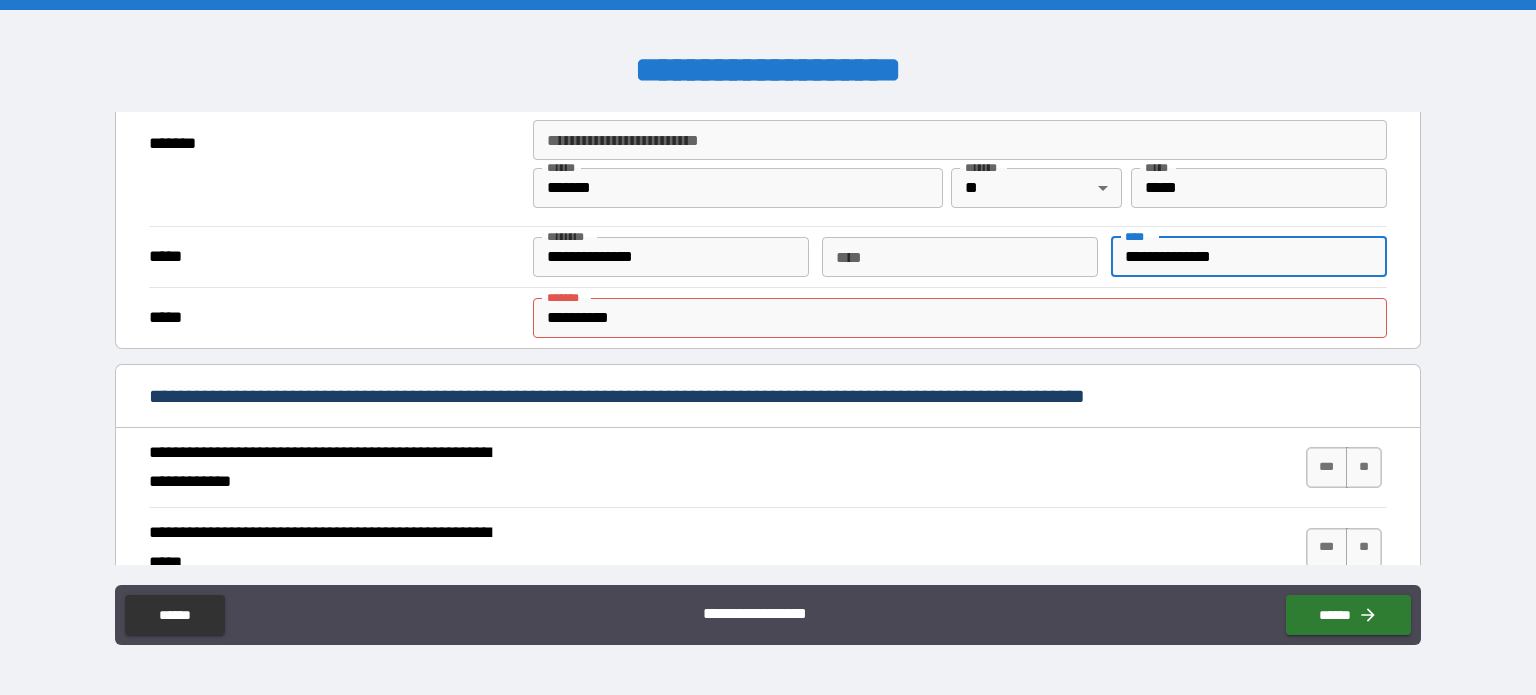 drag, startPoint x: 1244, startPoint y: 255, endPoint x: 1074, endPoint y: 250, distance: 170.07352 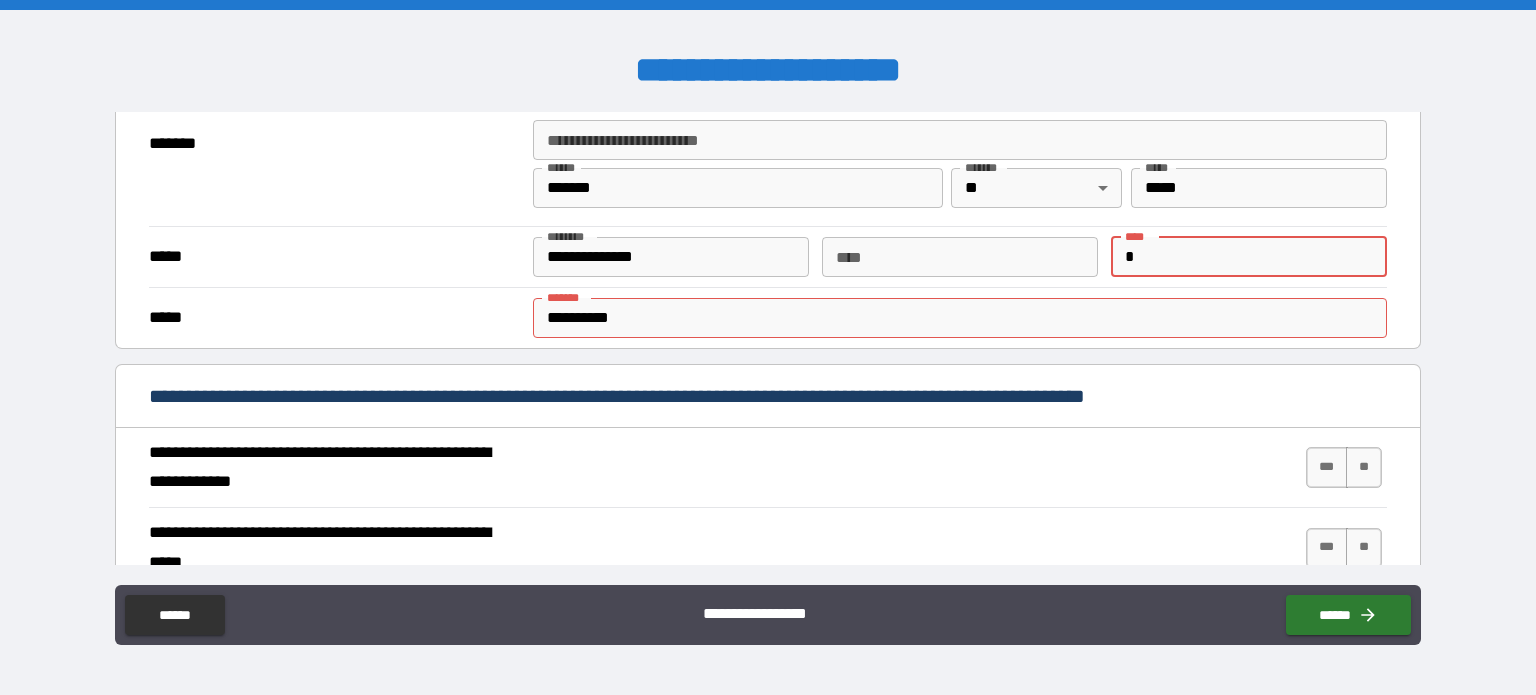 type on "*" 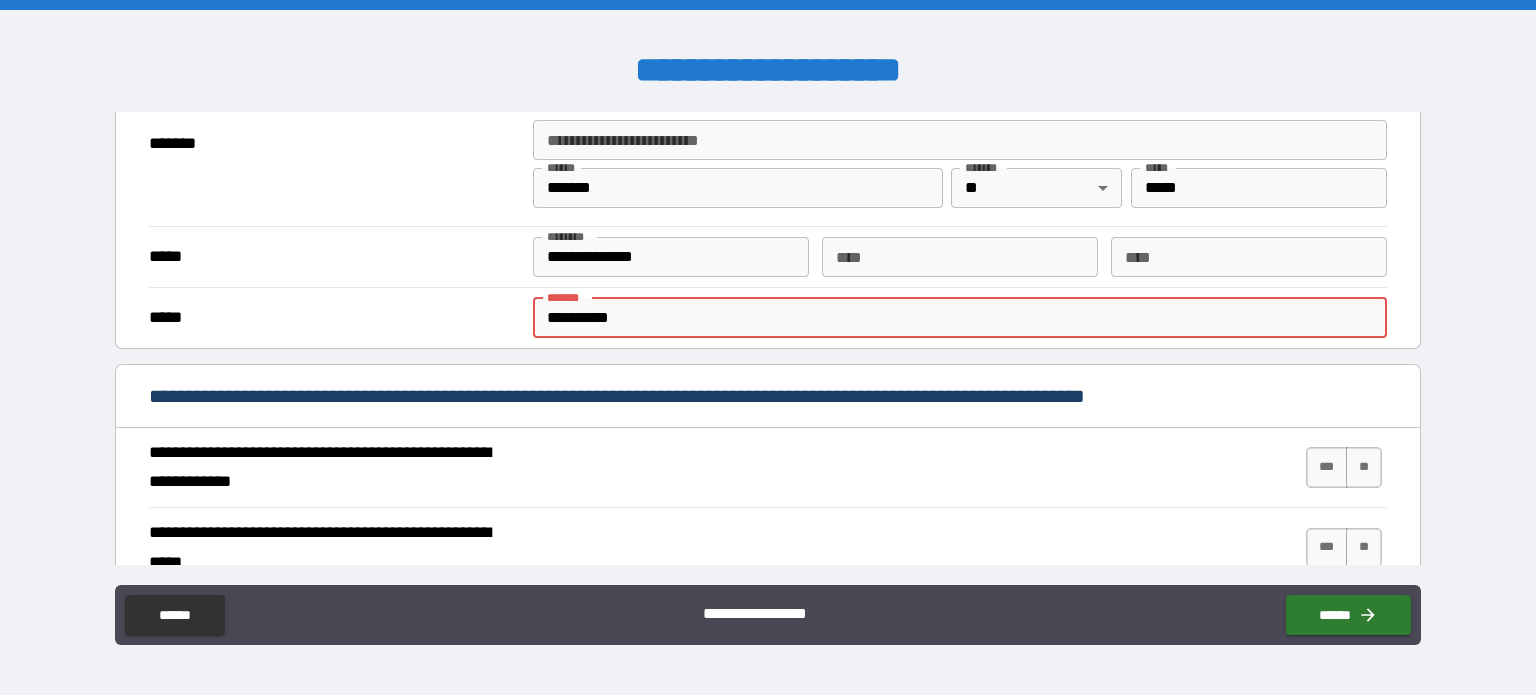 click on "**********" at bounding box center [960, 318] 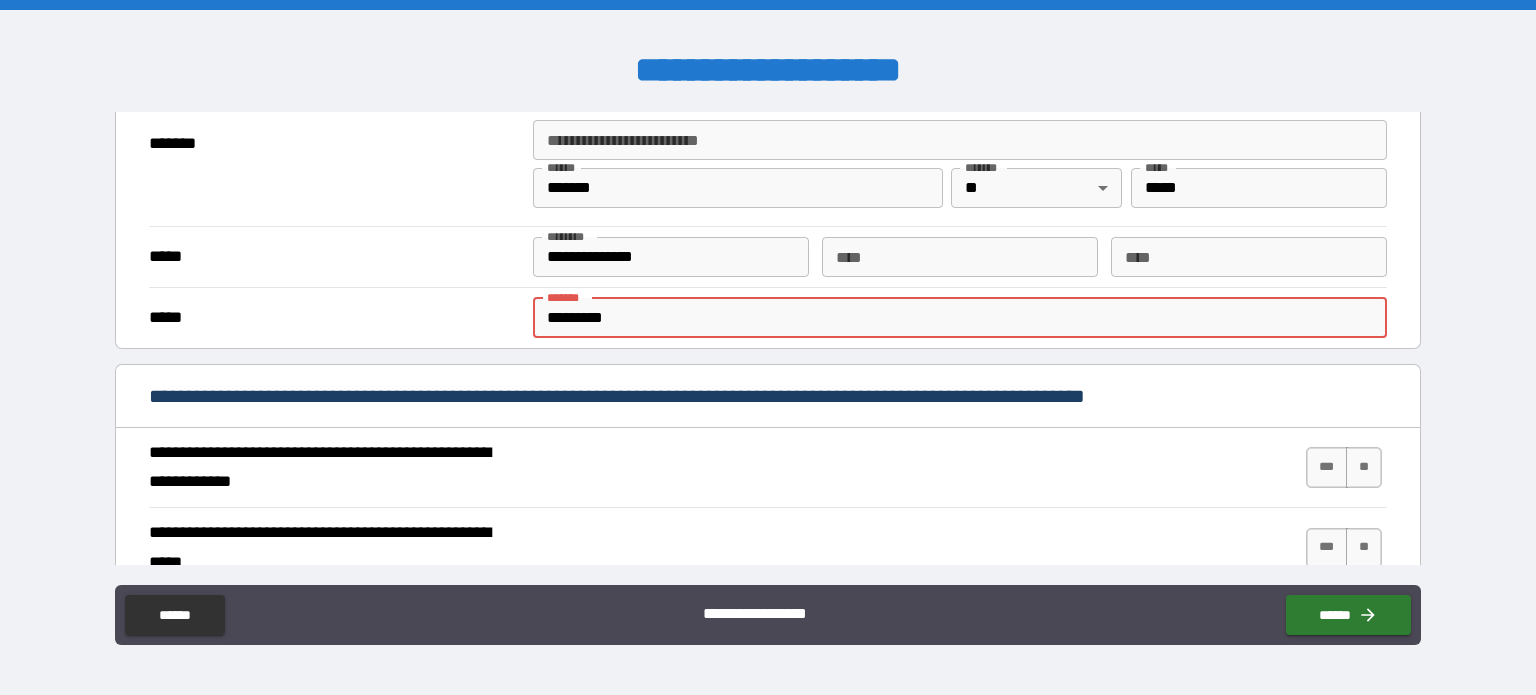 type on "**********" 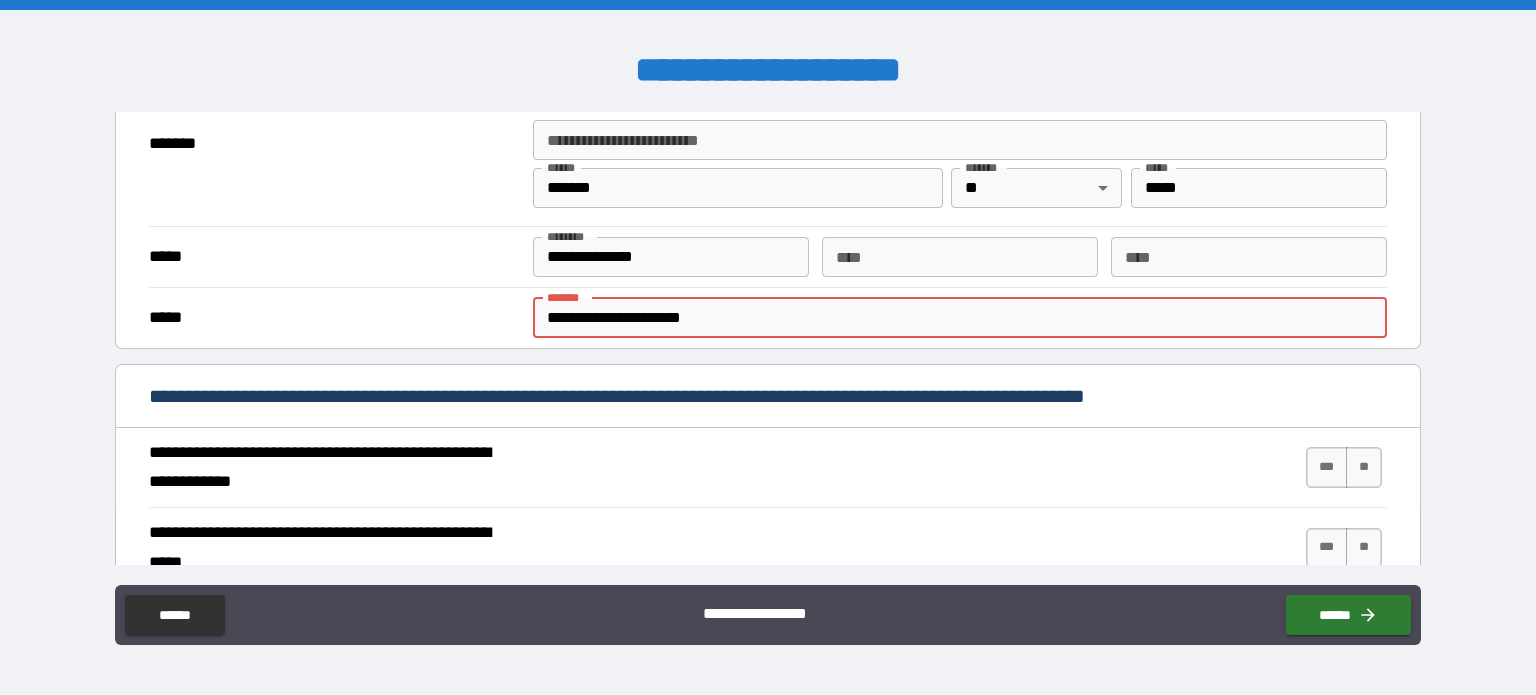 type on "****" 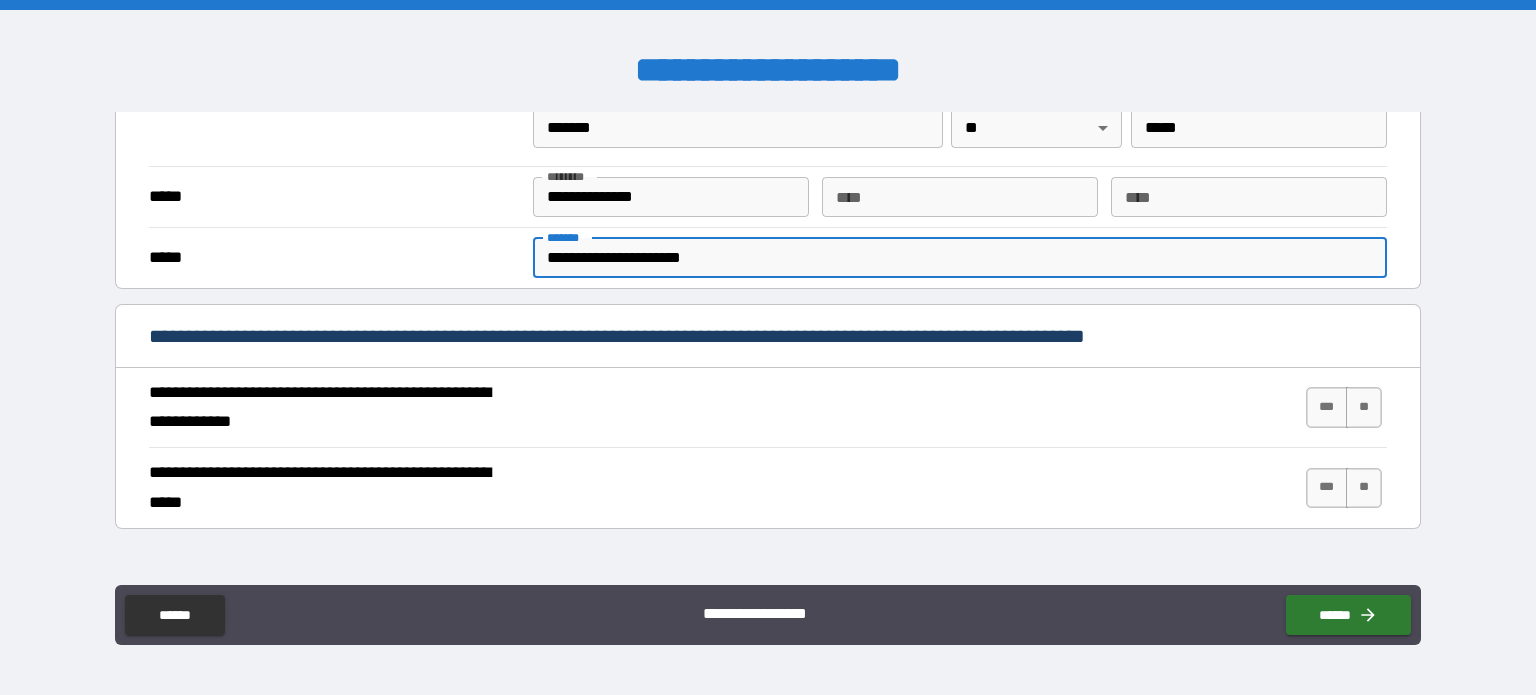 scroll, scrollTop: 644, scrollLeft: 0, axis: vertical 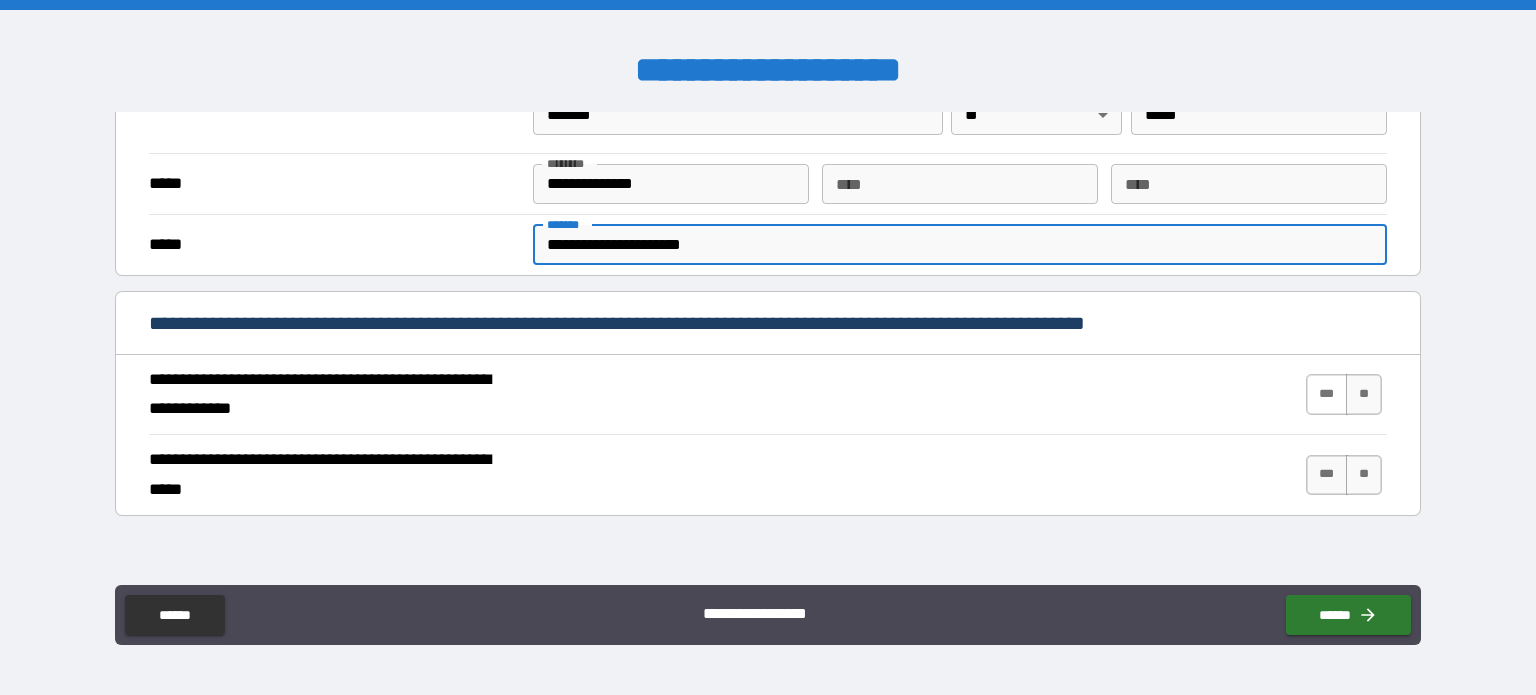 click on "***" at bounding box center (1327, 394) 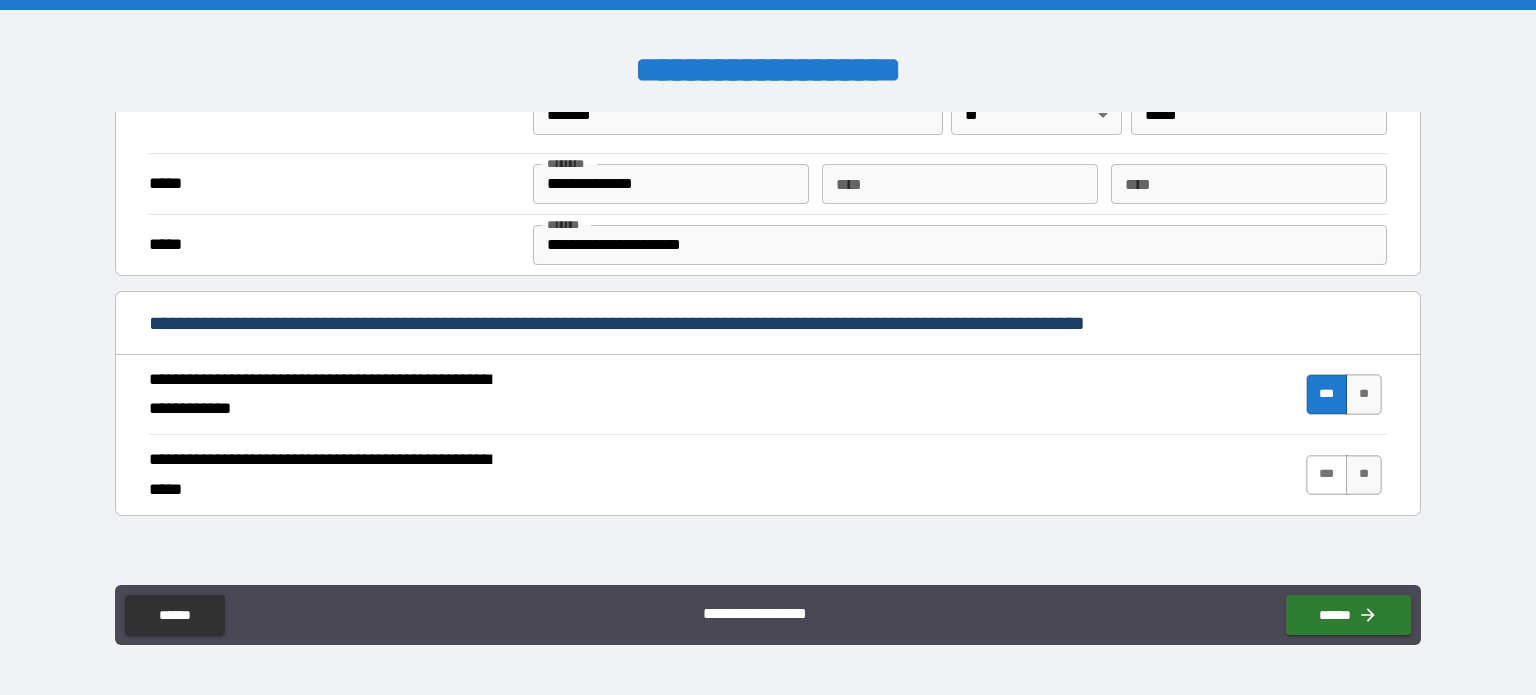click on "***" at bounding box center [1327, 475] 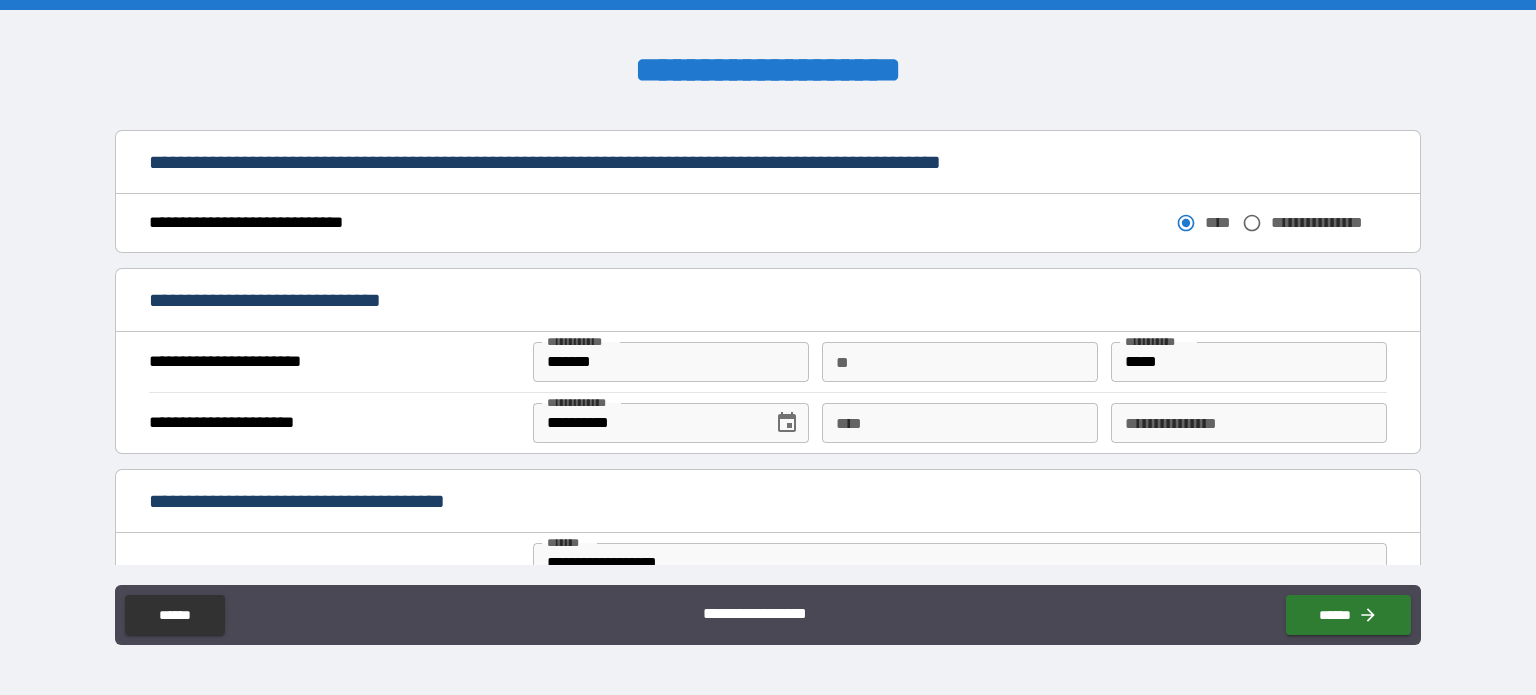 scroll, scrollTop: 1142, scrollLeft: 0, axis: vertical 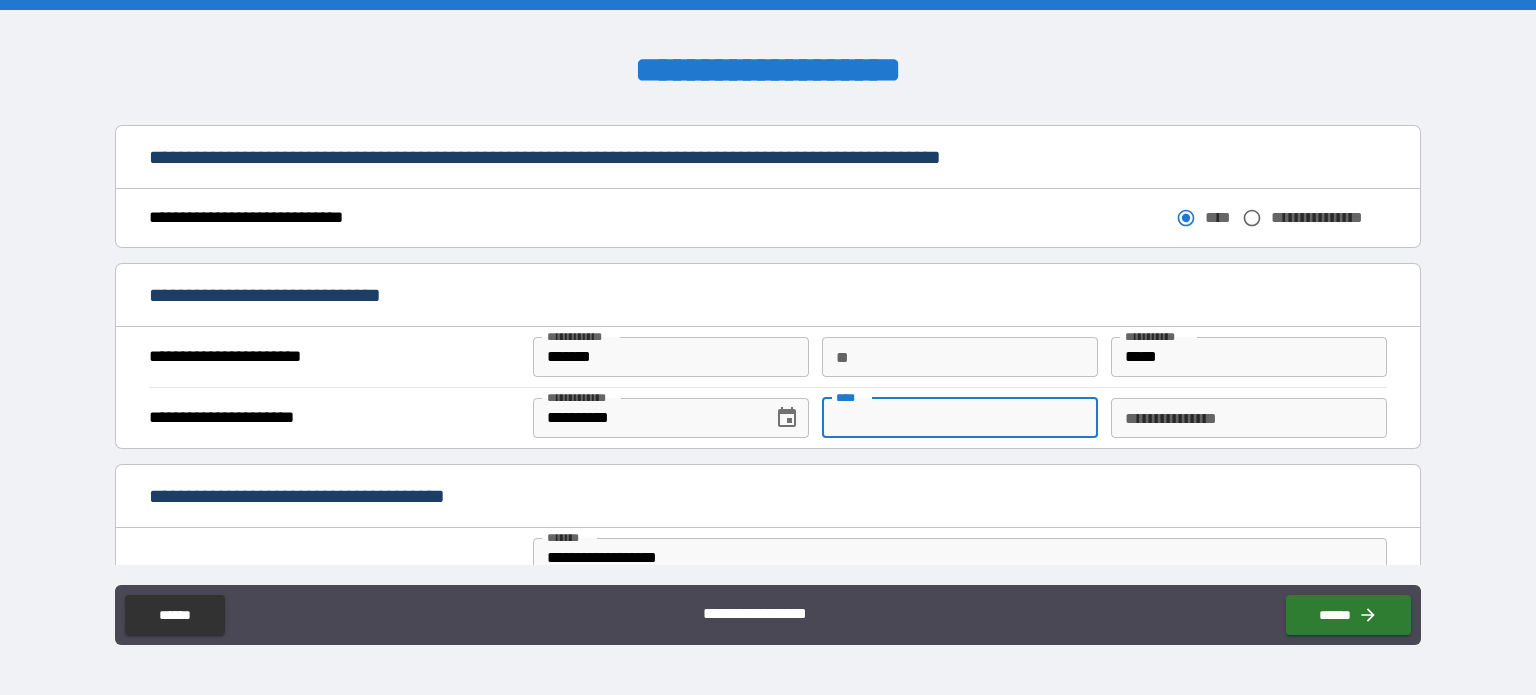 click on "****" at bounding box center [960, 418] 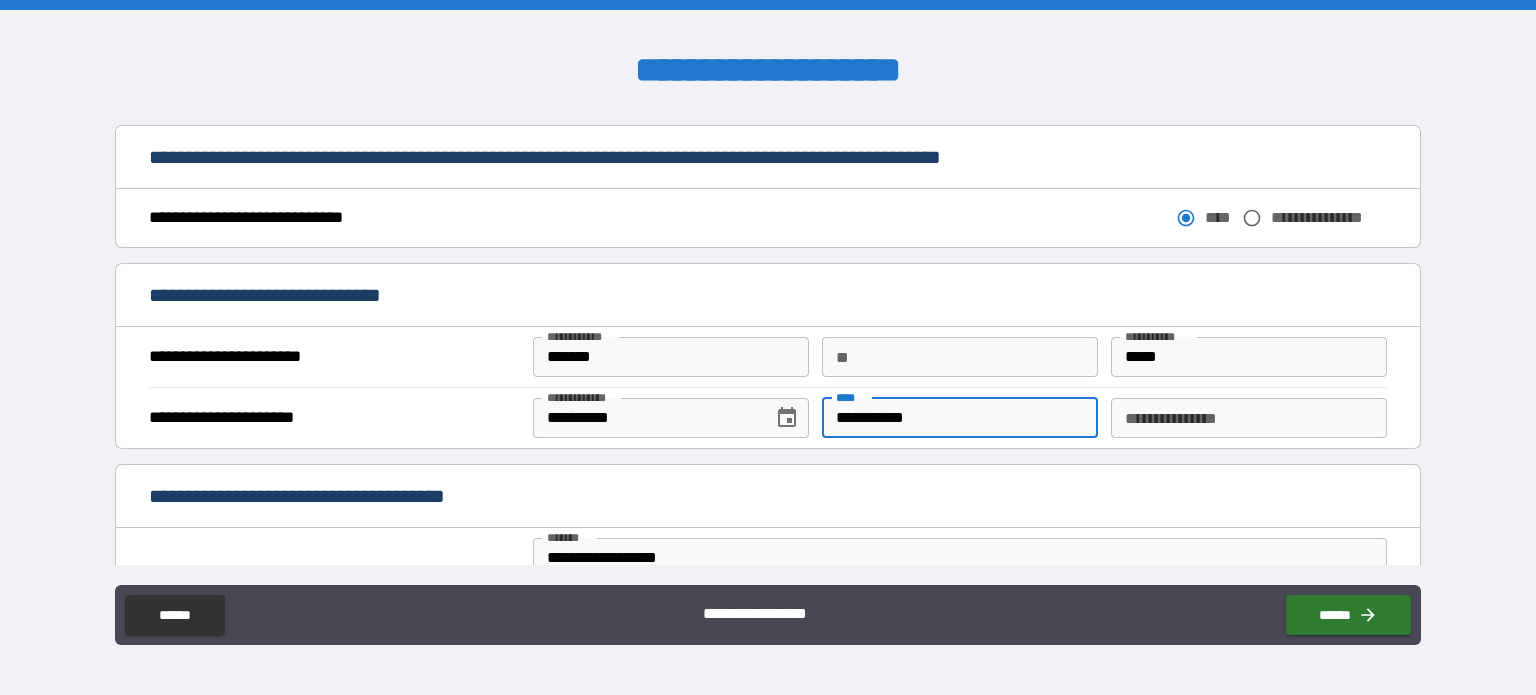 type on "**********" 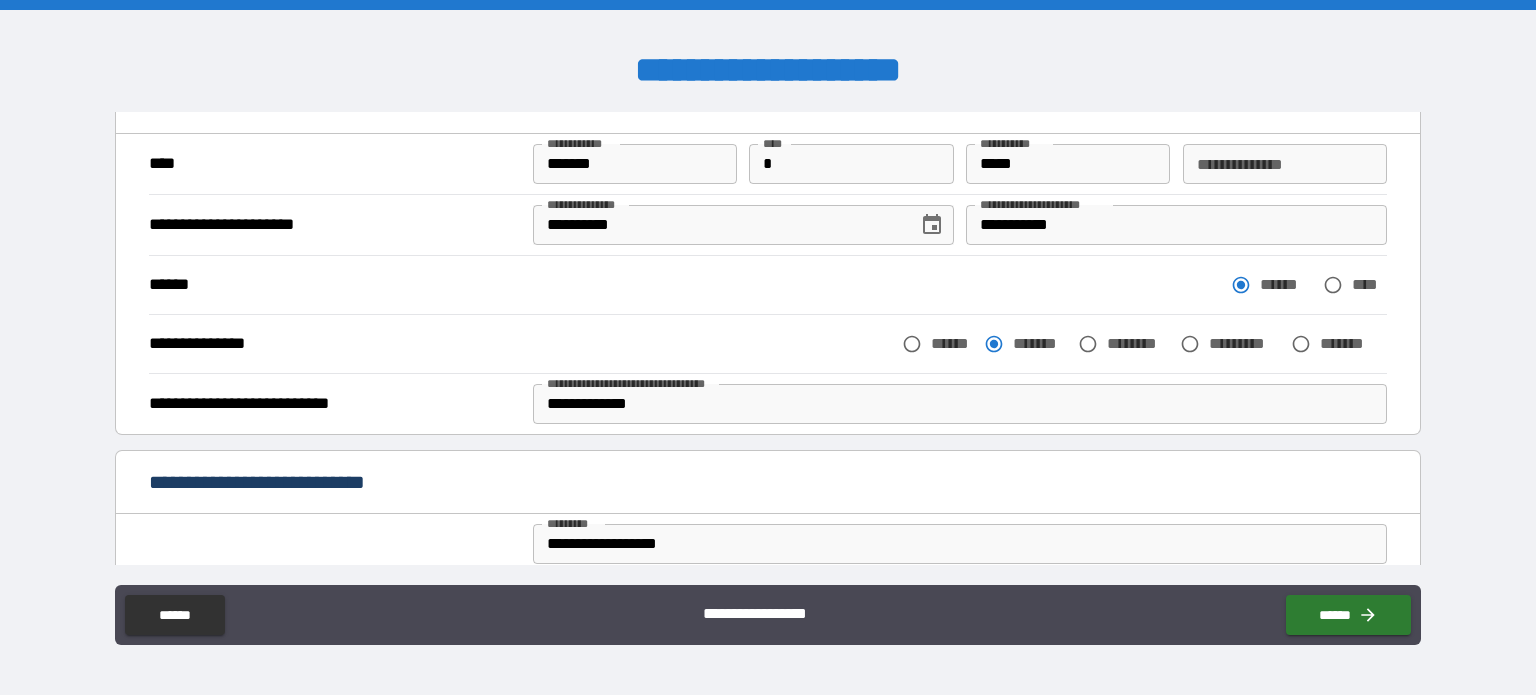 scroll, scrollTop: 0, scrollLeft: 0, axis: both 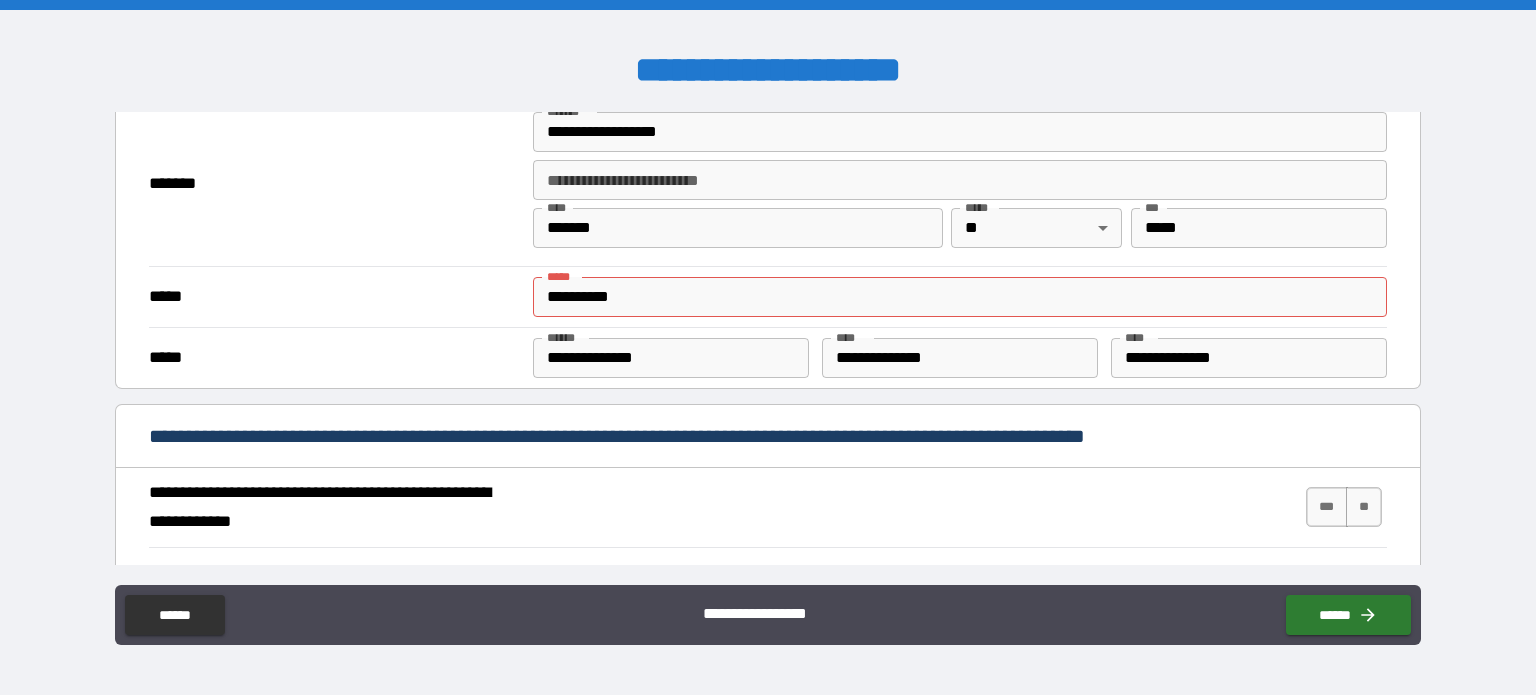 type on "*********" 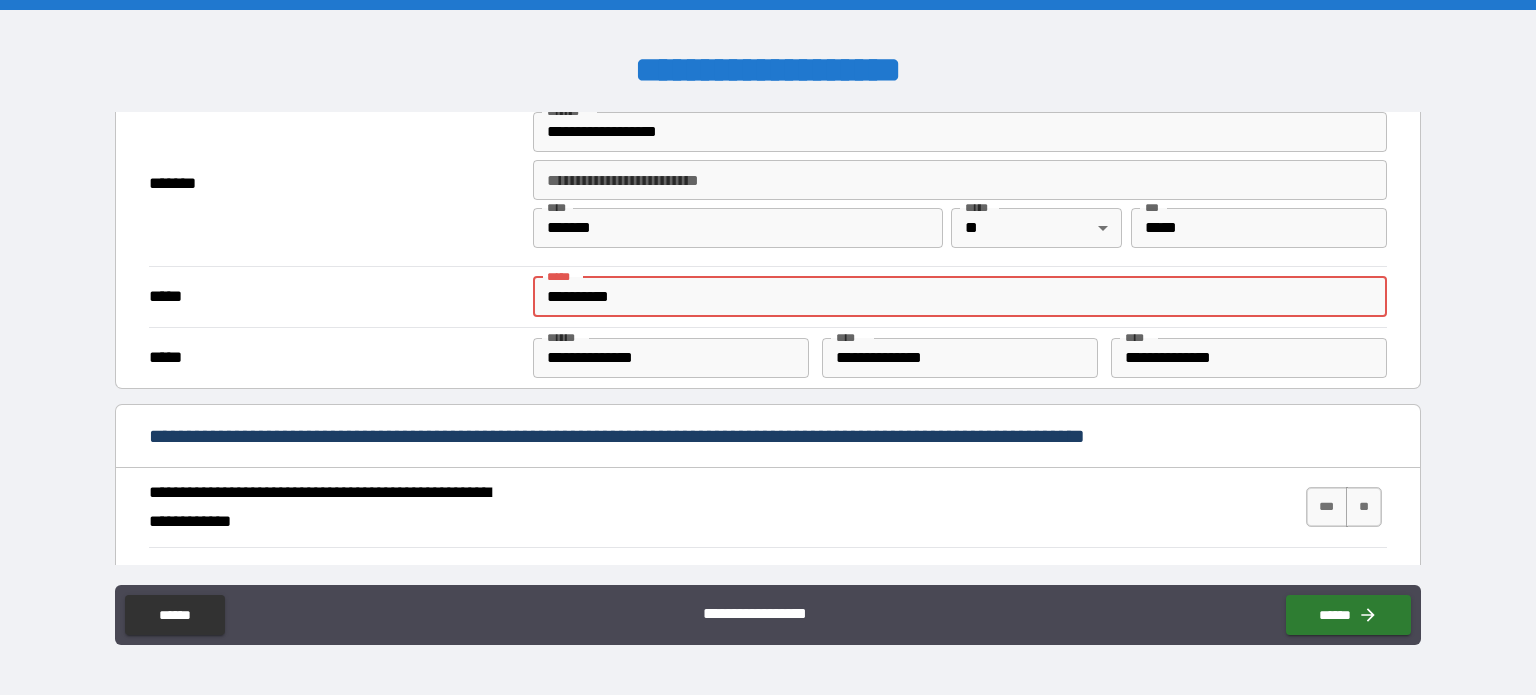 drag, startPoint x: 656, startPoint y: 295, endPoint x: 457, endPoint y: 305, distance: 199.2511 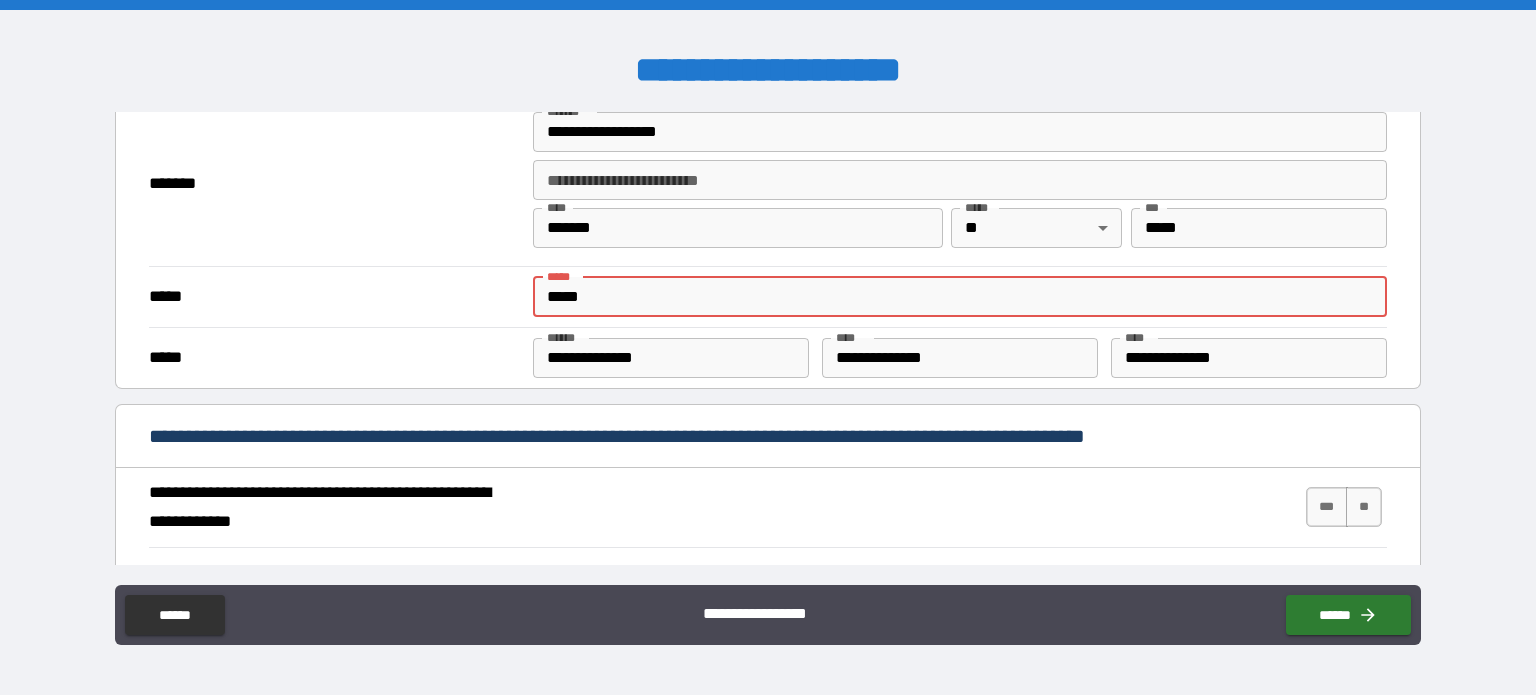 type on "**********" 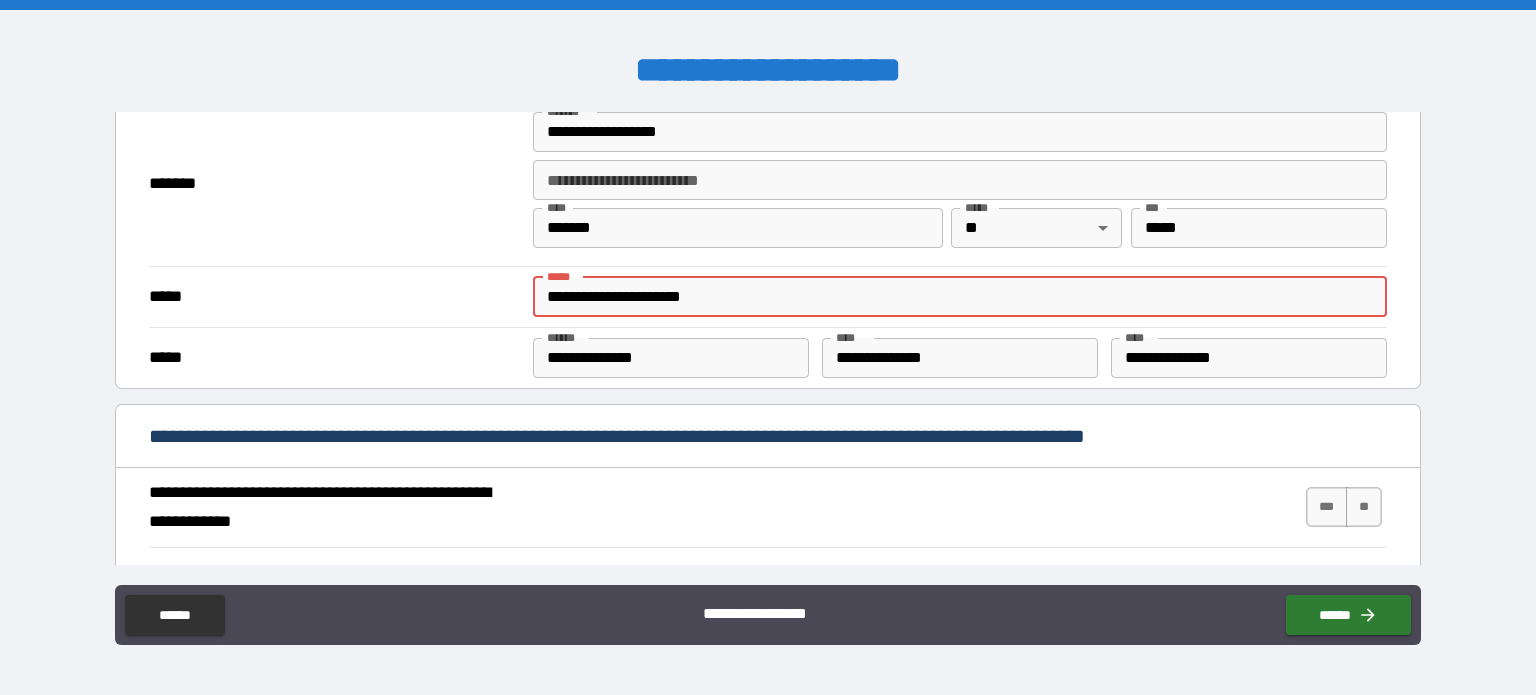 type on "*" 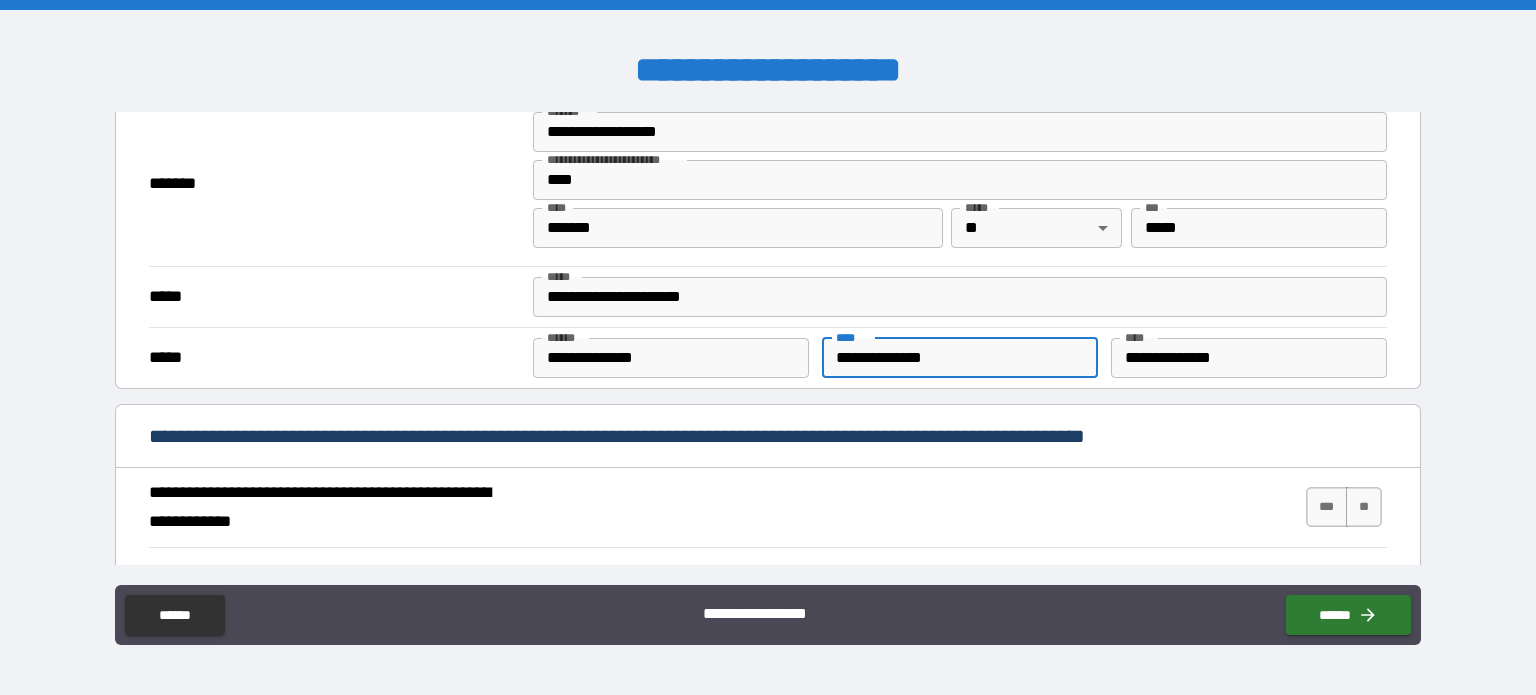 drag, startPoint x: 956, startPoint y: 350, endPoint x: 749, endPoint y: 339, distance: 207.29207 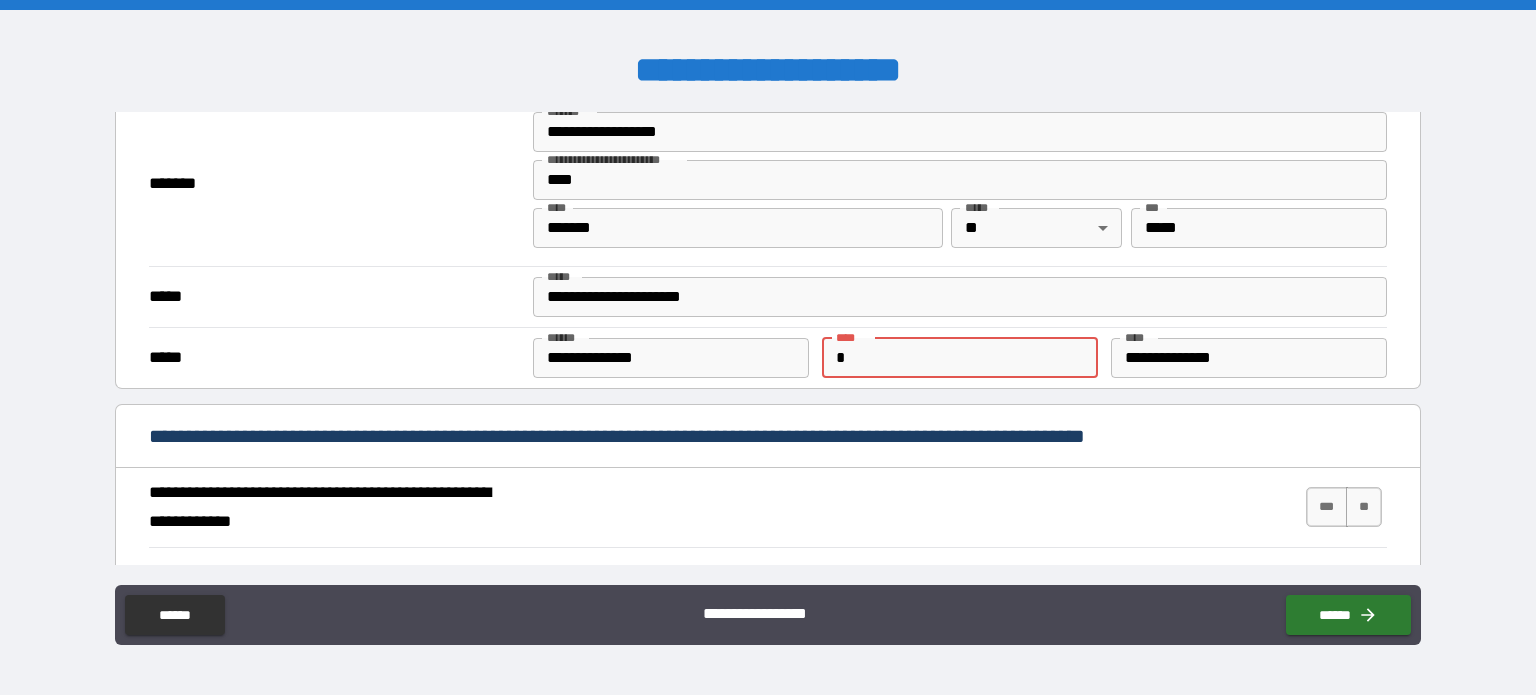 type on "*" 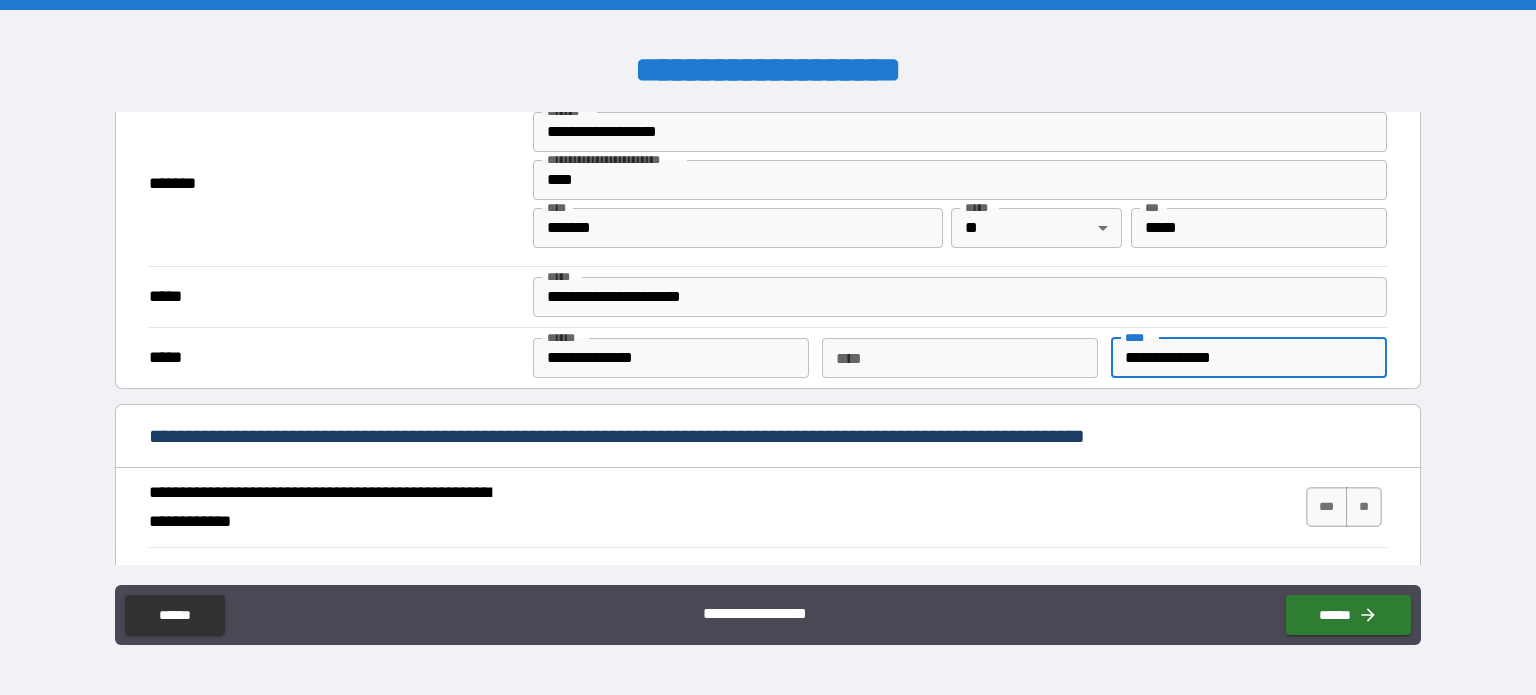 drag, startPoint x: 1248, startPoint y: 347, endPoint x: 987, endPoint y: 330, distance: 261.55304 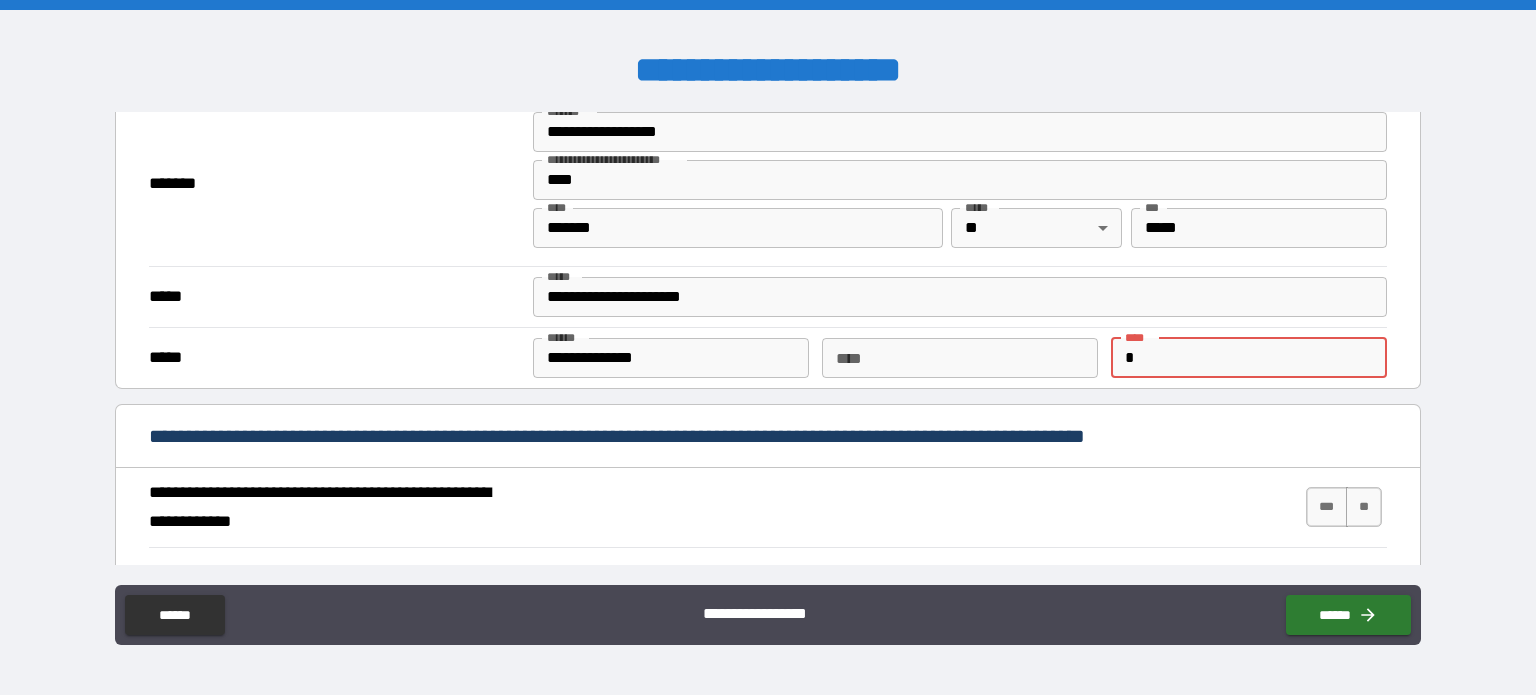 type on "*" 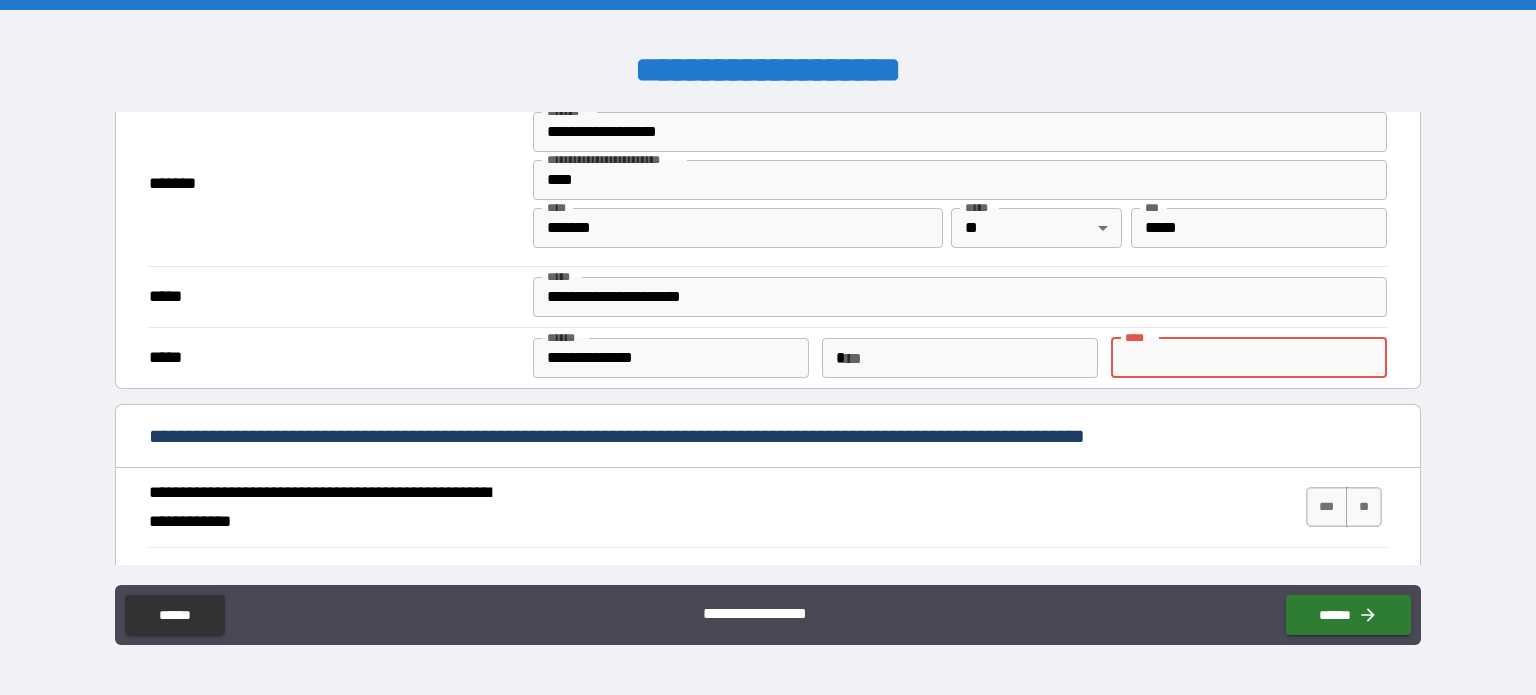 click on "*" at bounding box center [960, 358] 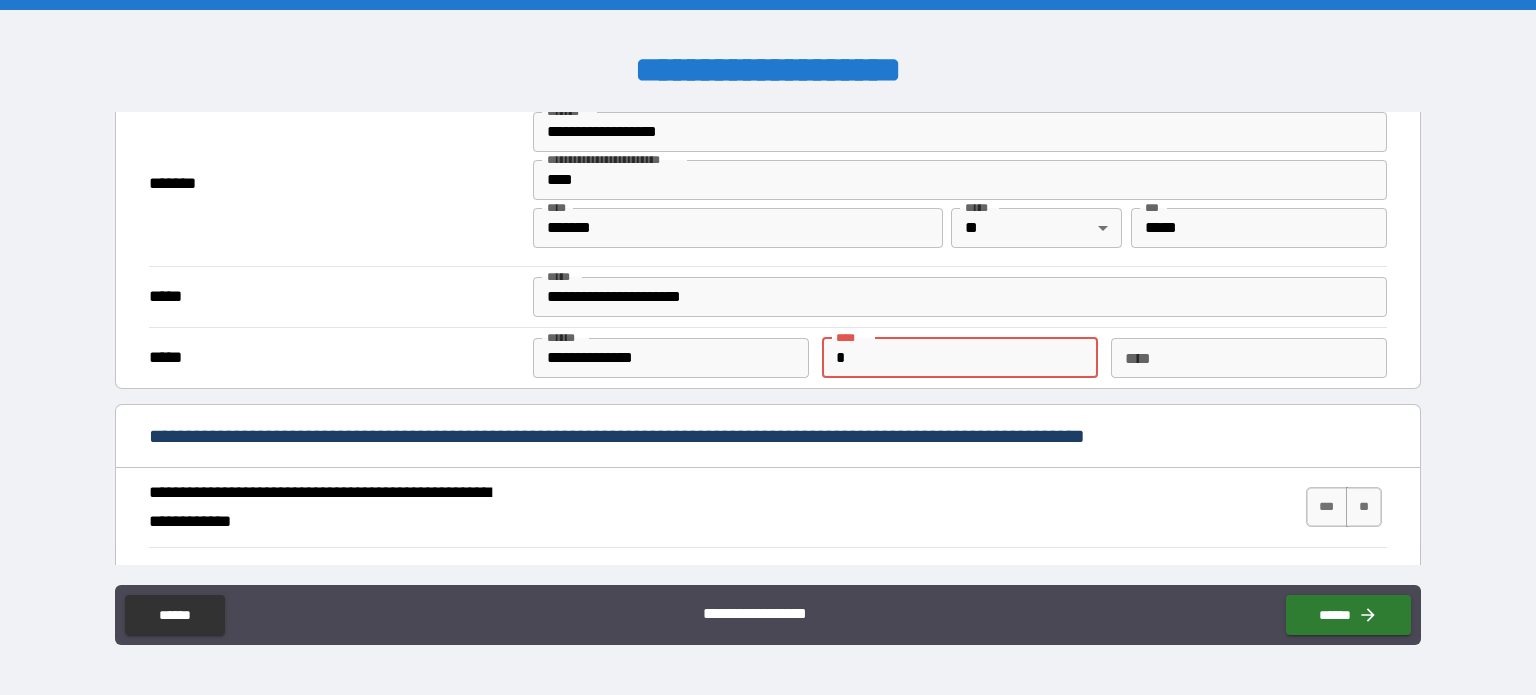 type on "**********" 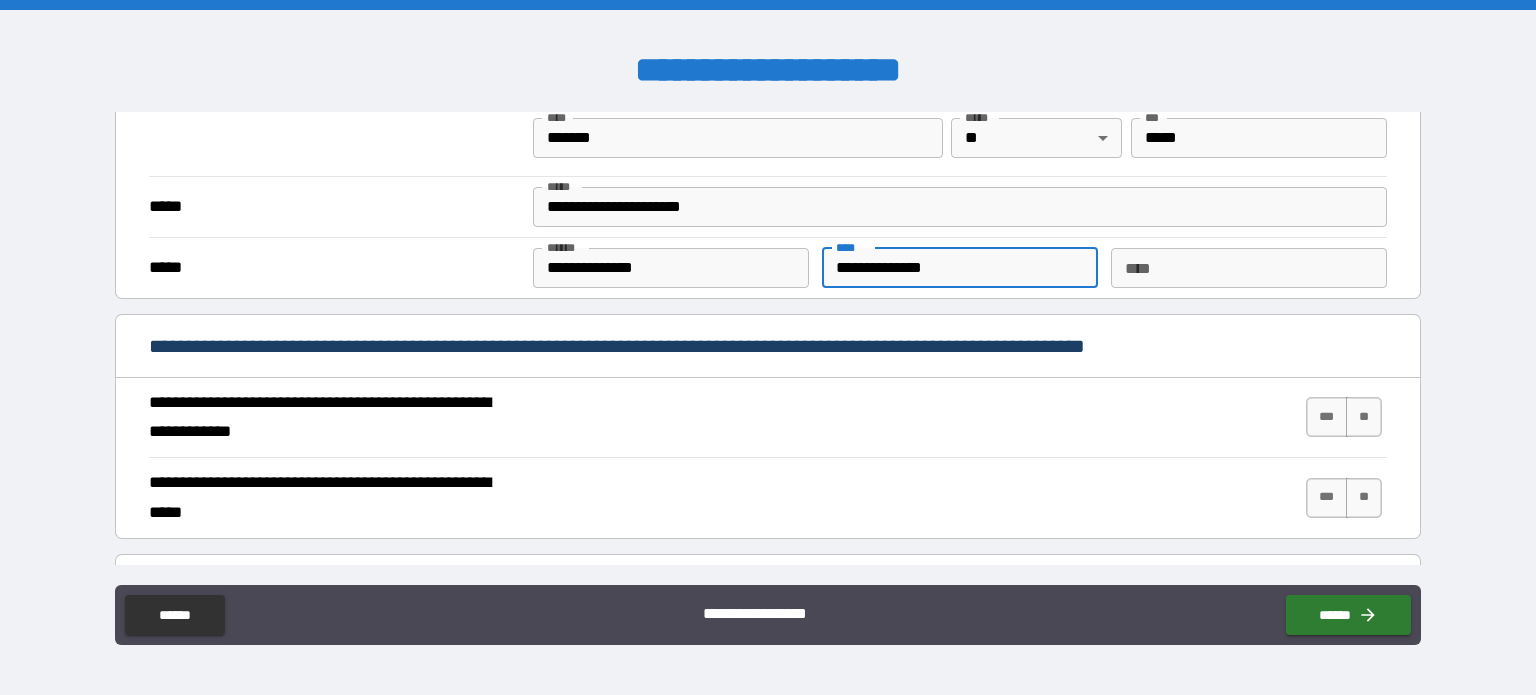 scroll, scrollTop: 1662, scrollLeft: 0, axis: vertical 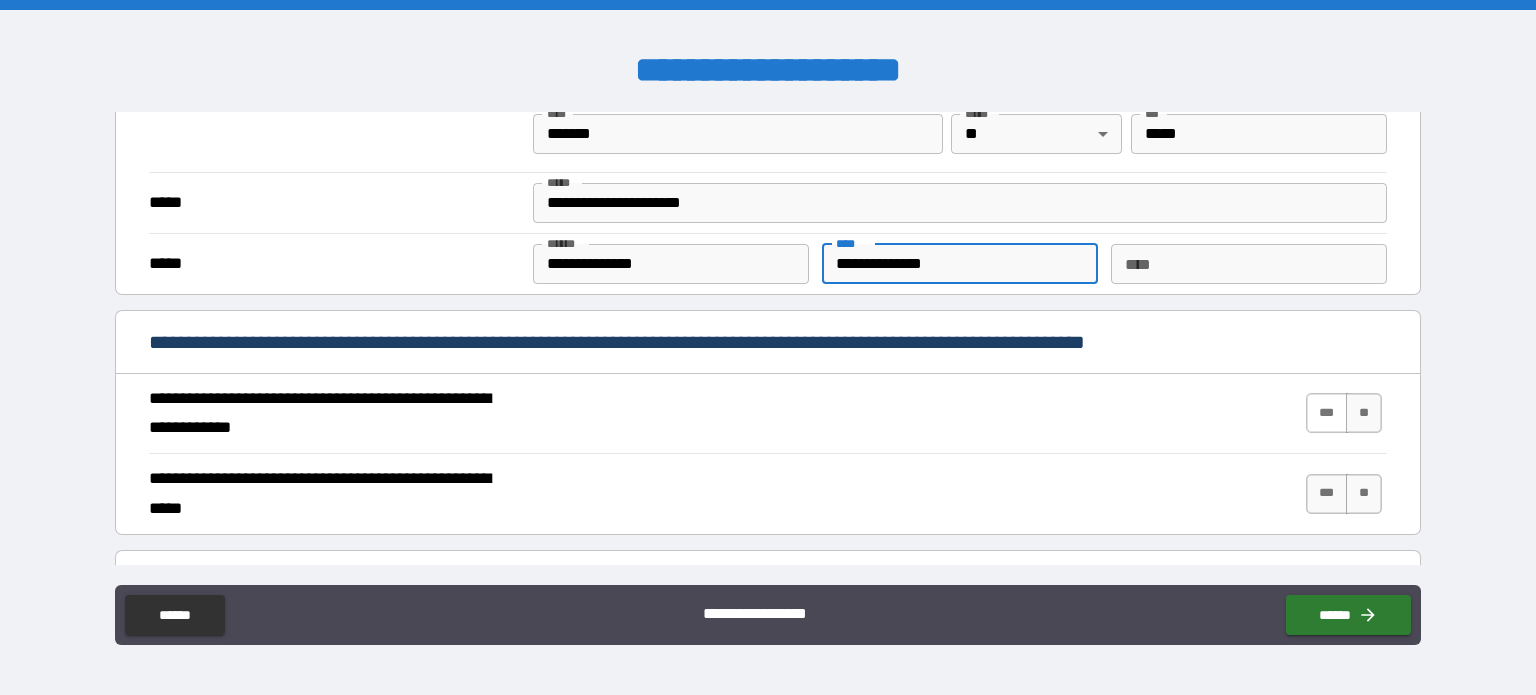 click on "***" at bounding box center (1327, 413) 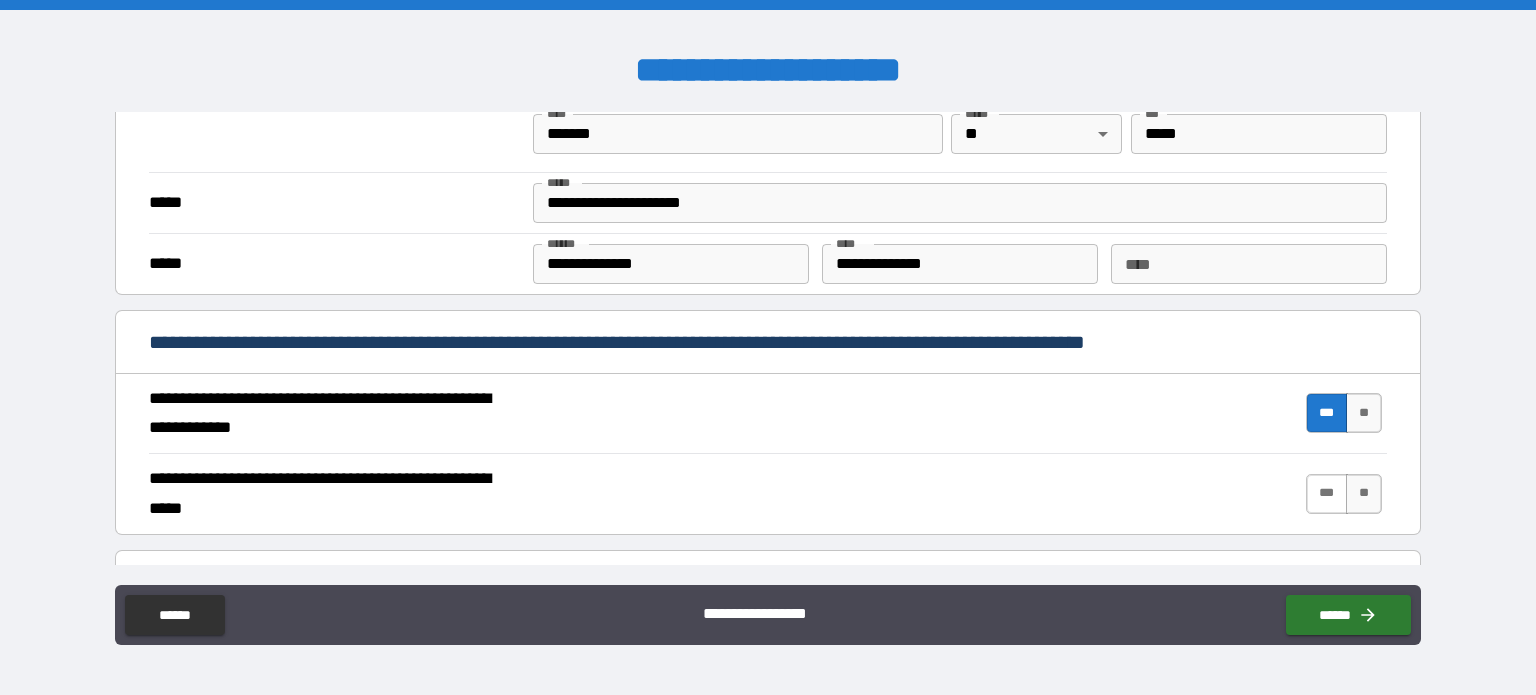 click on "***" at bounding box center [1327, 494] 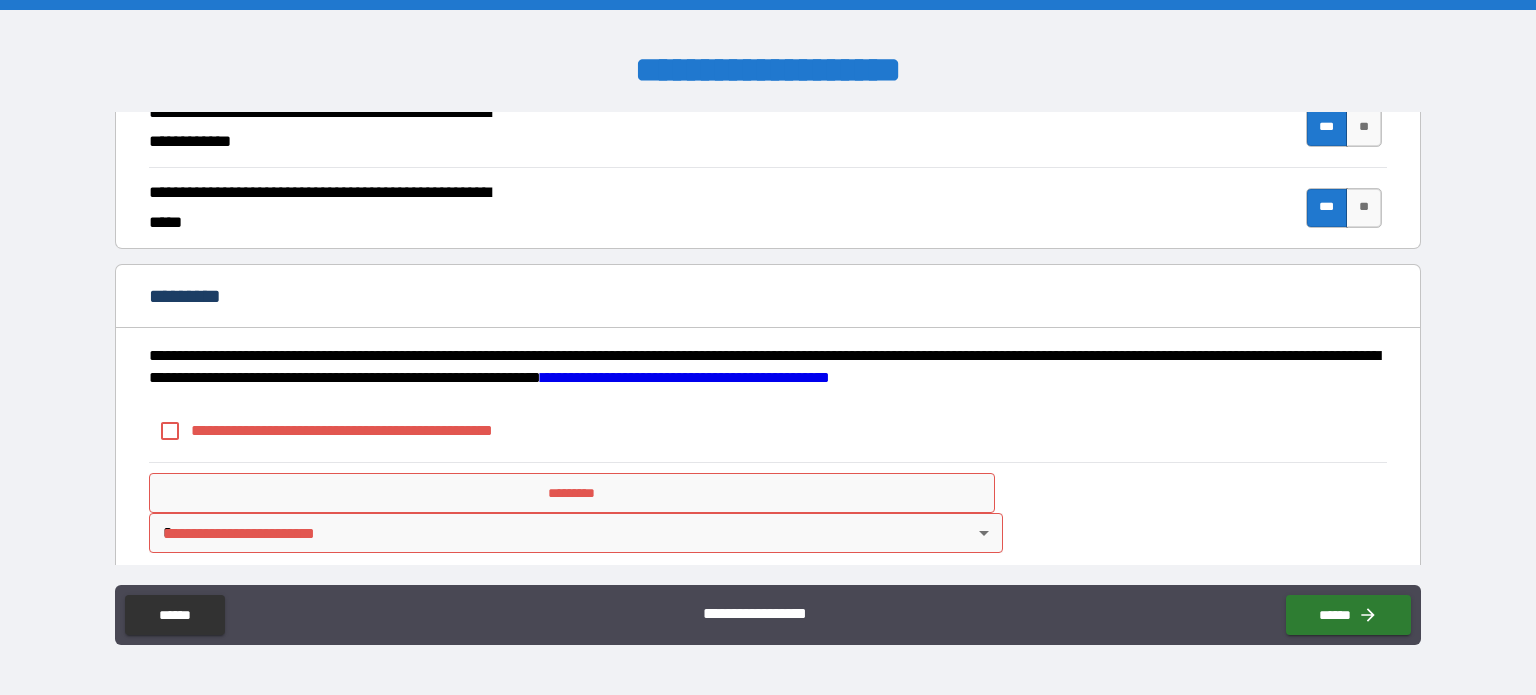 scroll, scrollTop: 1960, scrollLeft: 0, axis: vertical 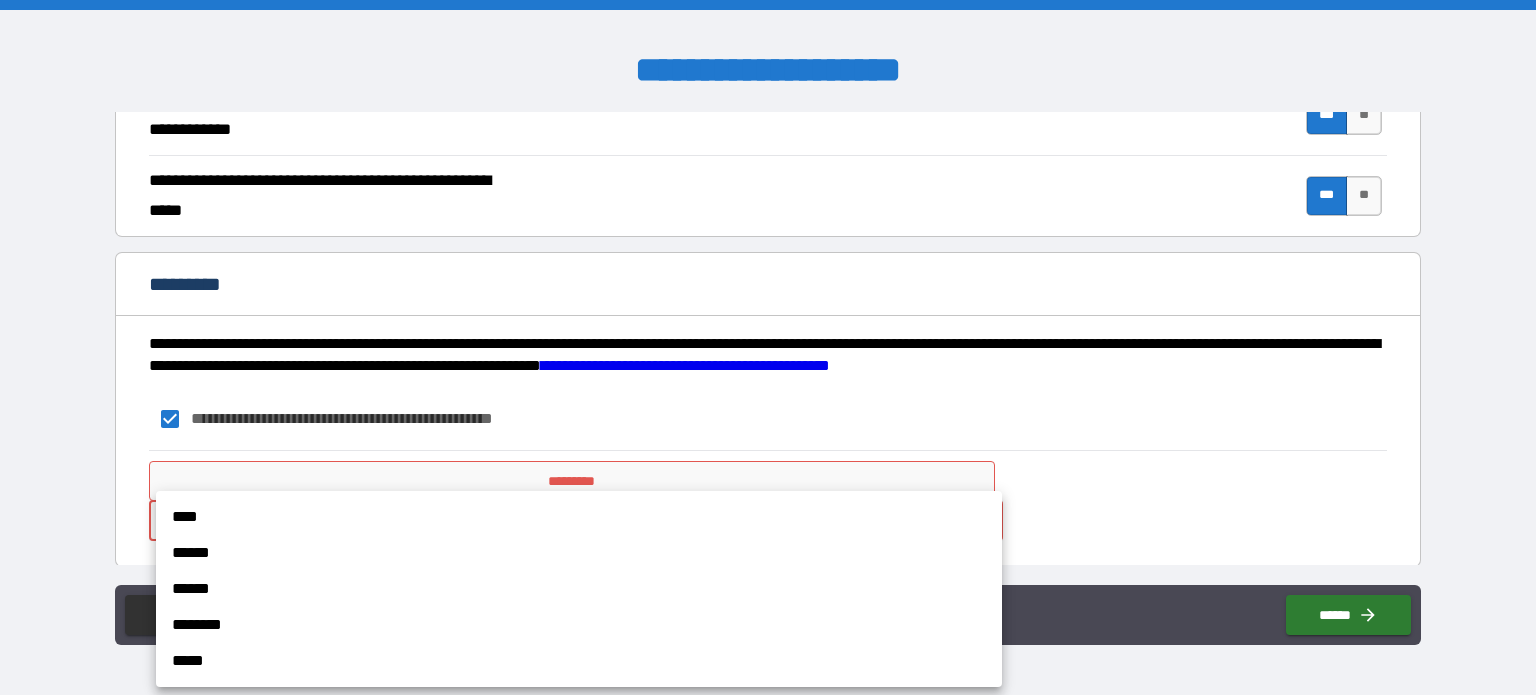 click on "**********" at bounding box center (768, 347) 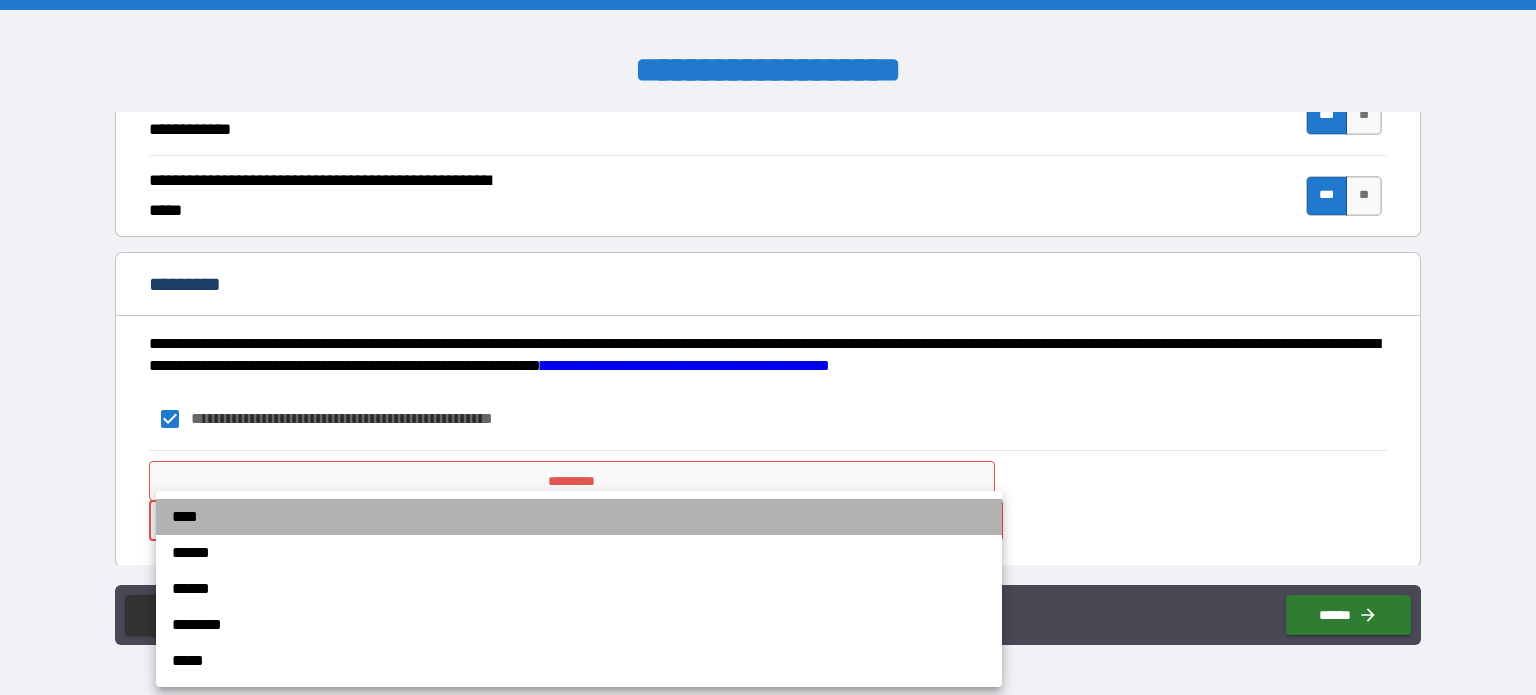 click on "****" at bounding box center [579, 517] 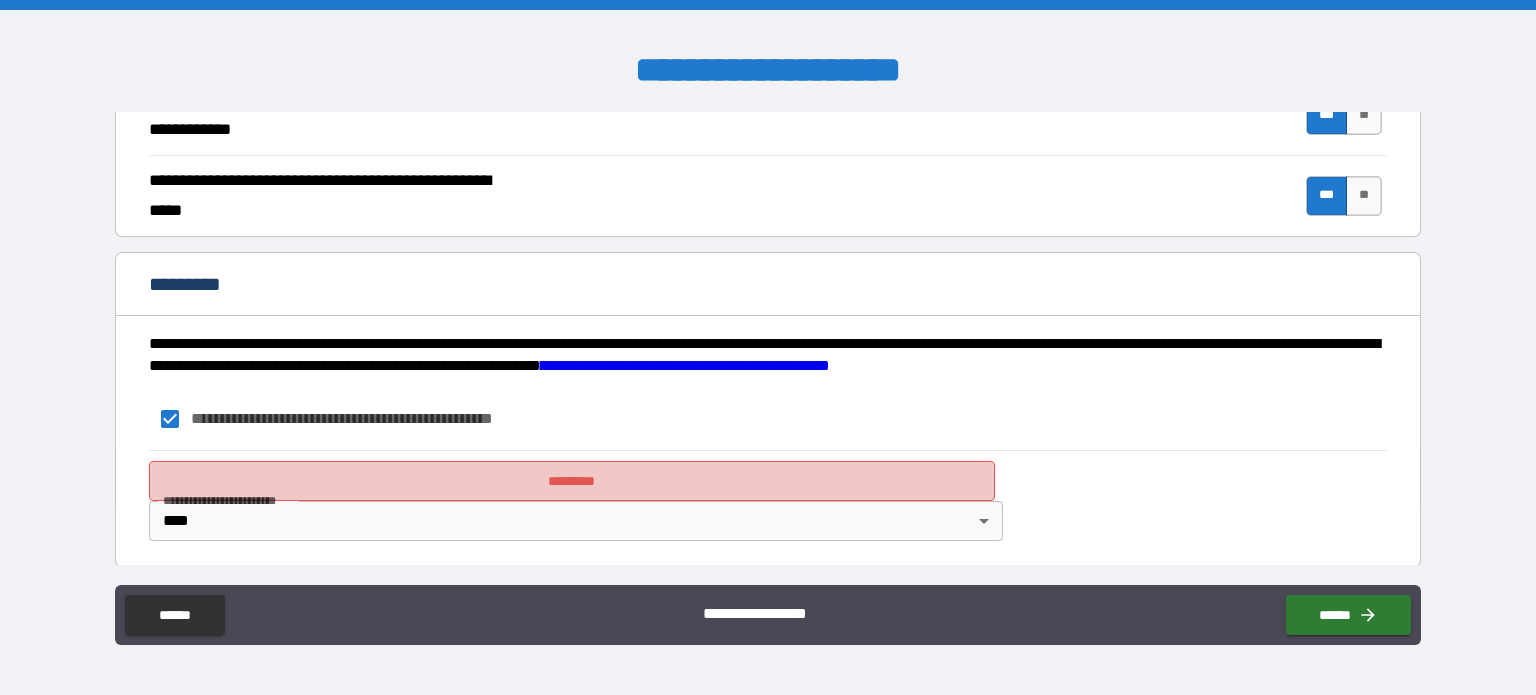 click on "*********" at bounding box center (572, 481) 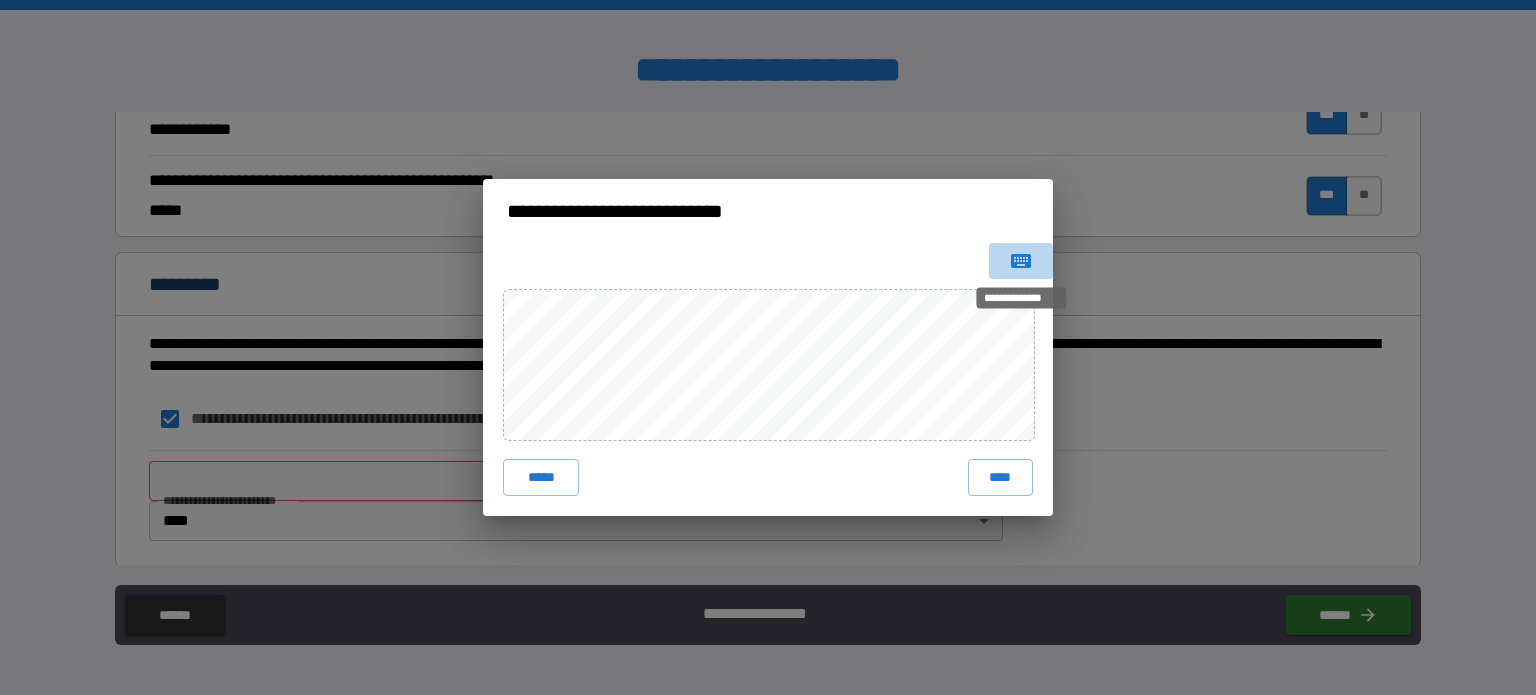click 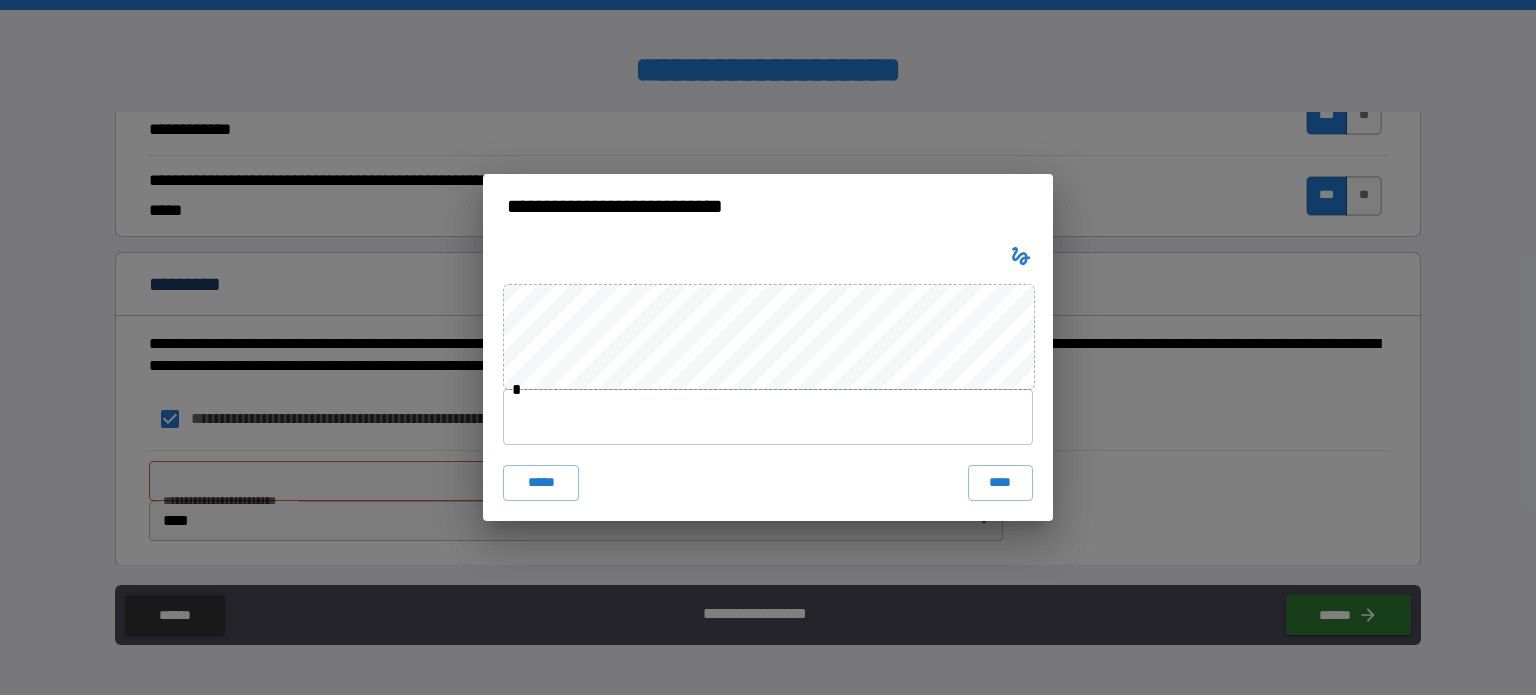 click at bounding box center [768, 417] 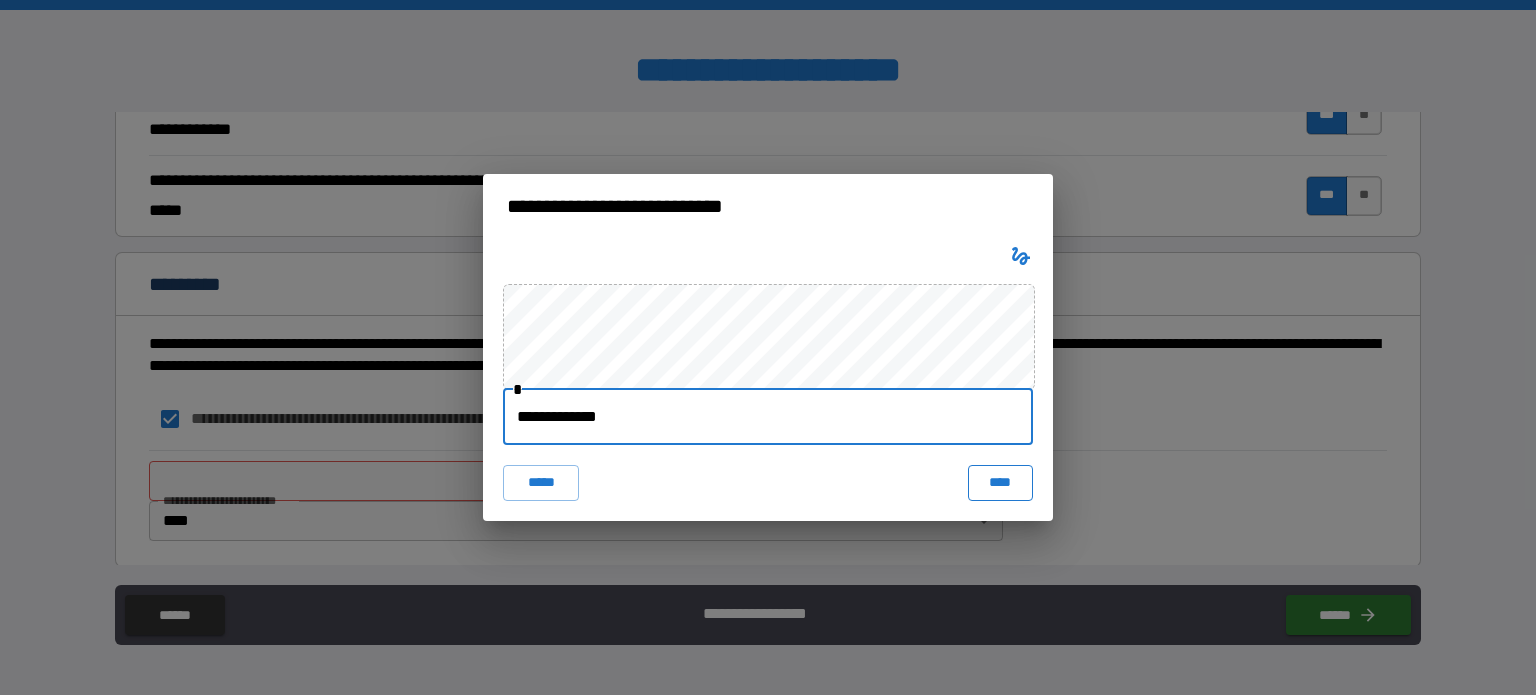 type on "**********" 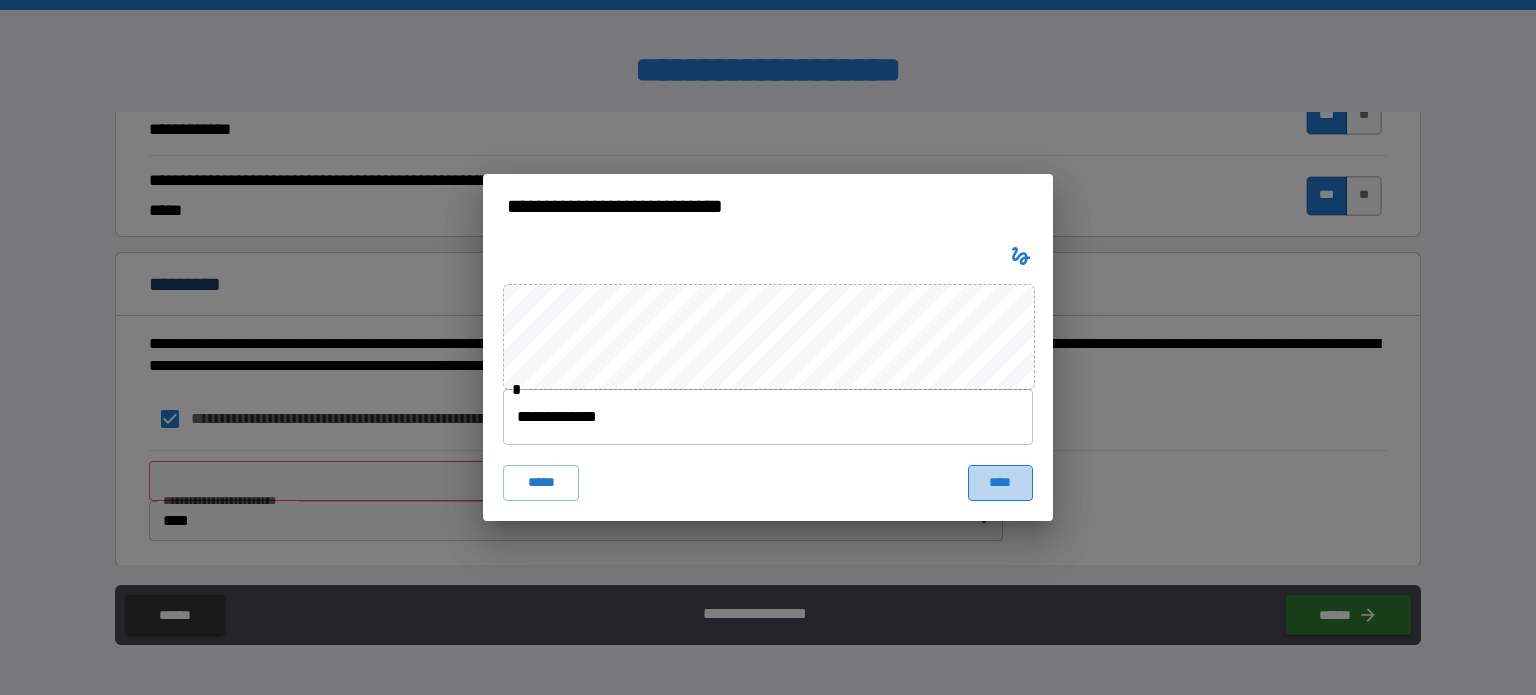 click on "****" at bounding box center [1000, 483] 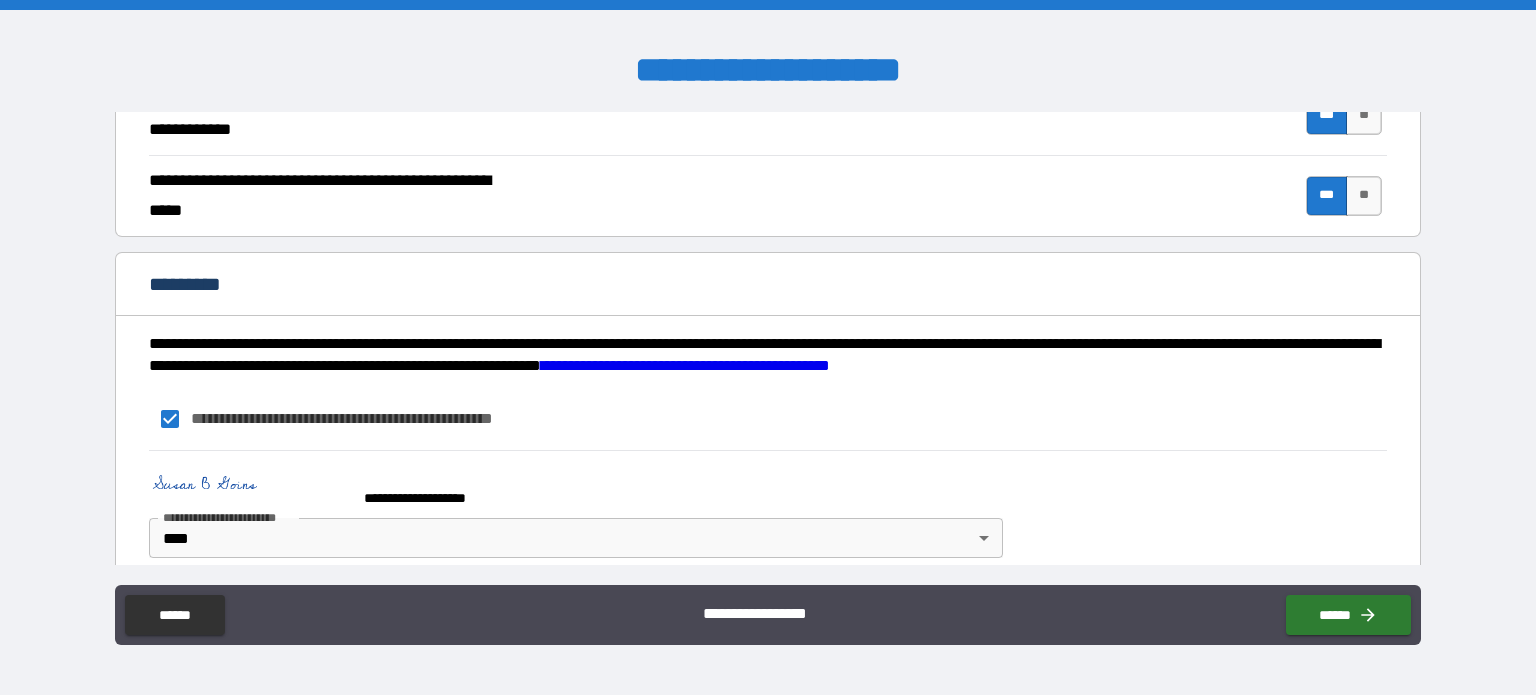 scroll, scrollTop: 1976, scrollLeft: 0, axis: vertical 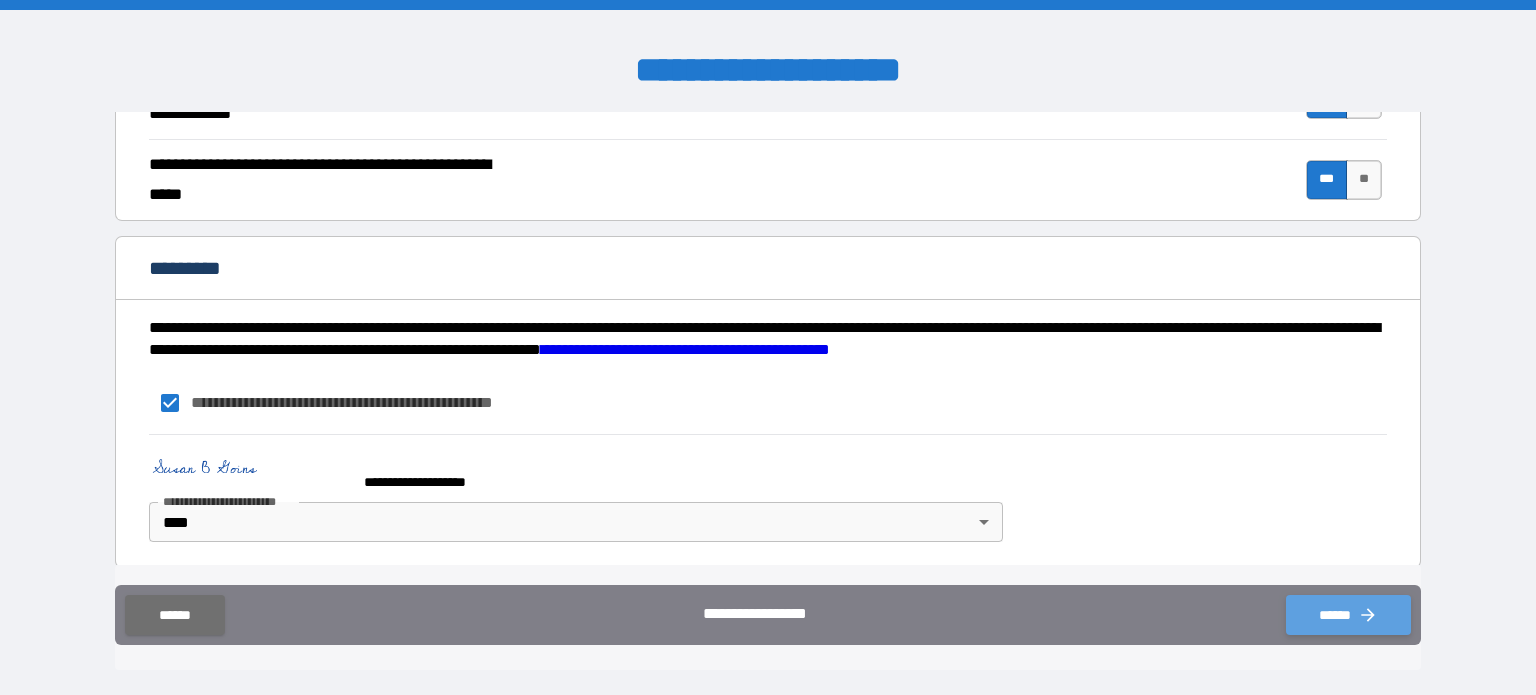 click on "******" at bounding box center [1348, 615] 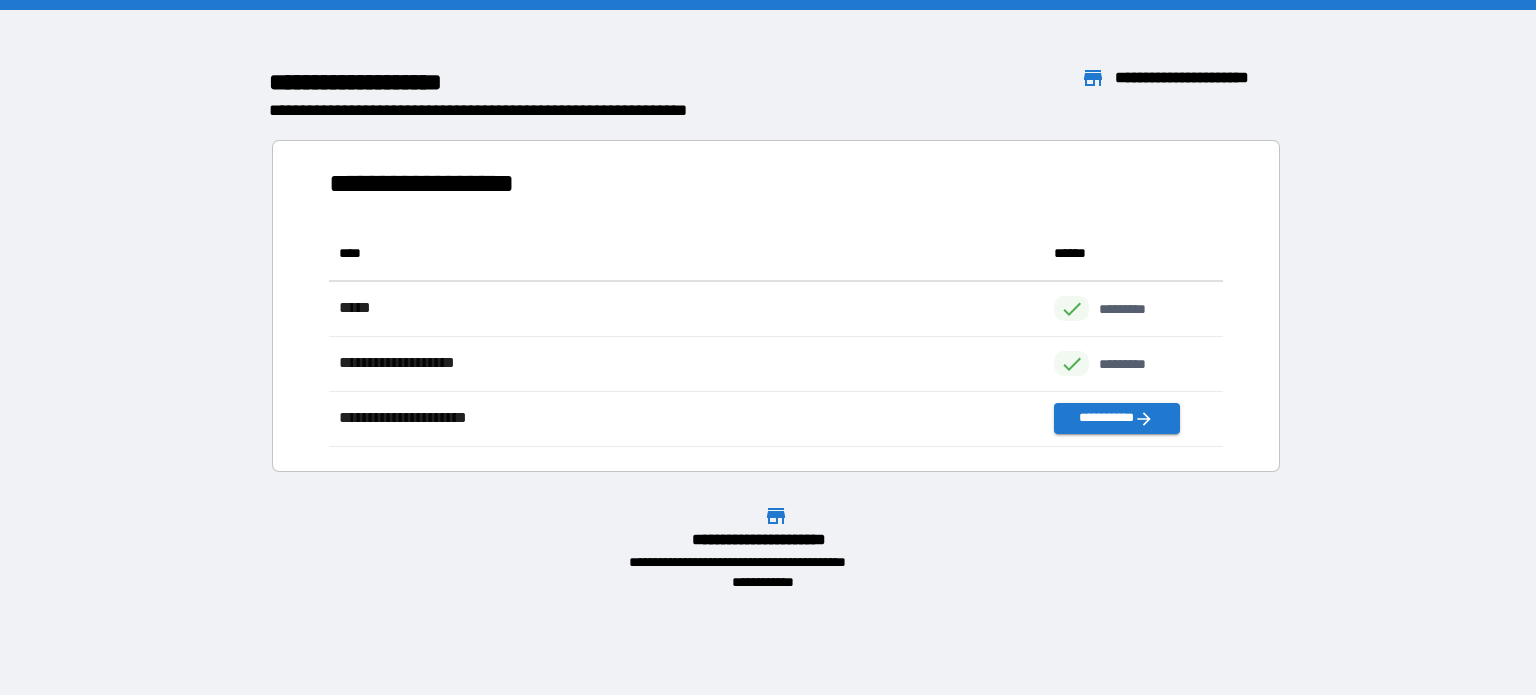 scroll, scrollTop: 16, scrollLeft: 16, axis: both 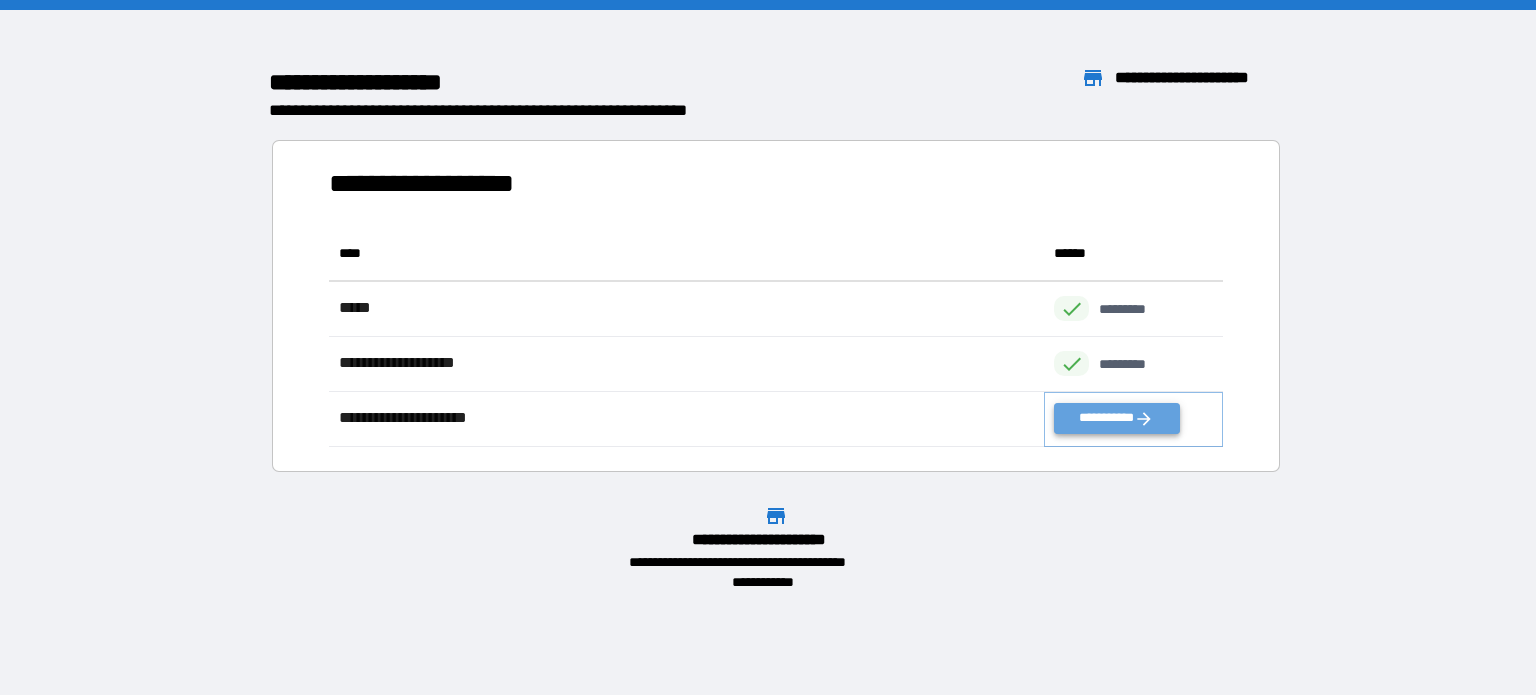 click on "**********" at bounding box center [1116, 418] 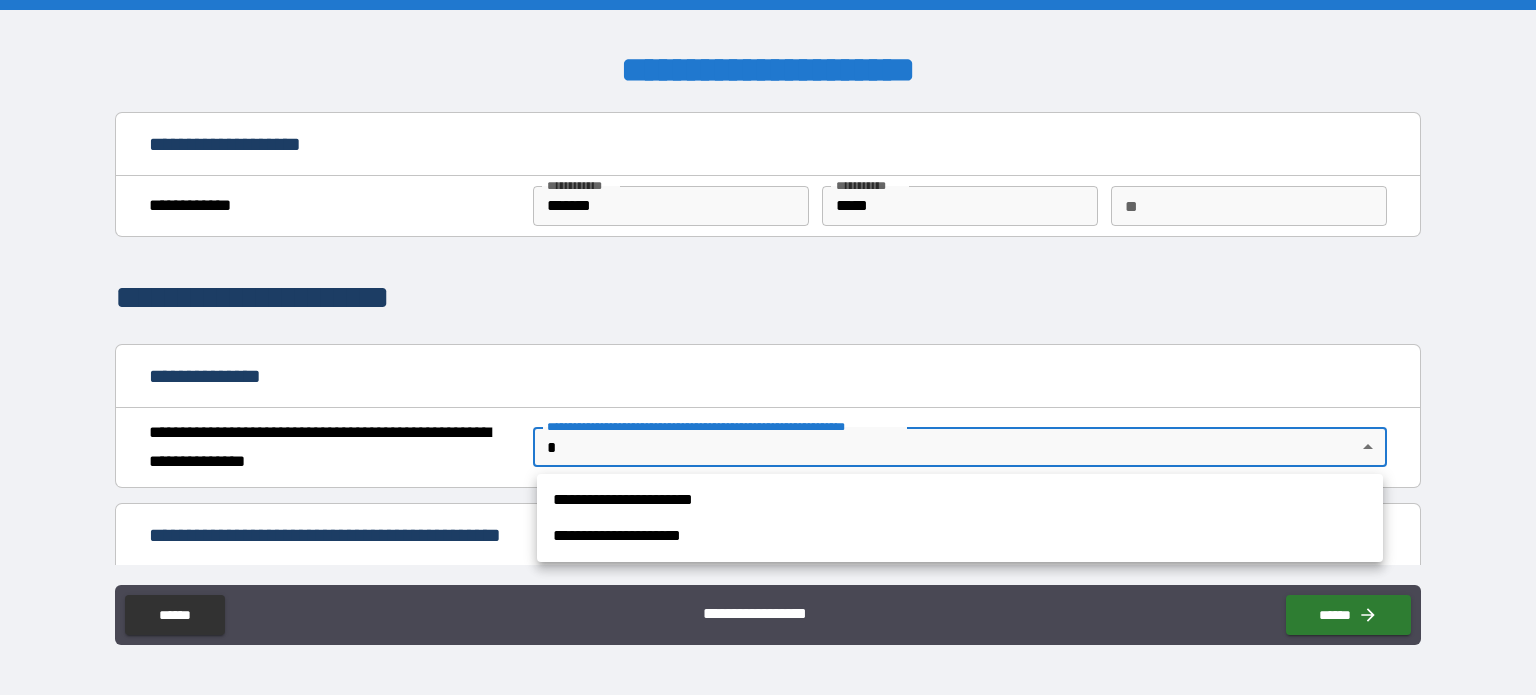click on "**********" at bounding box center (768, 347) 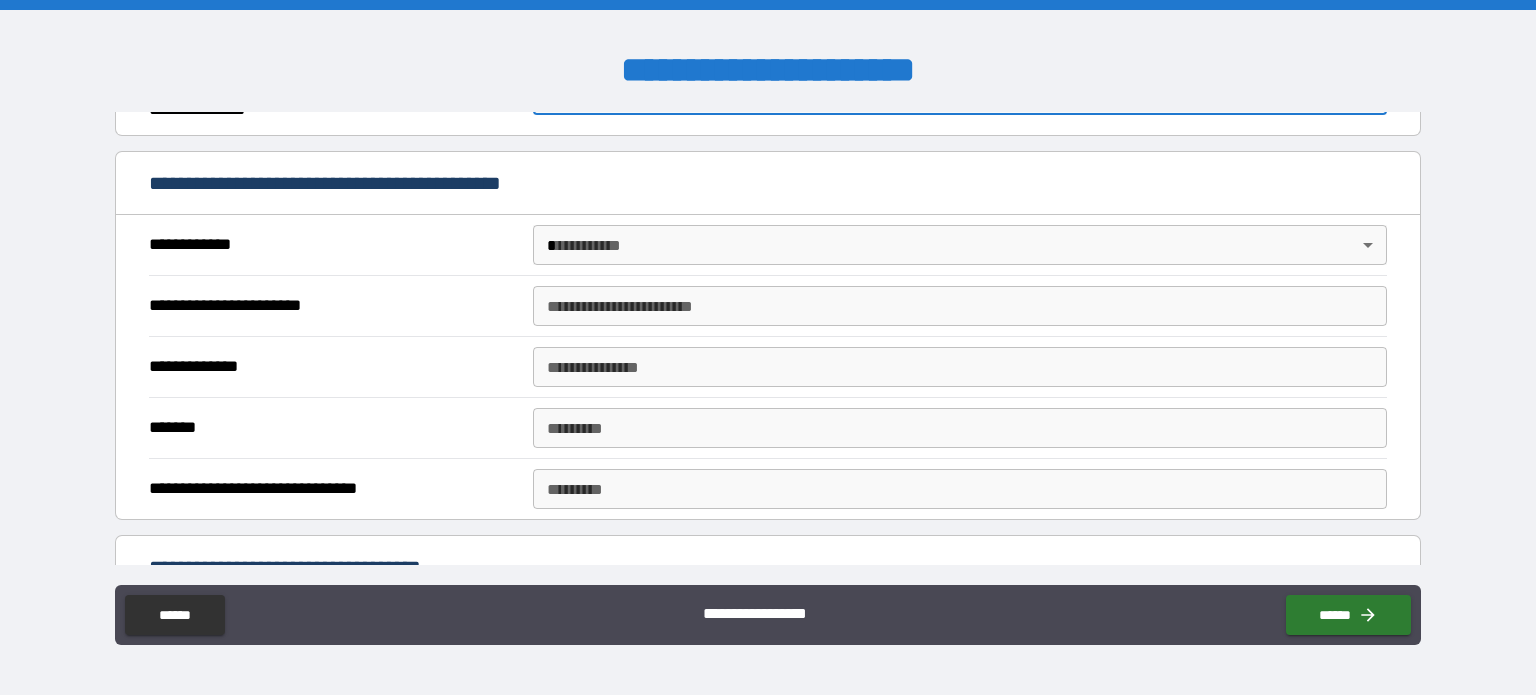 scroll, scrollTop: 391, scrollLeft: 0, axis: vertical 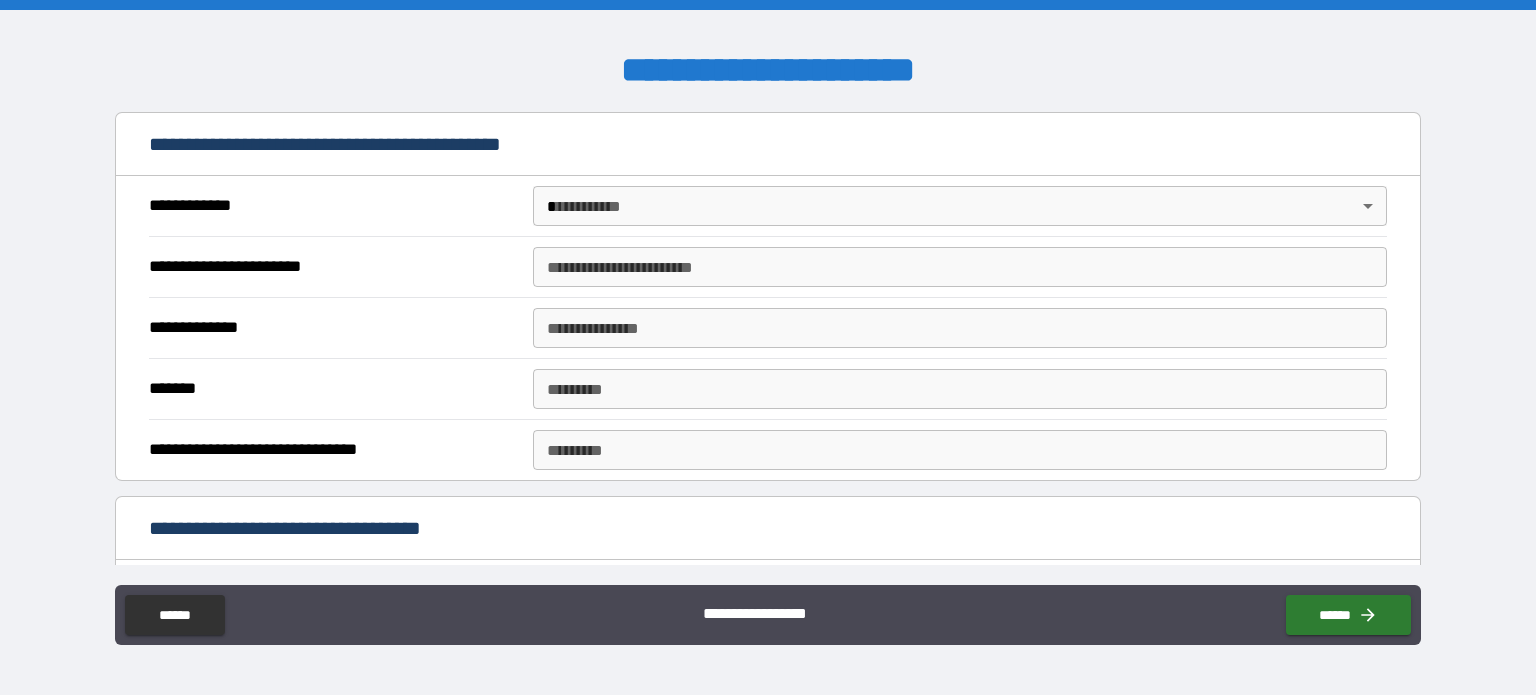 click on "**********" at bounding box center [768, 347] 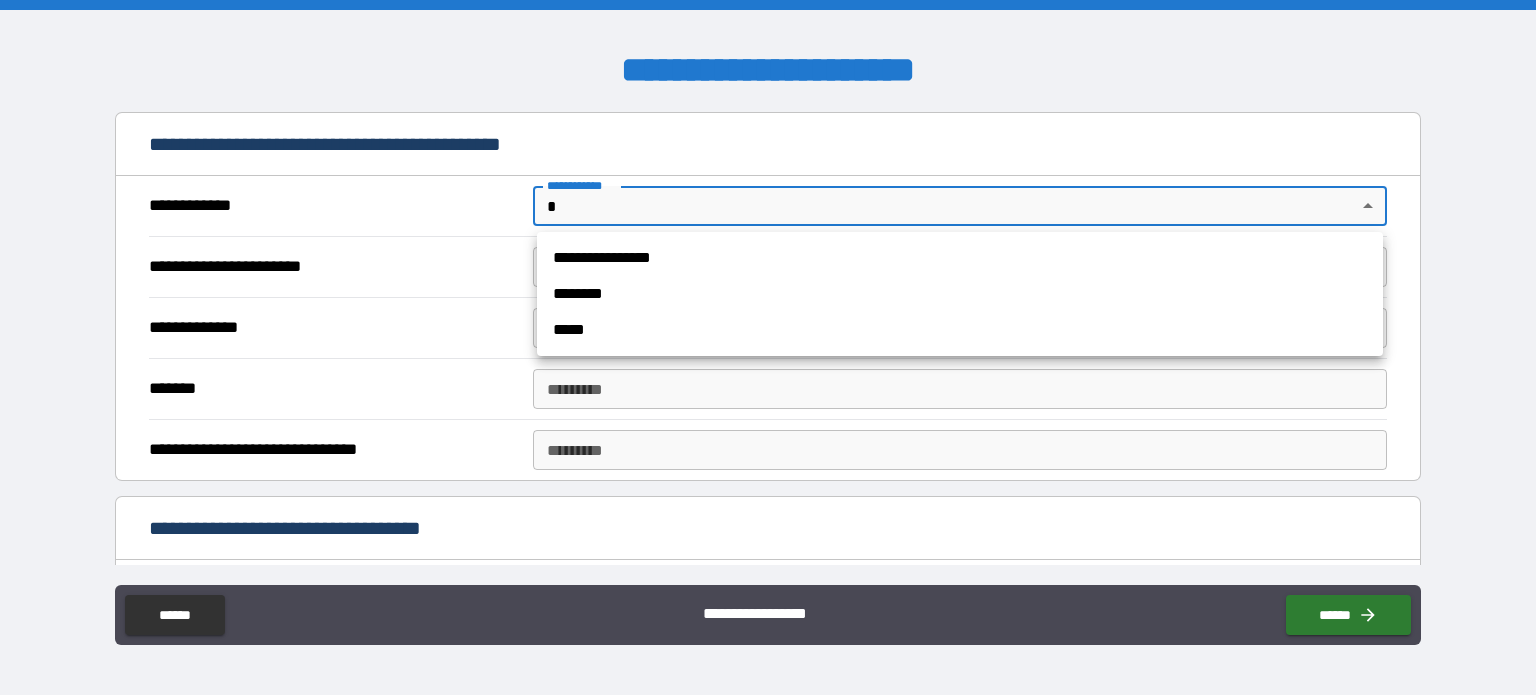 click on "**********" at bounding box center (960, 258) 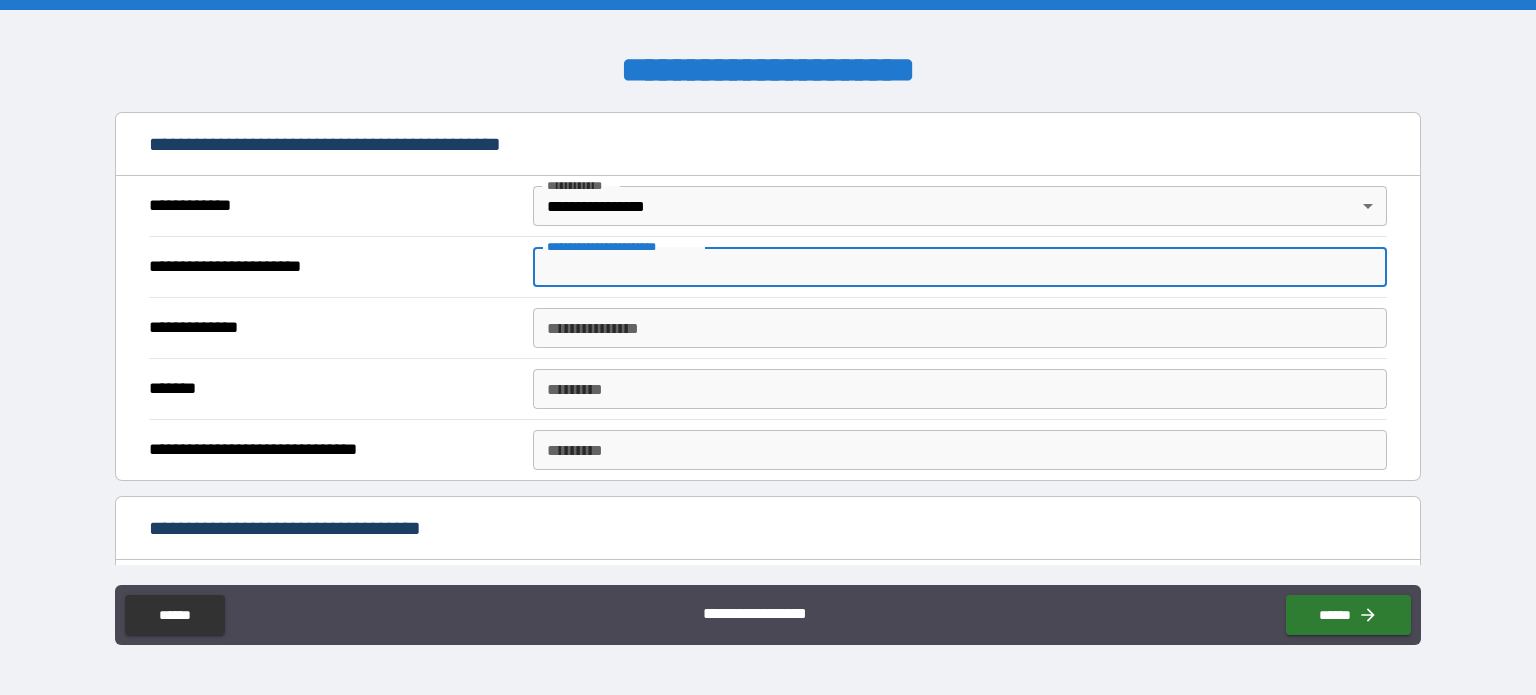 click on "**********" at bounding box center (960, 267) 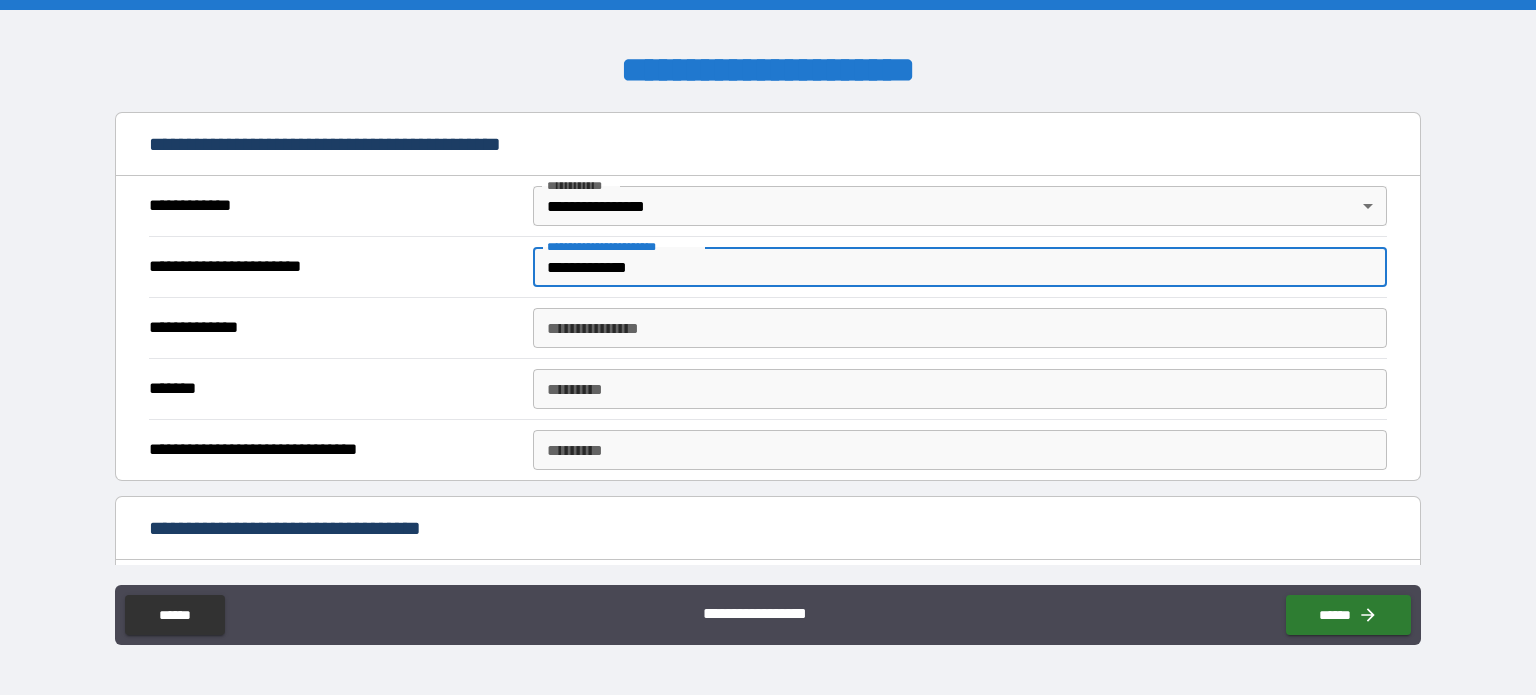 type on "**********" 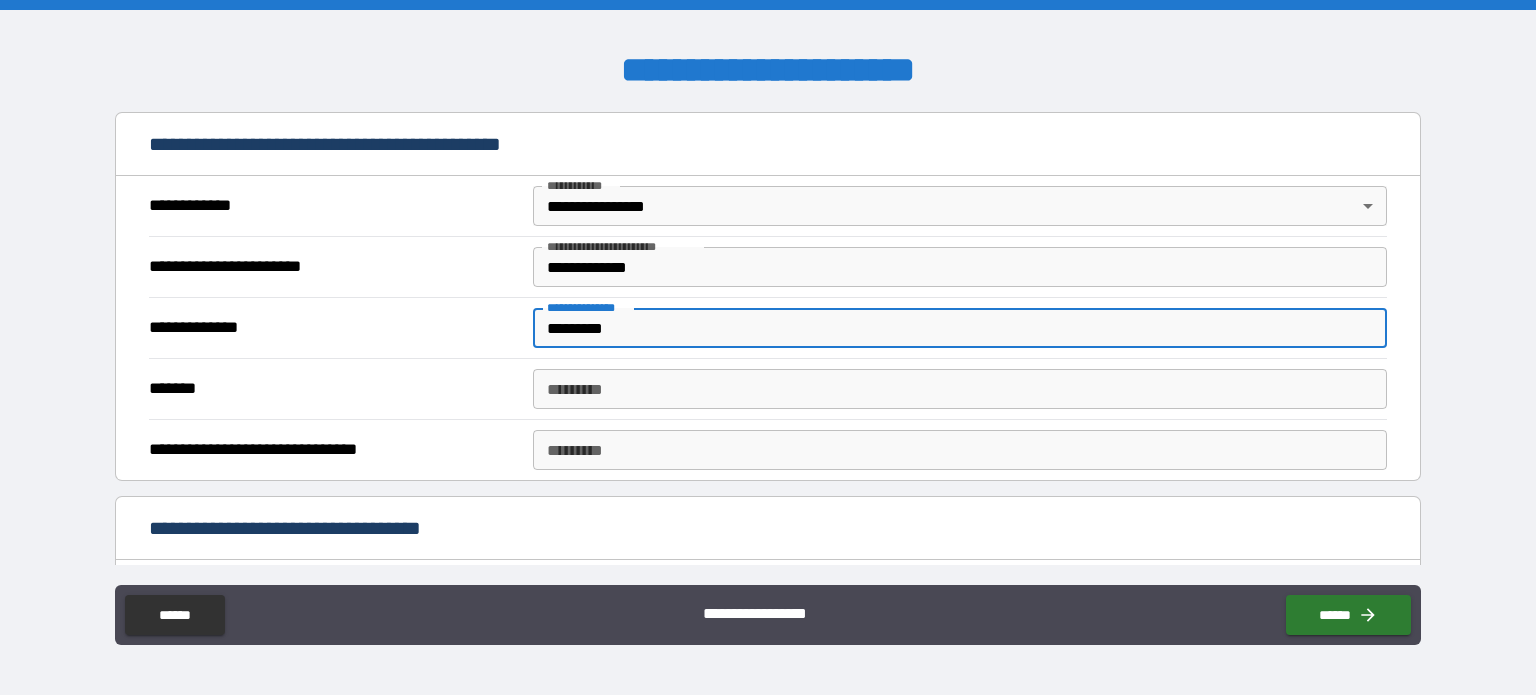 type on "*********" 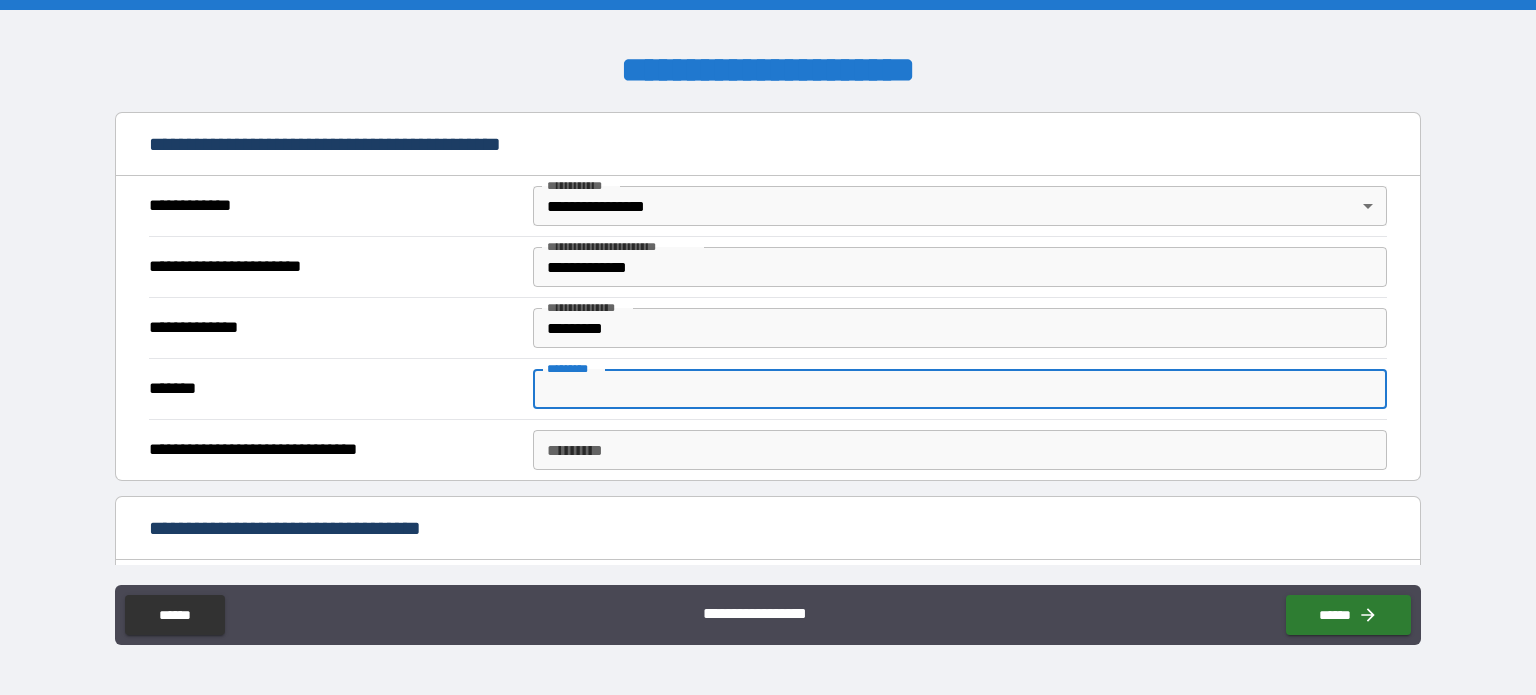 click on "*******   *" at bounding box center [960, 389] 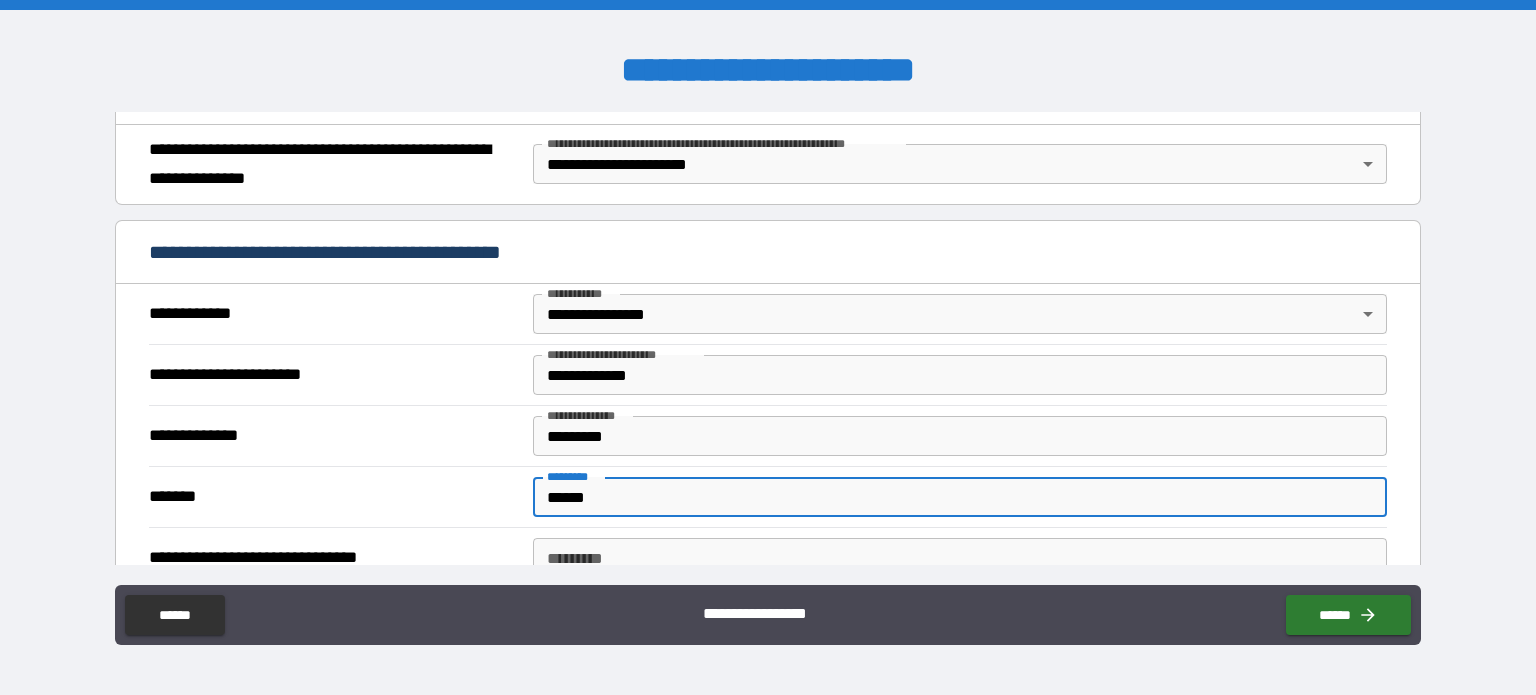 scroll, scrollTop: 191, scrollLeft: 0, axis: vertical 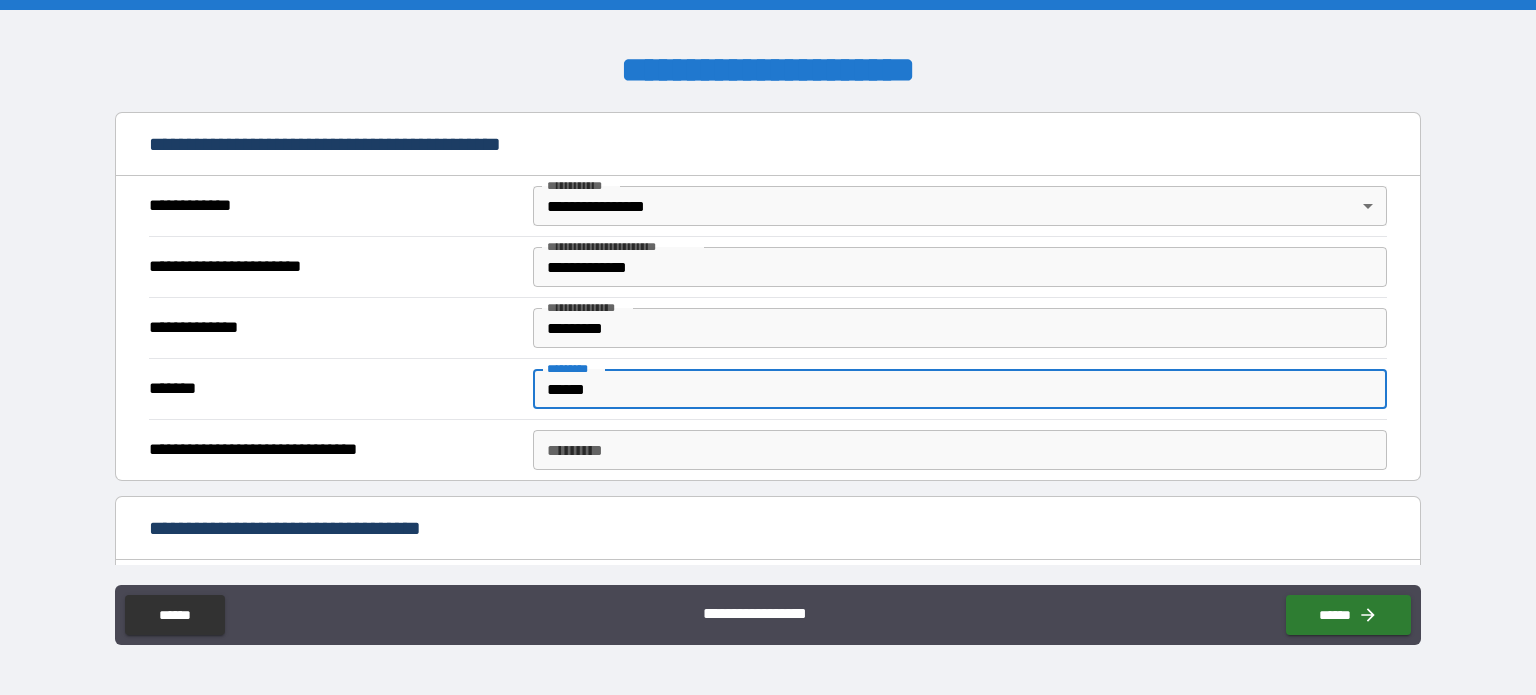 type on "******" 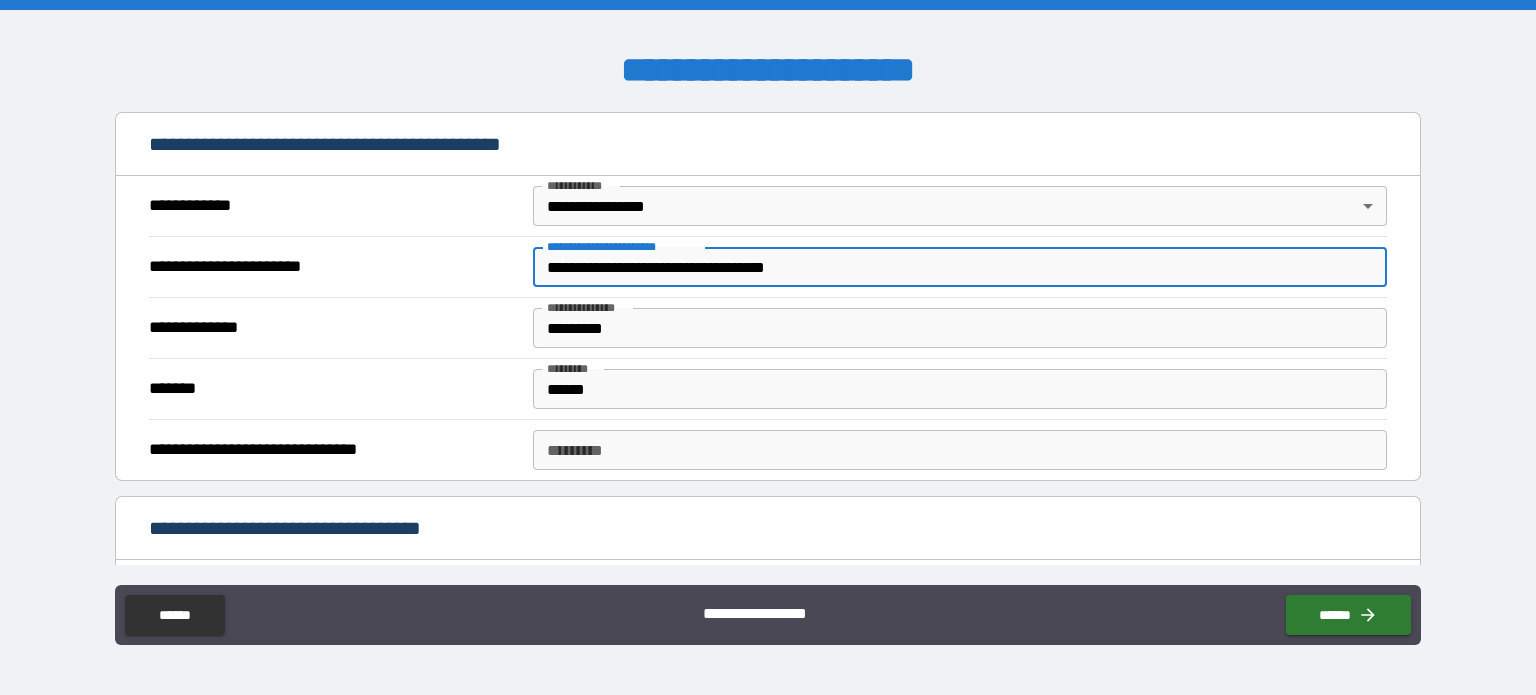 type on "**********" 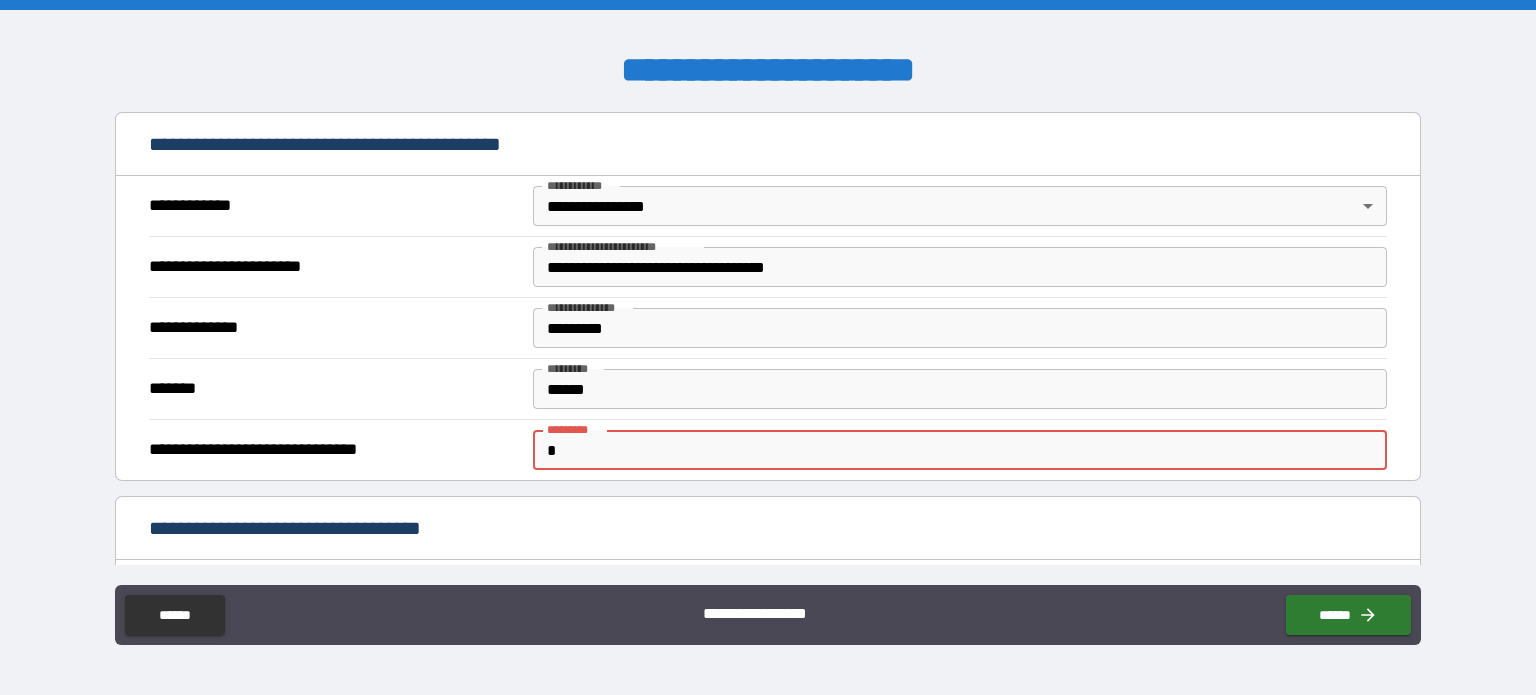 click on "*" at bounding box center (960, 450) 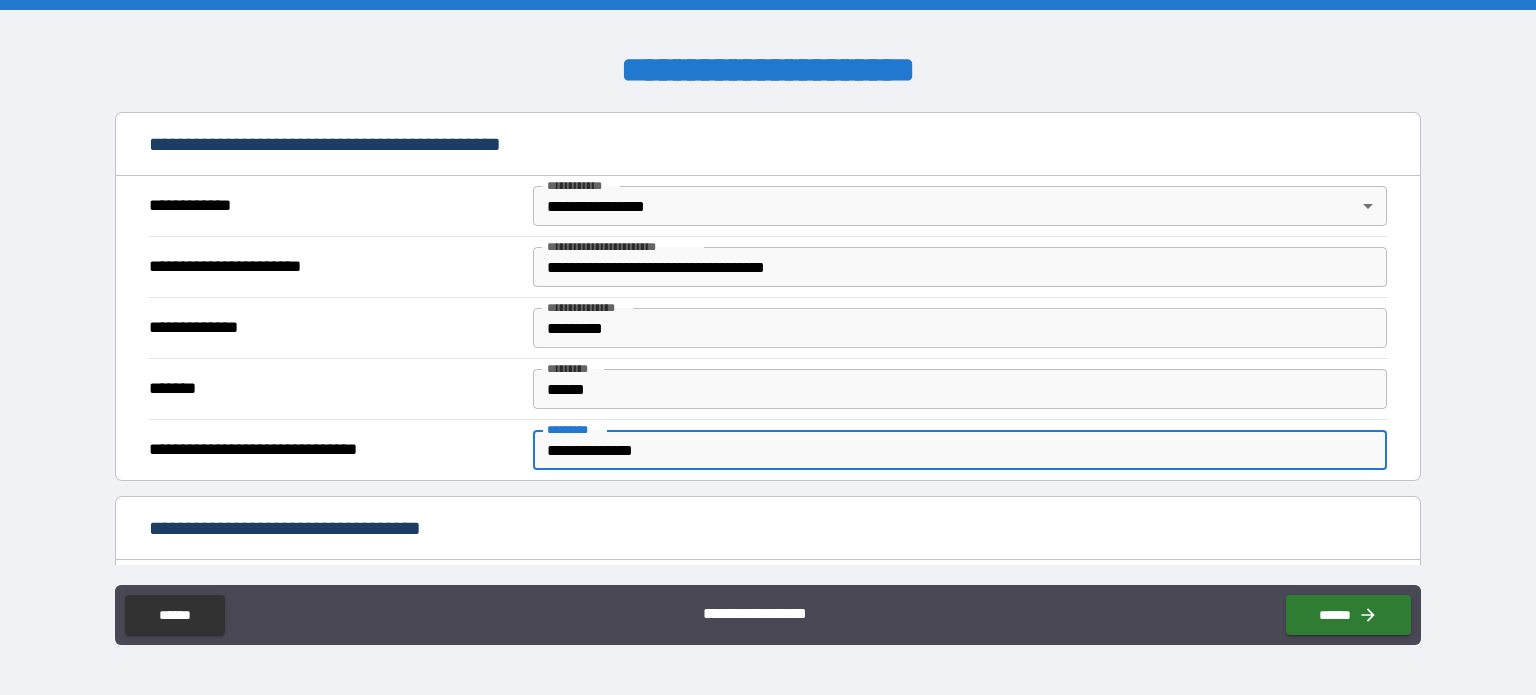 drag, startPoint x: 655, startPoint y: 445, endPoint x: 551, endPoint y: 445, distance: 104 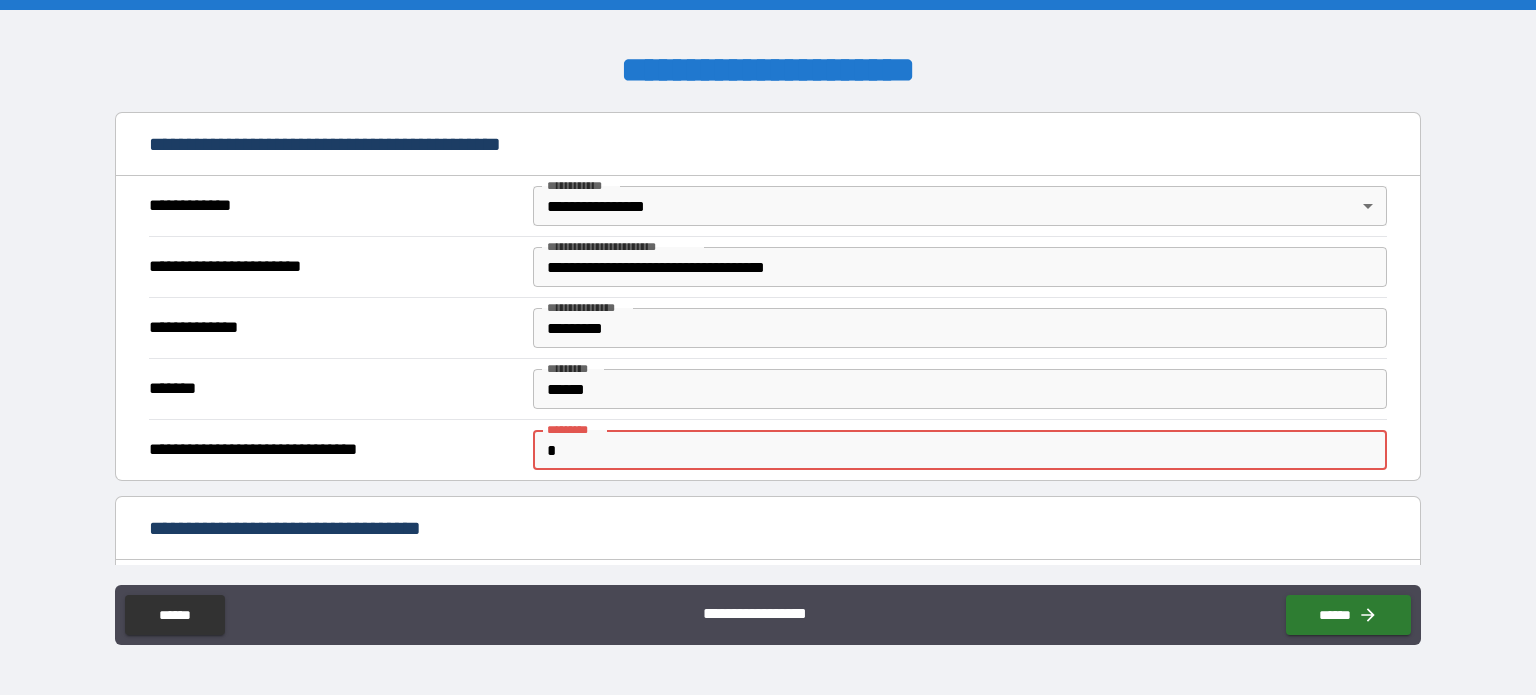 drag, startPoint x: 561, startPoint y: 447, endPoint x: 437, endPoint y: 447, distance: 124 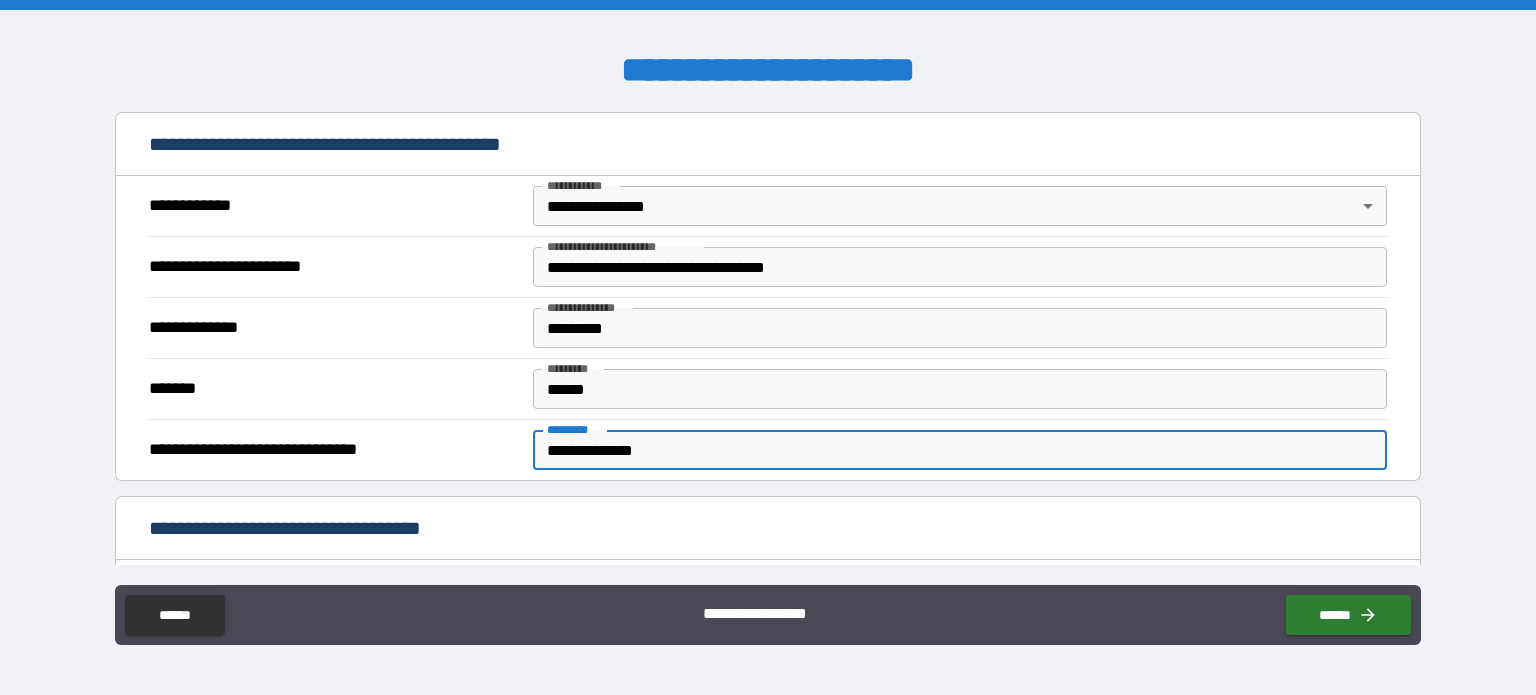 drag, startPoint x: 662, startPoint y: 447, endPoint x: 620, endPoint y: 447, distance: 42 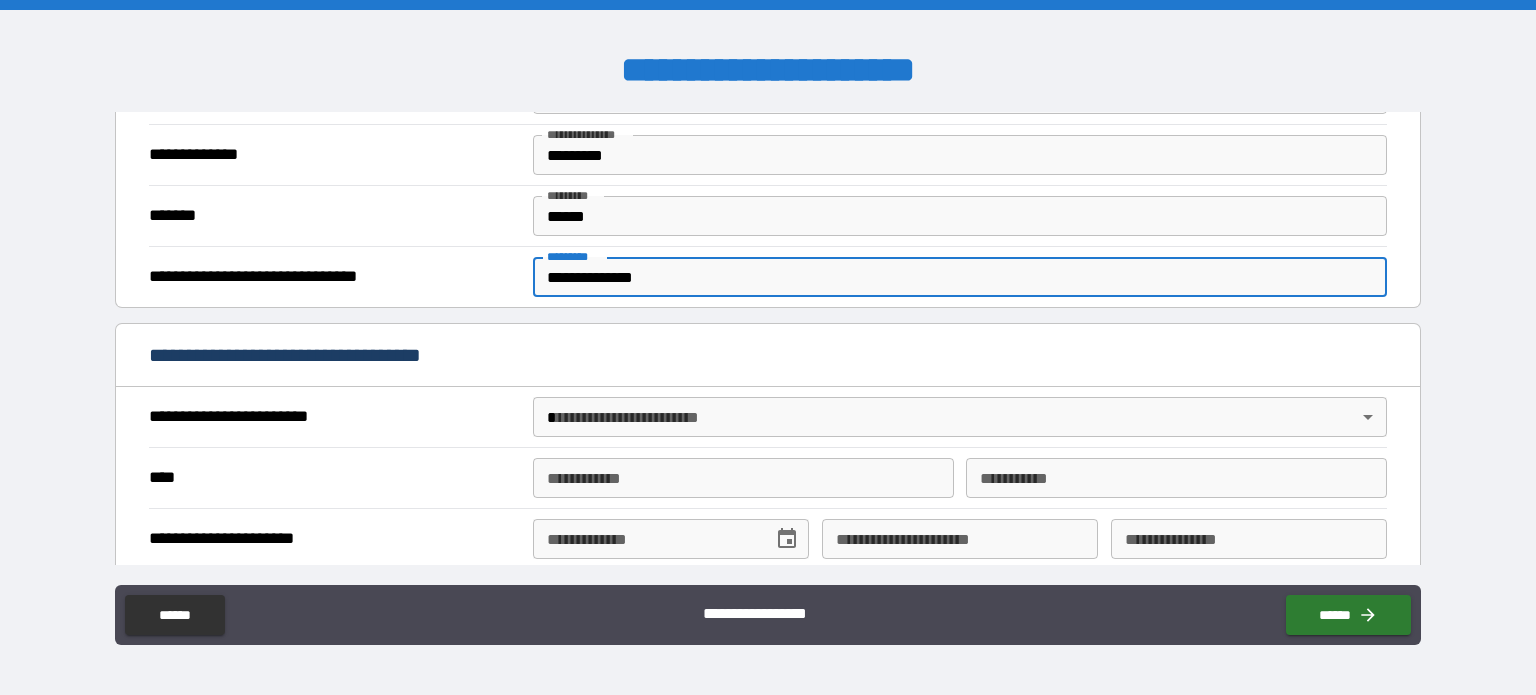 scroll, scrollTop: 575, scrollLeft: 0, axis: vertical 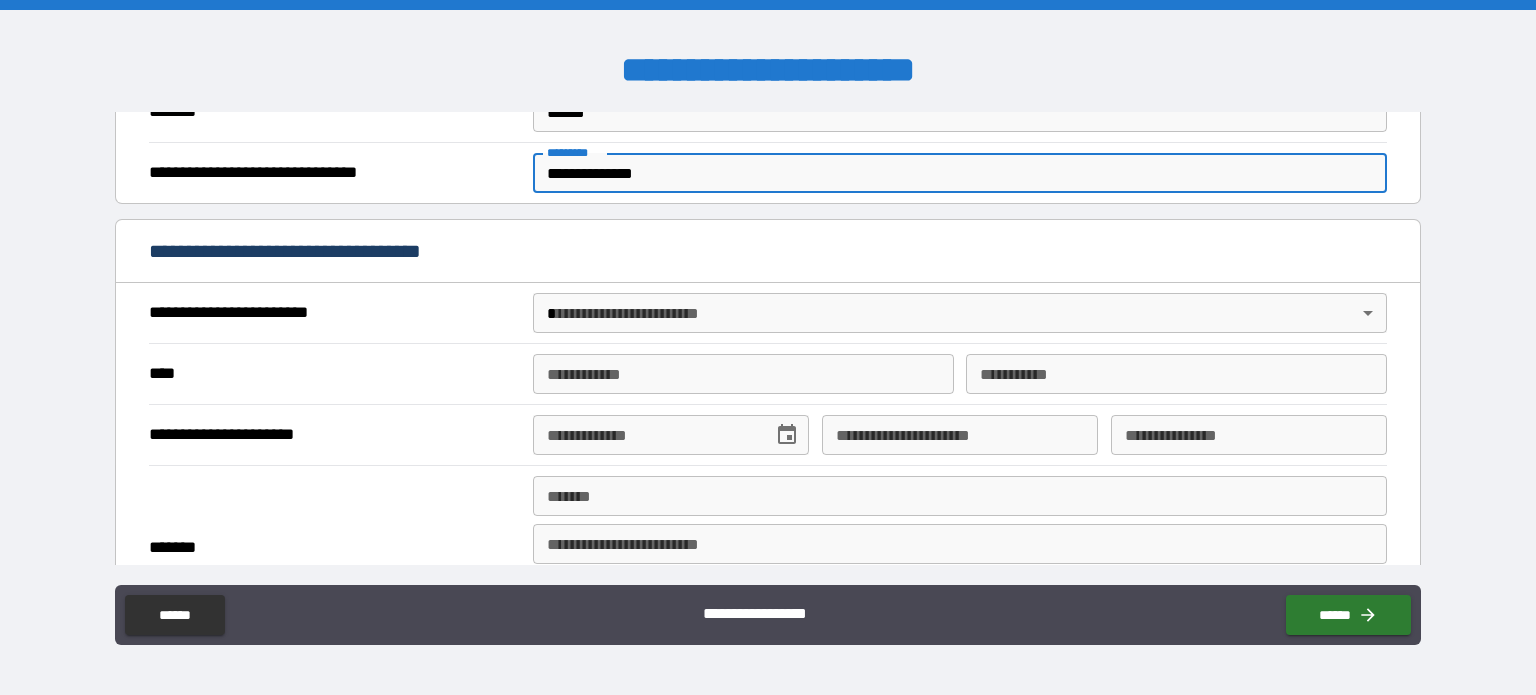 type on "**********" 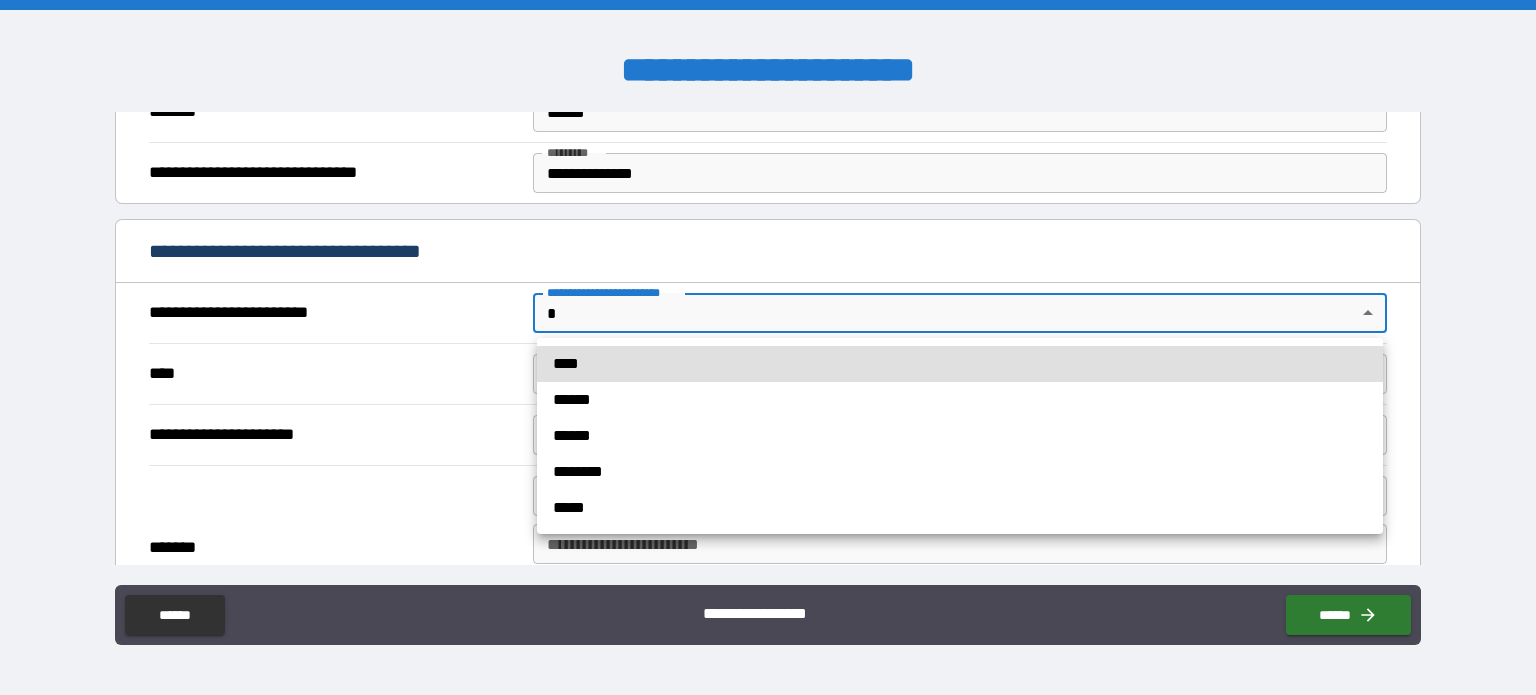 click on "**********" at bounding box center [768, 347] 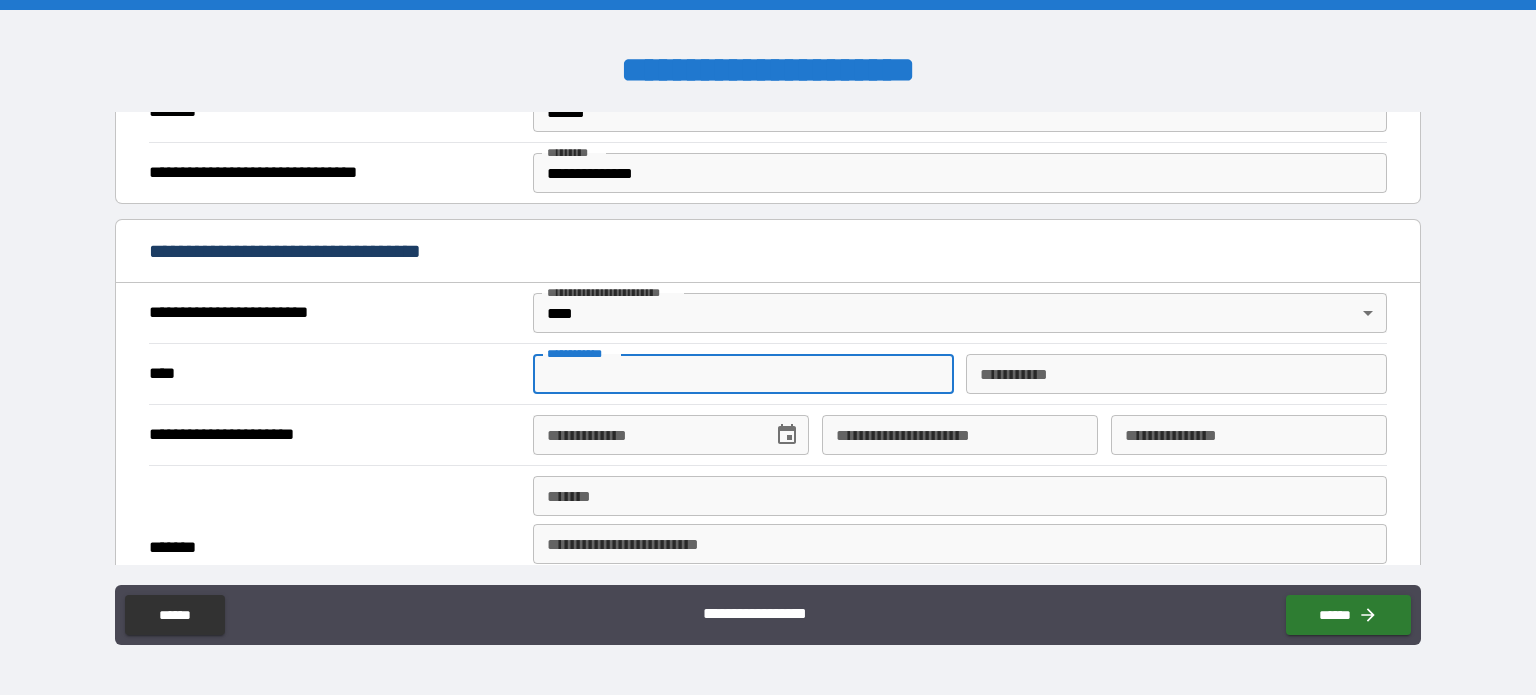 click on "**********" at bounding box center (743, 374) 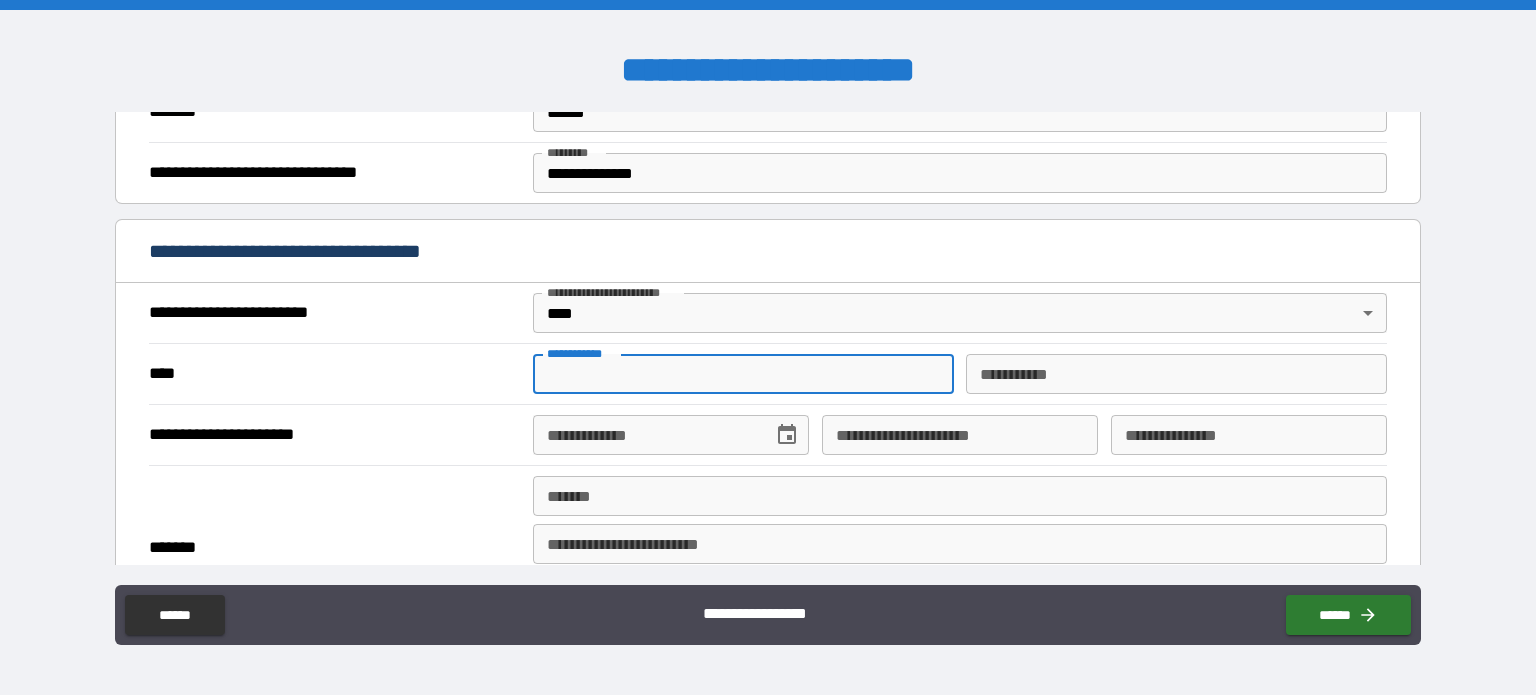 type on "*****" 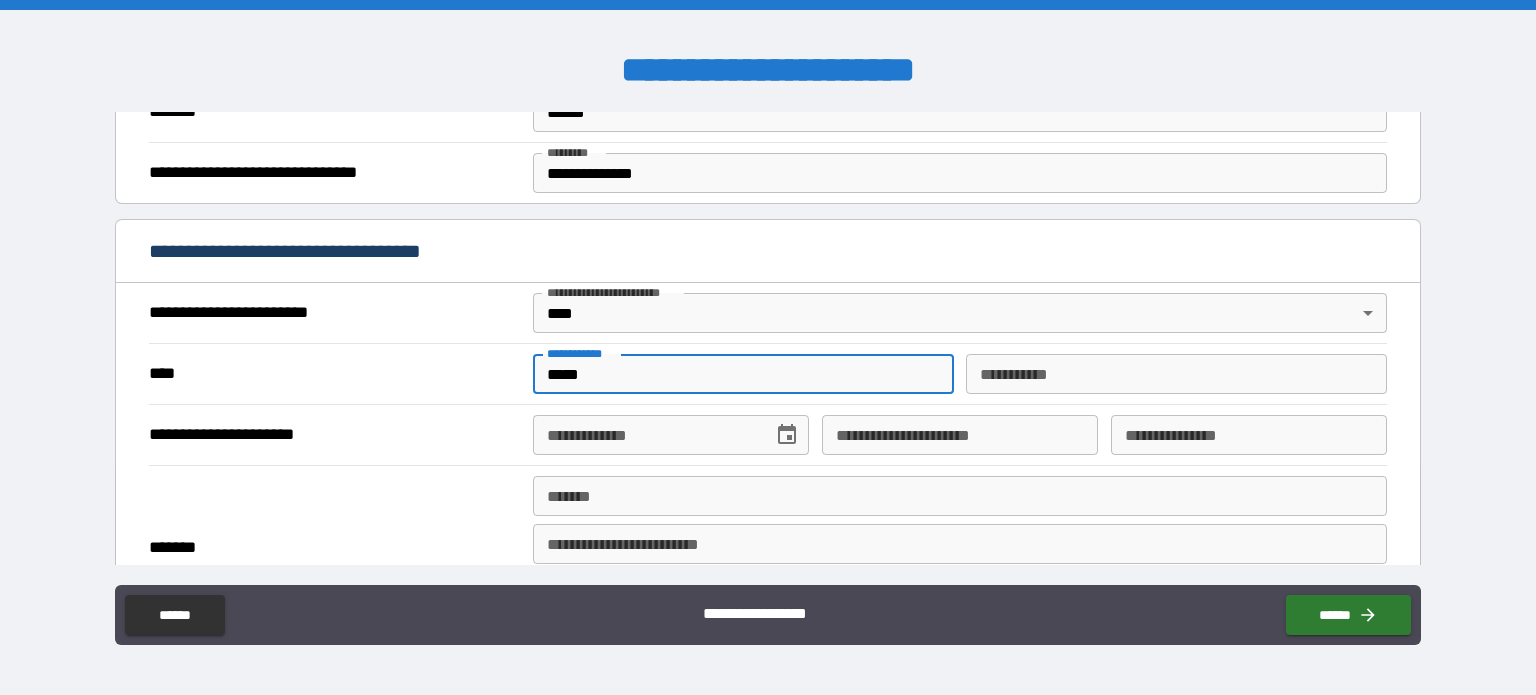 type on "*****" 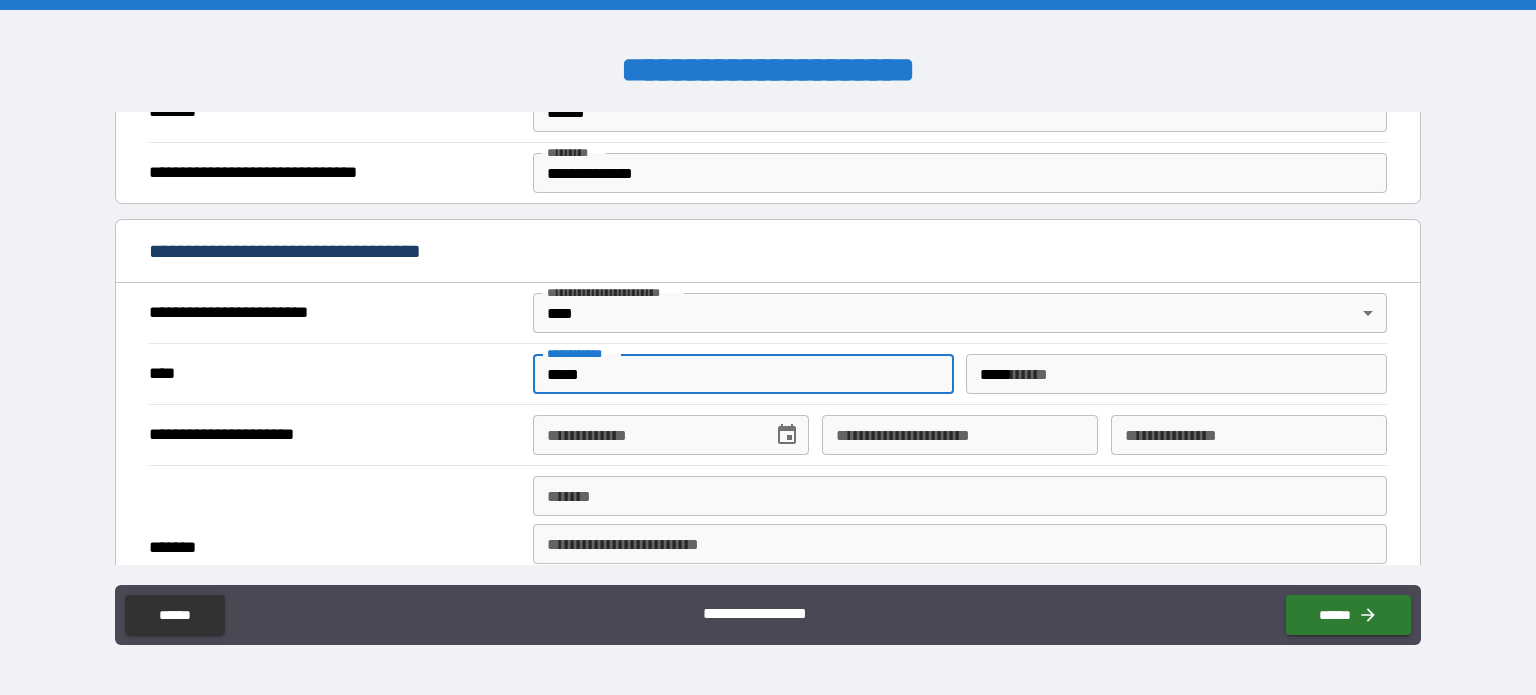 type on "**********" 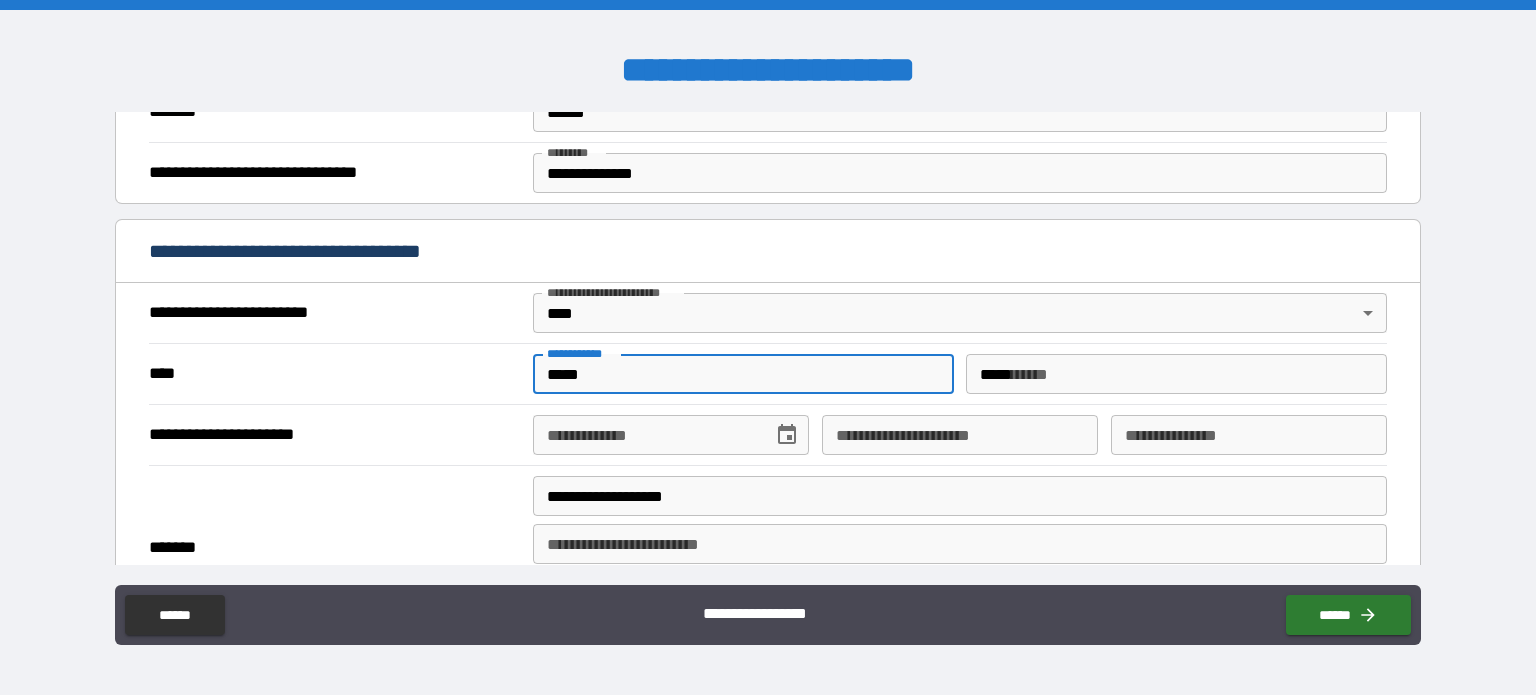 type on "*******" 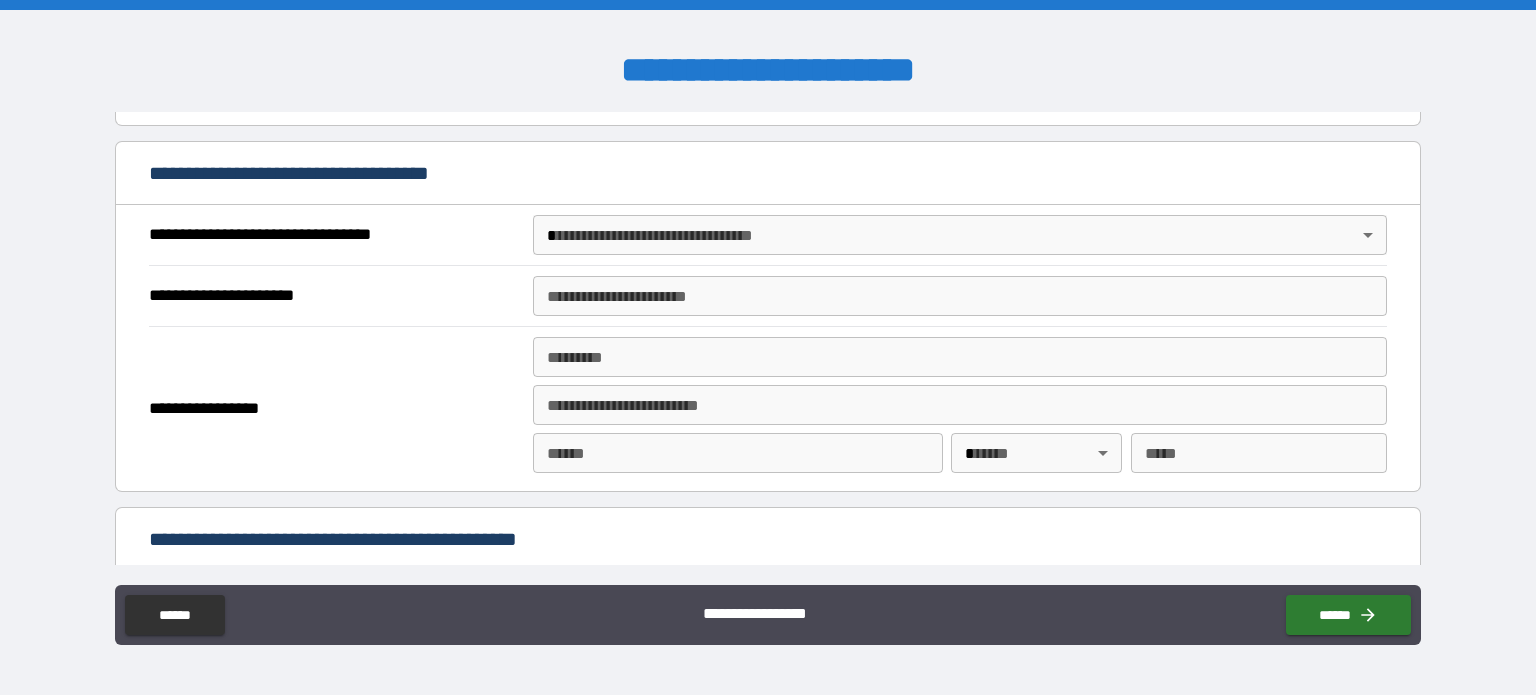 scroll, scrollTop: 1206, scrollLeft: 0, axis: vertical 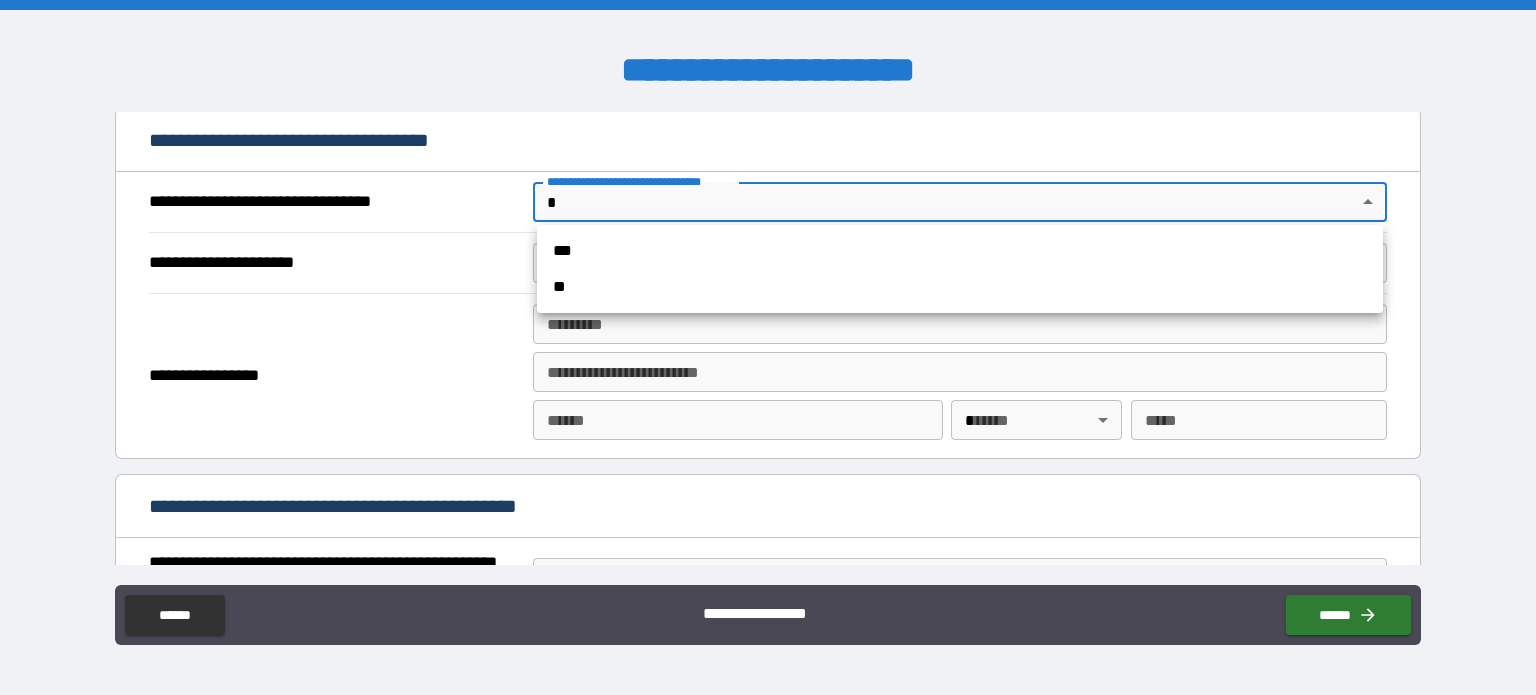 click on "**********" at bounding box center [768, 347] 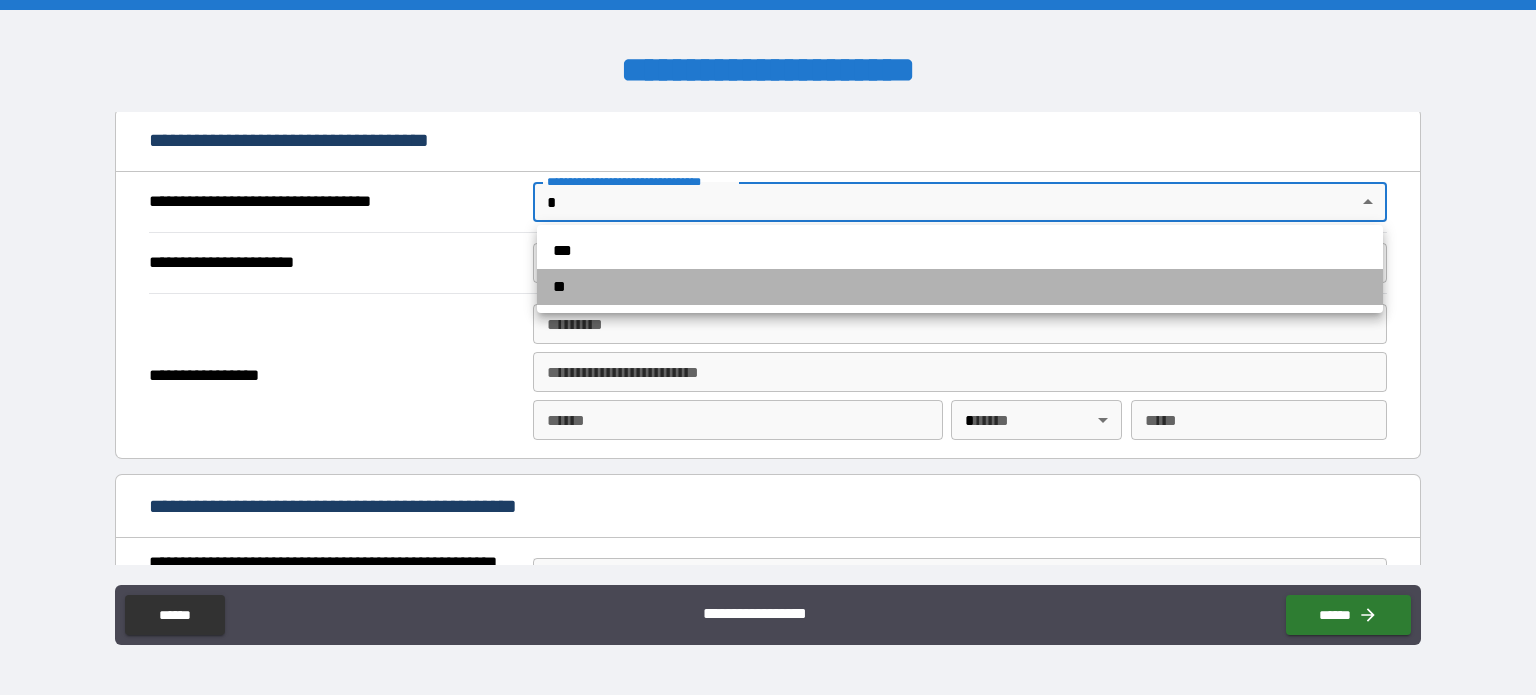 click on "**" at bounding box center [960, 287] 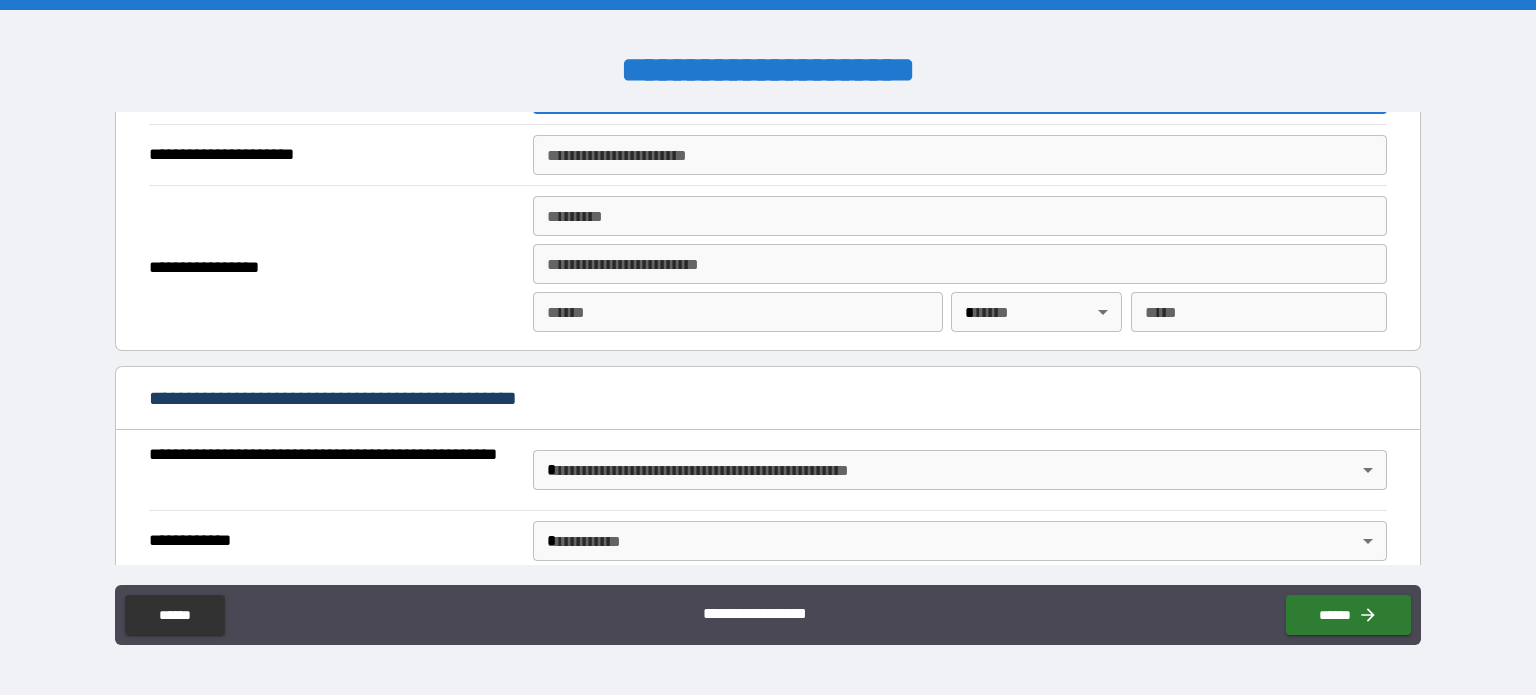 scroll, scrollTop: 1336, scrollLeft: 0, axis: vertical 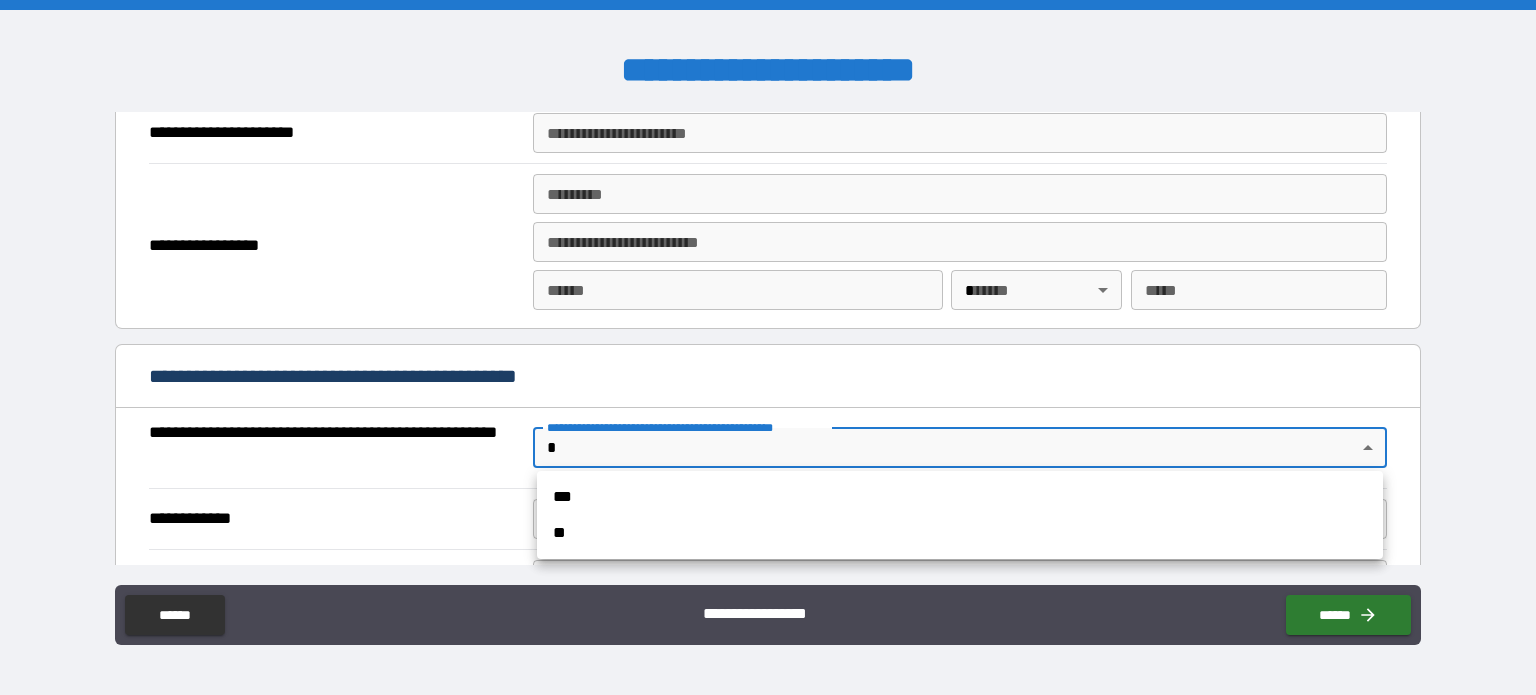 click on "**********" at bounding box center (768, 347) 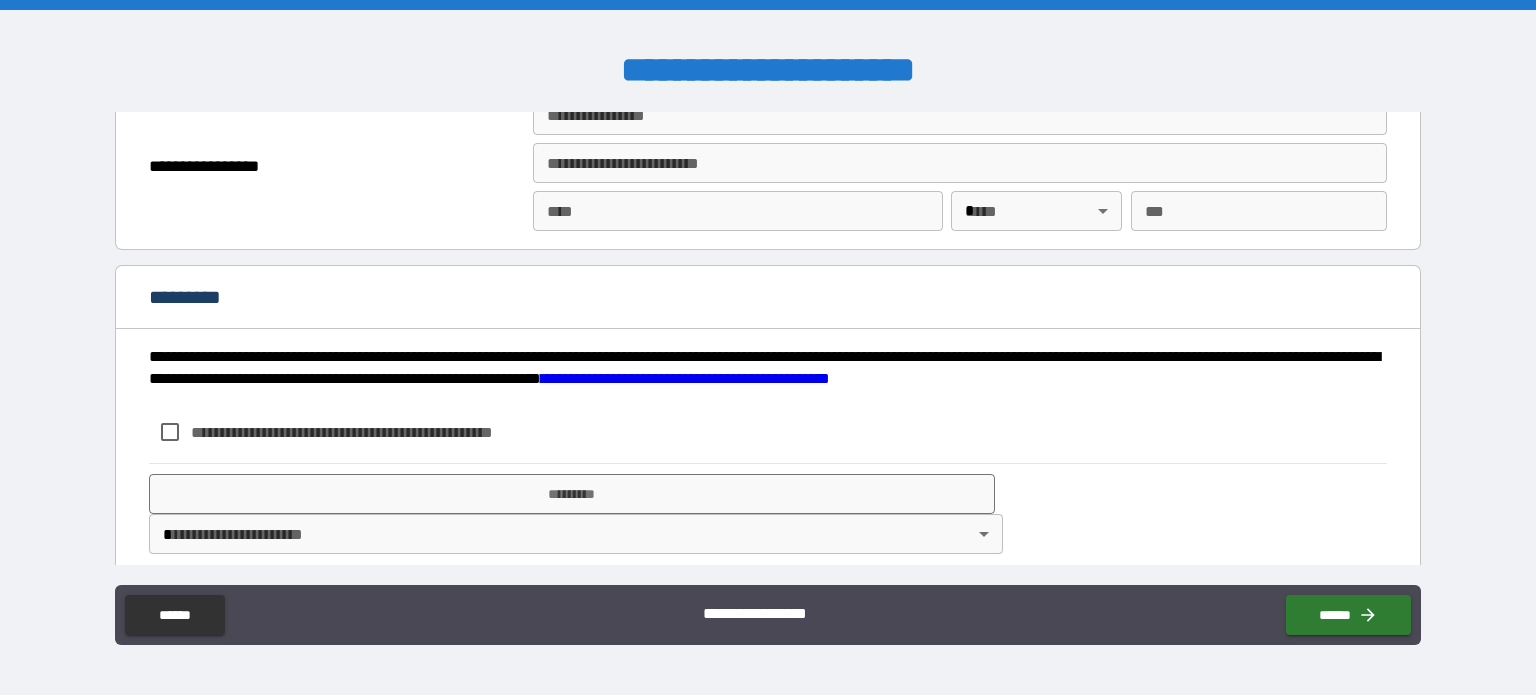 scroll, scrollTop: 2623, scrollLeft: 0, axis: vertical 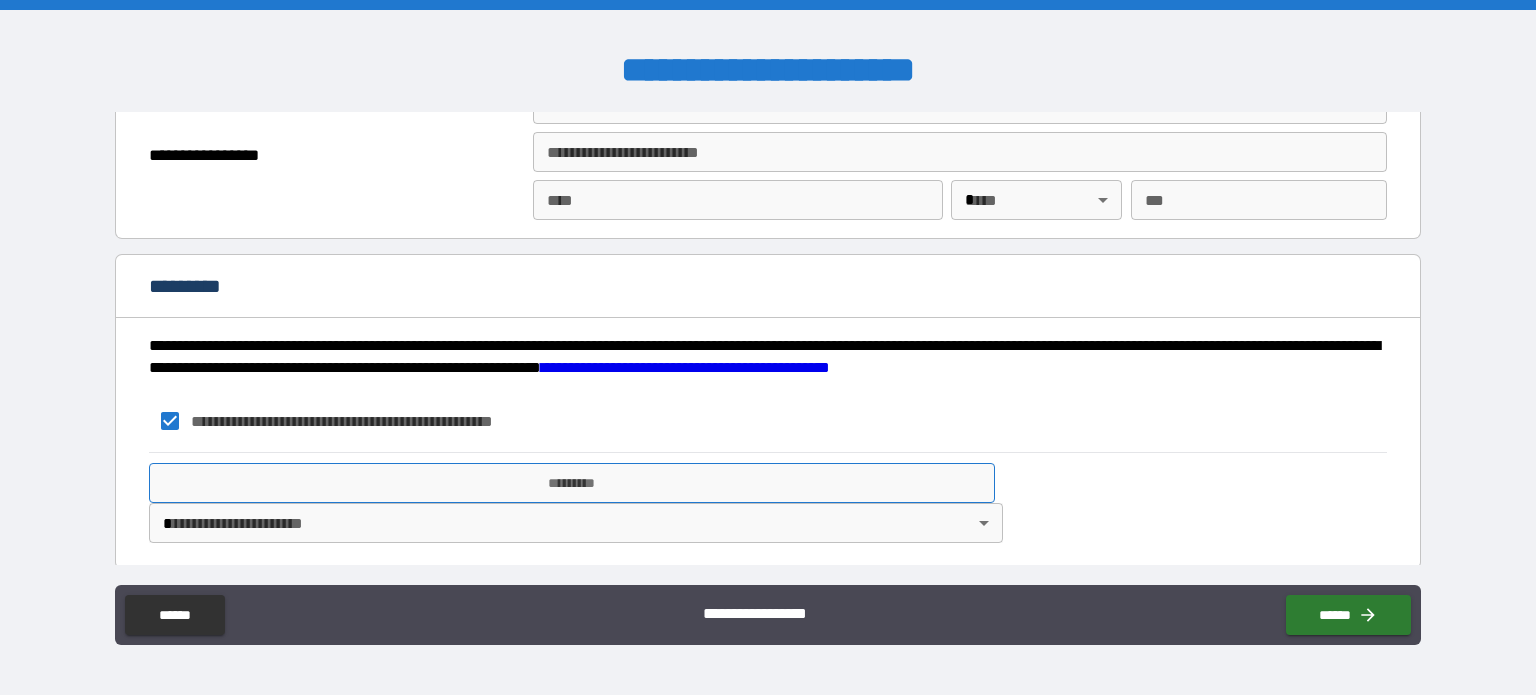 click on "*********" at bounding box center (572, 483) 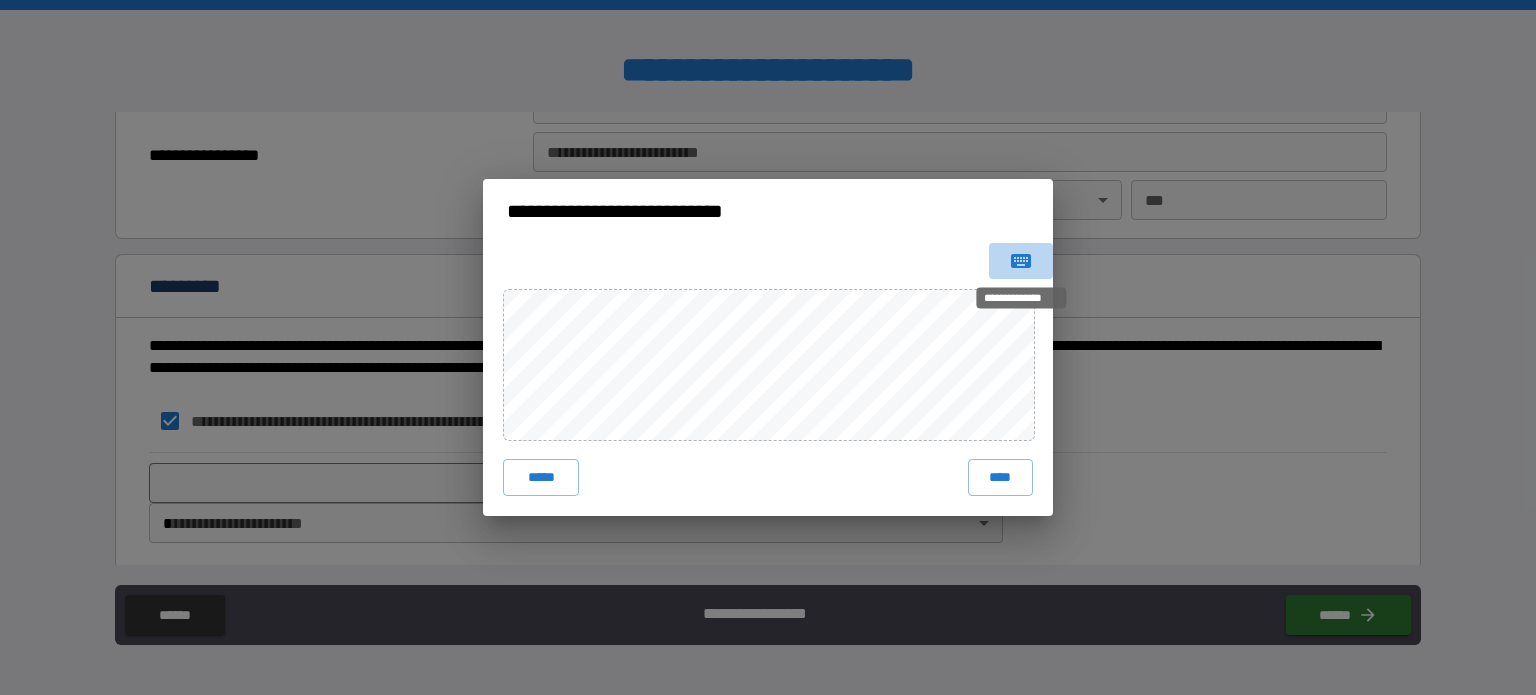 click 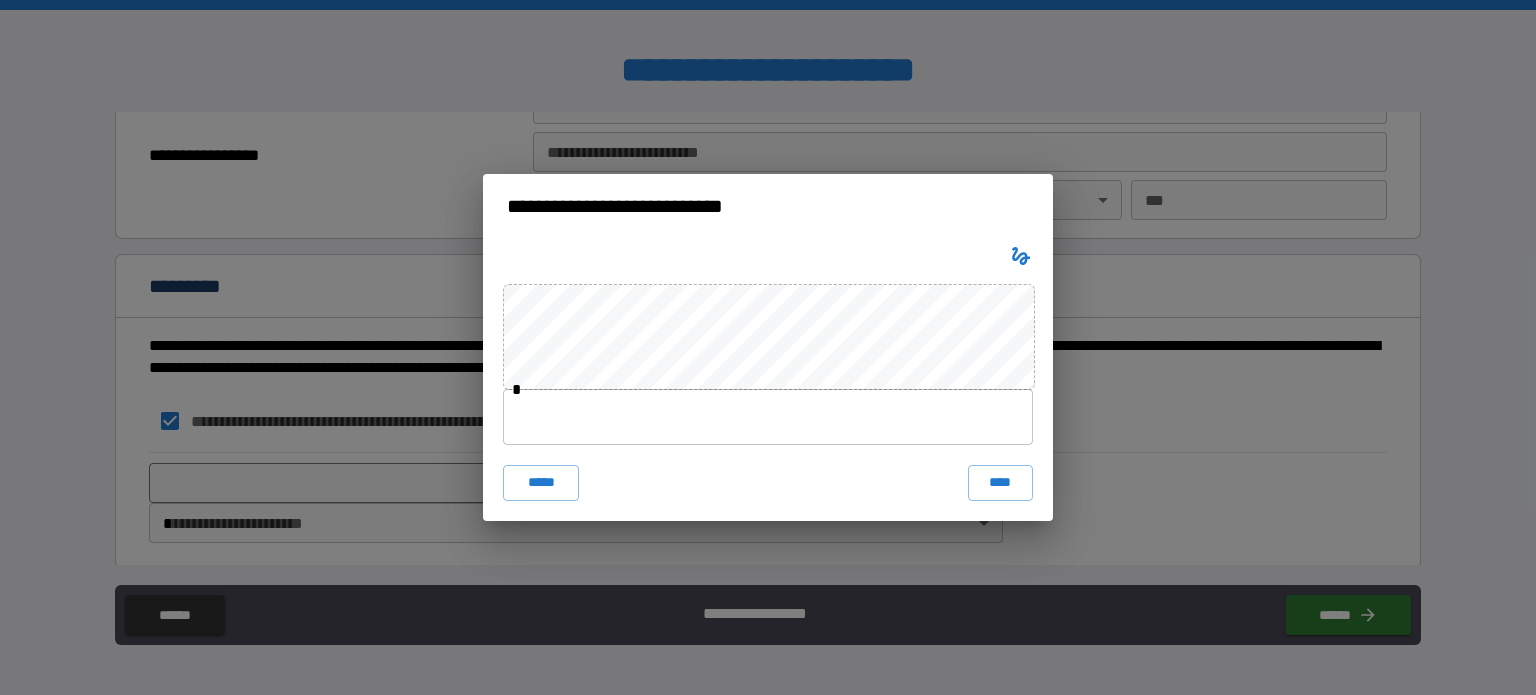 type 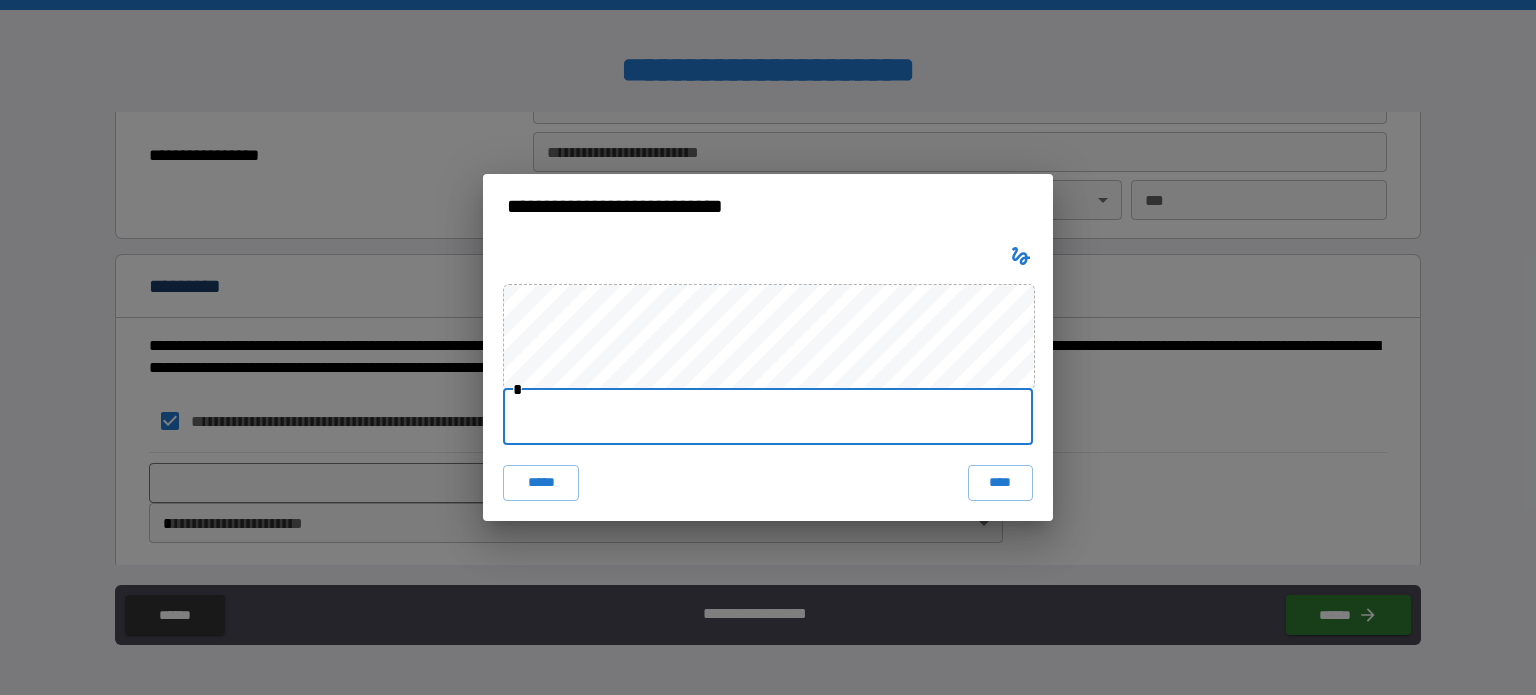click at bounding box center [768, 417] 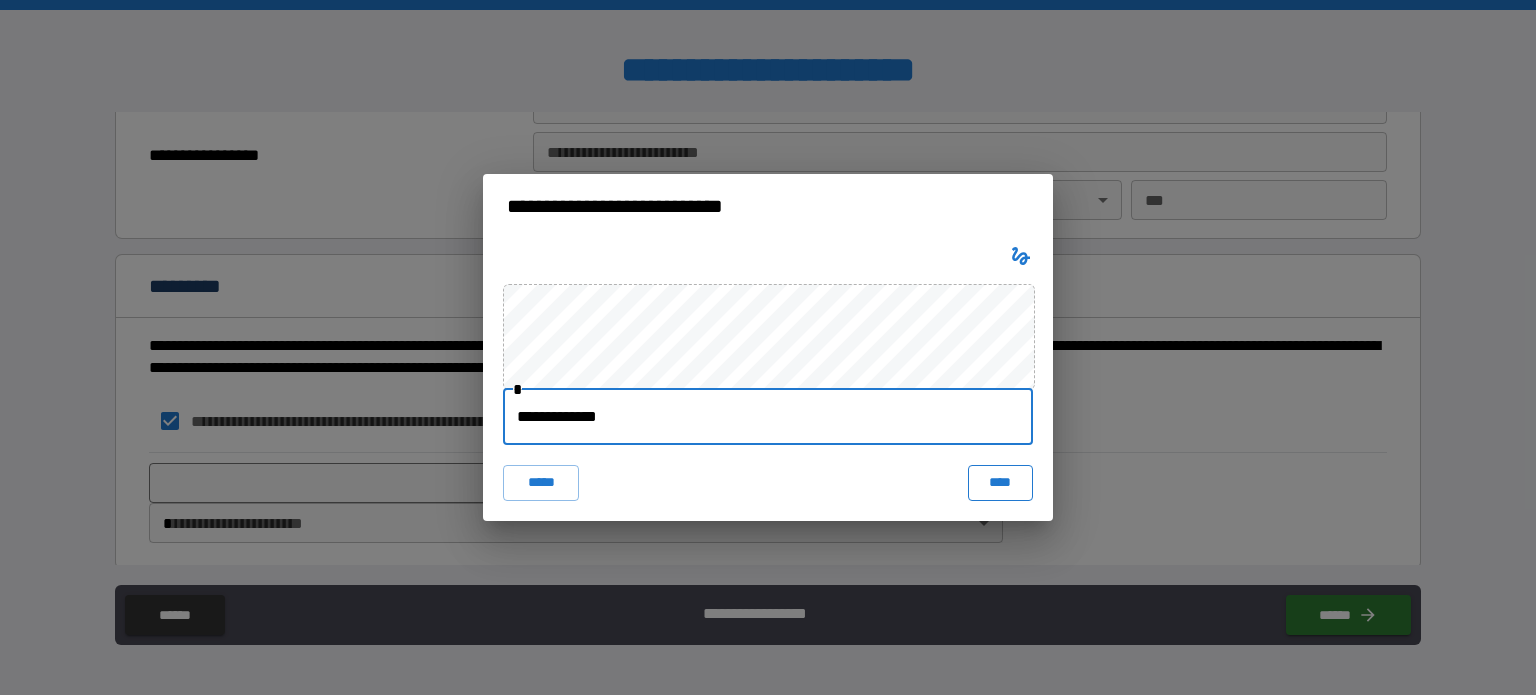 type on "**********" 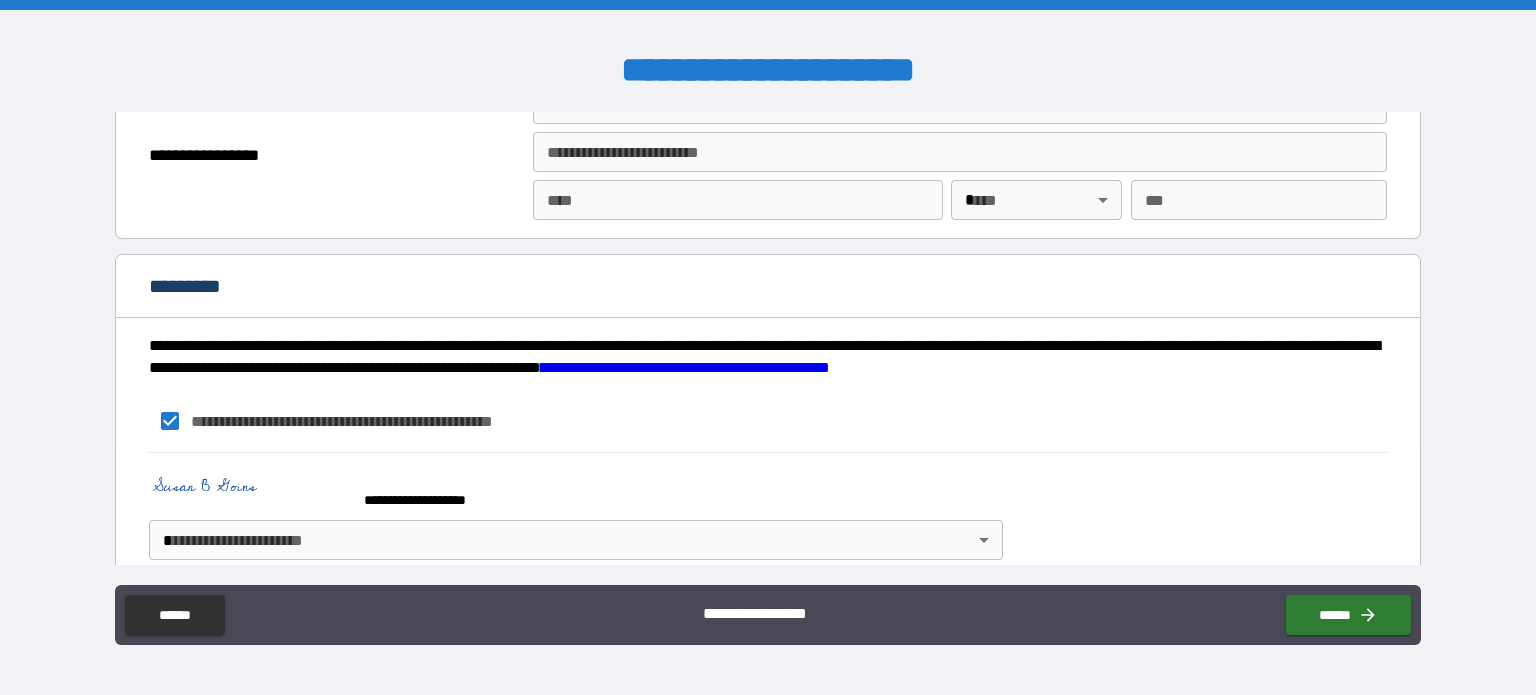 click on "**********" at bounding box center (768, 347) 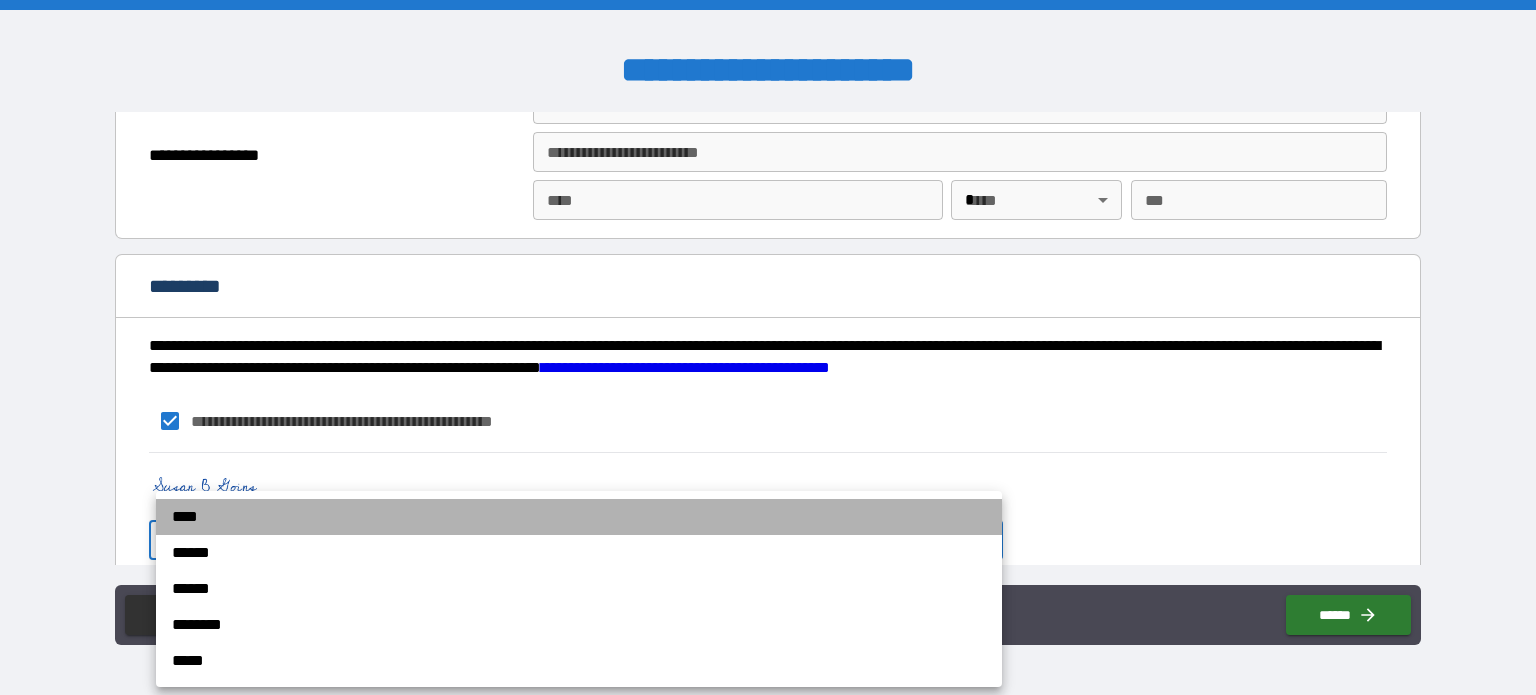 click on "****" at bounding box center [579, 517] 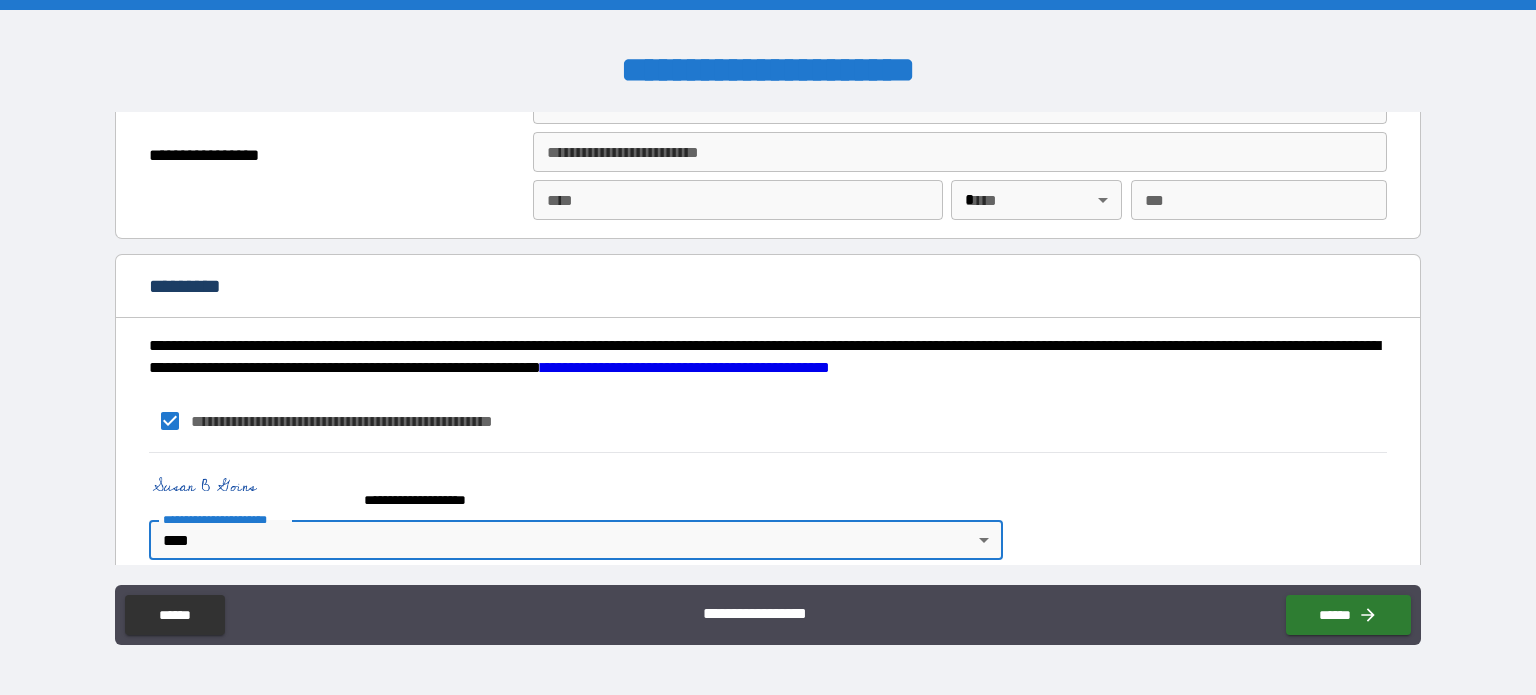 scroll, scrollTop: 2640, scrollLeft: 0, axis: vertical 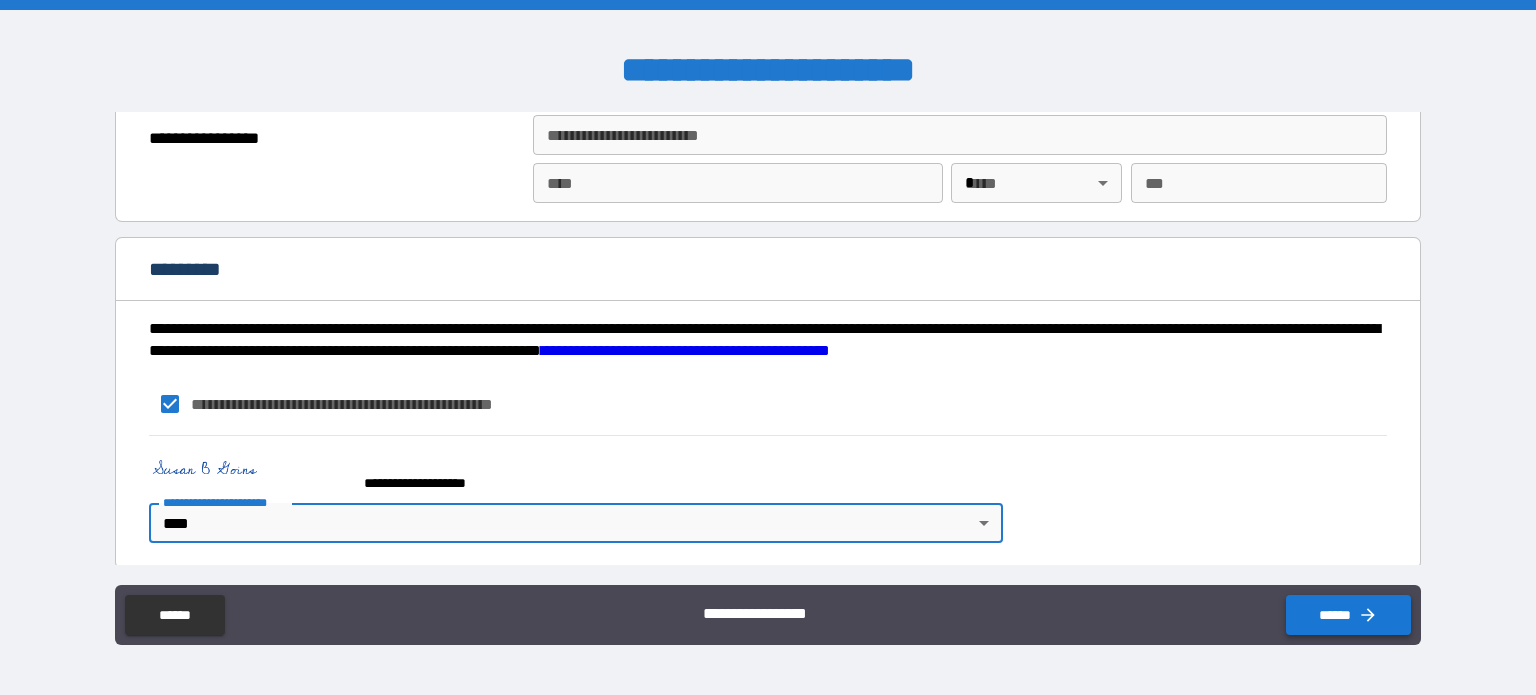 click on "******" at bounding box center (1348, 615) 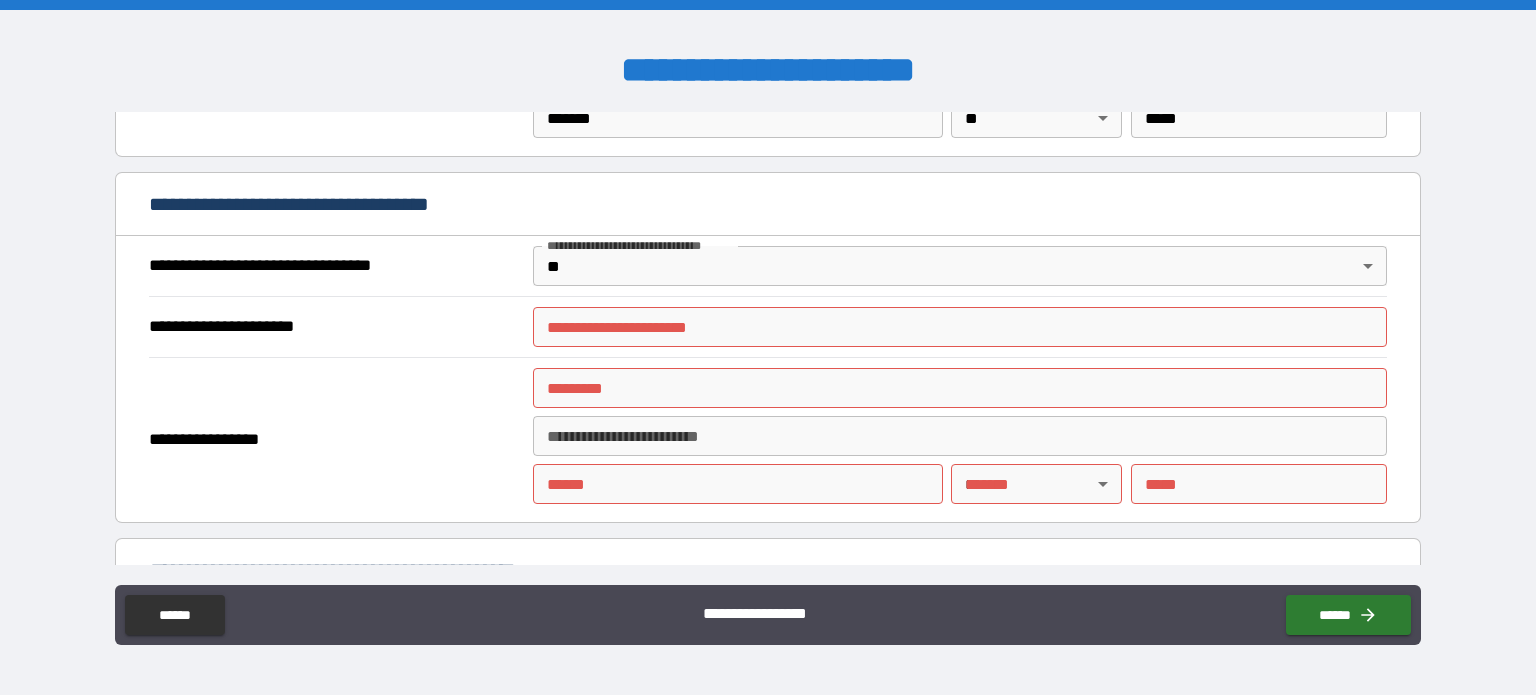 scroll, scrollTop: 1132, scrollLeft: 0, axis: vertical 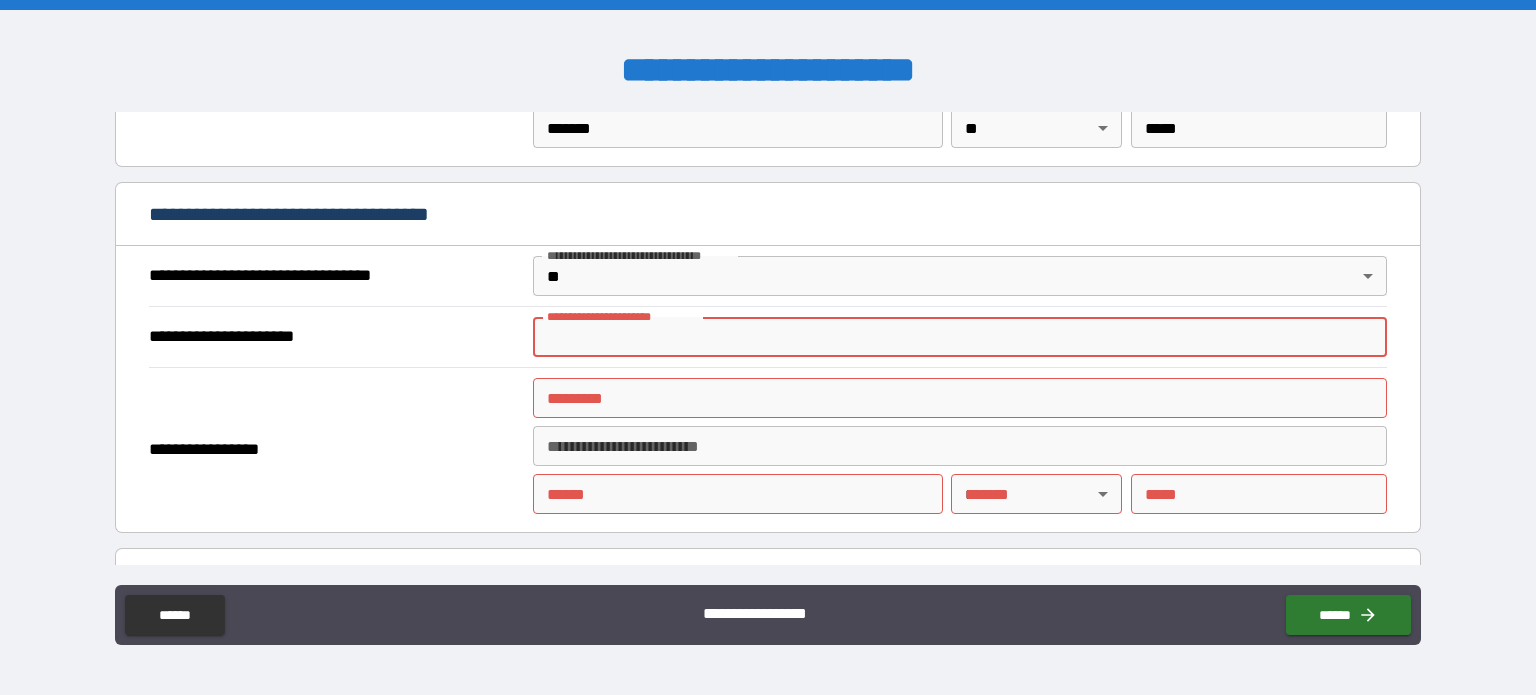 click on "**********" at bounding box center (960, 337) 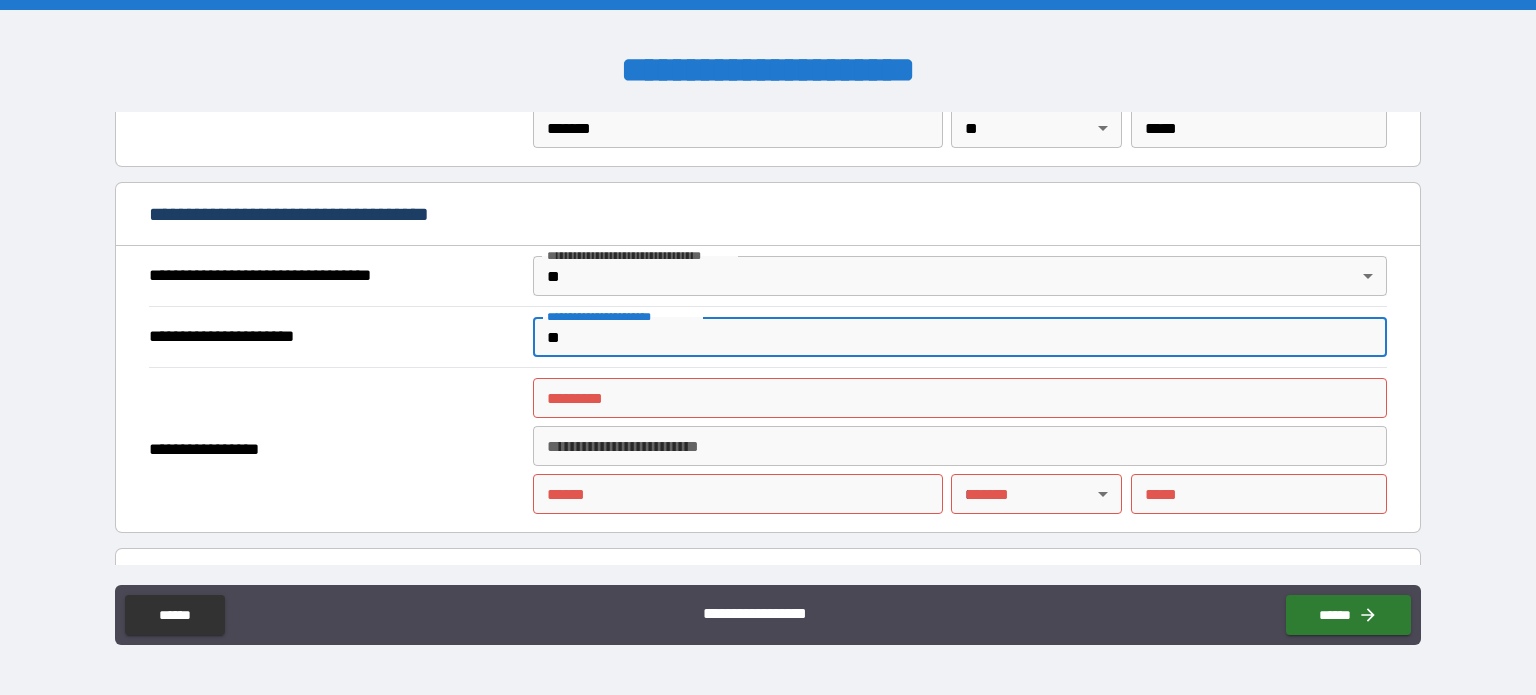 type on "*" 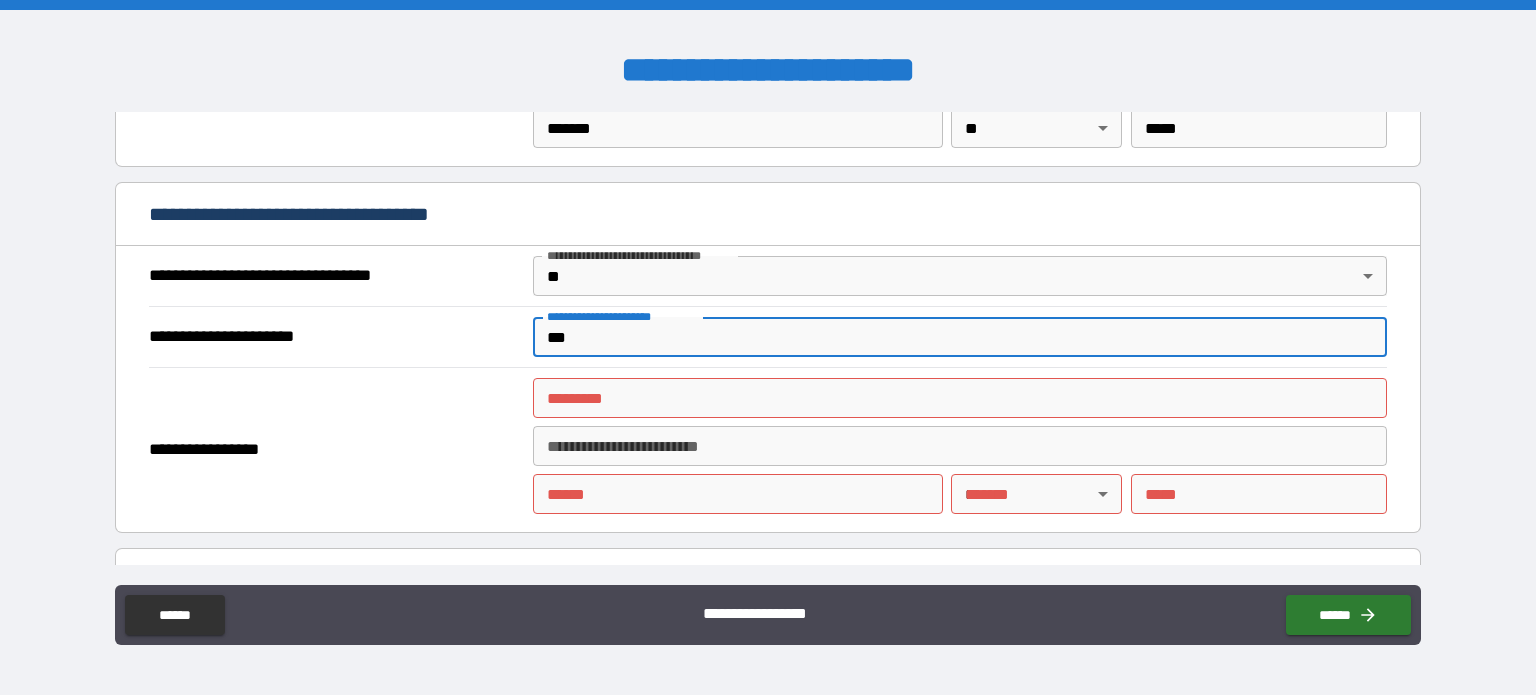type on "***" 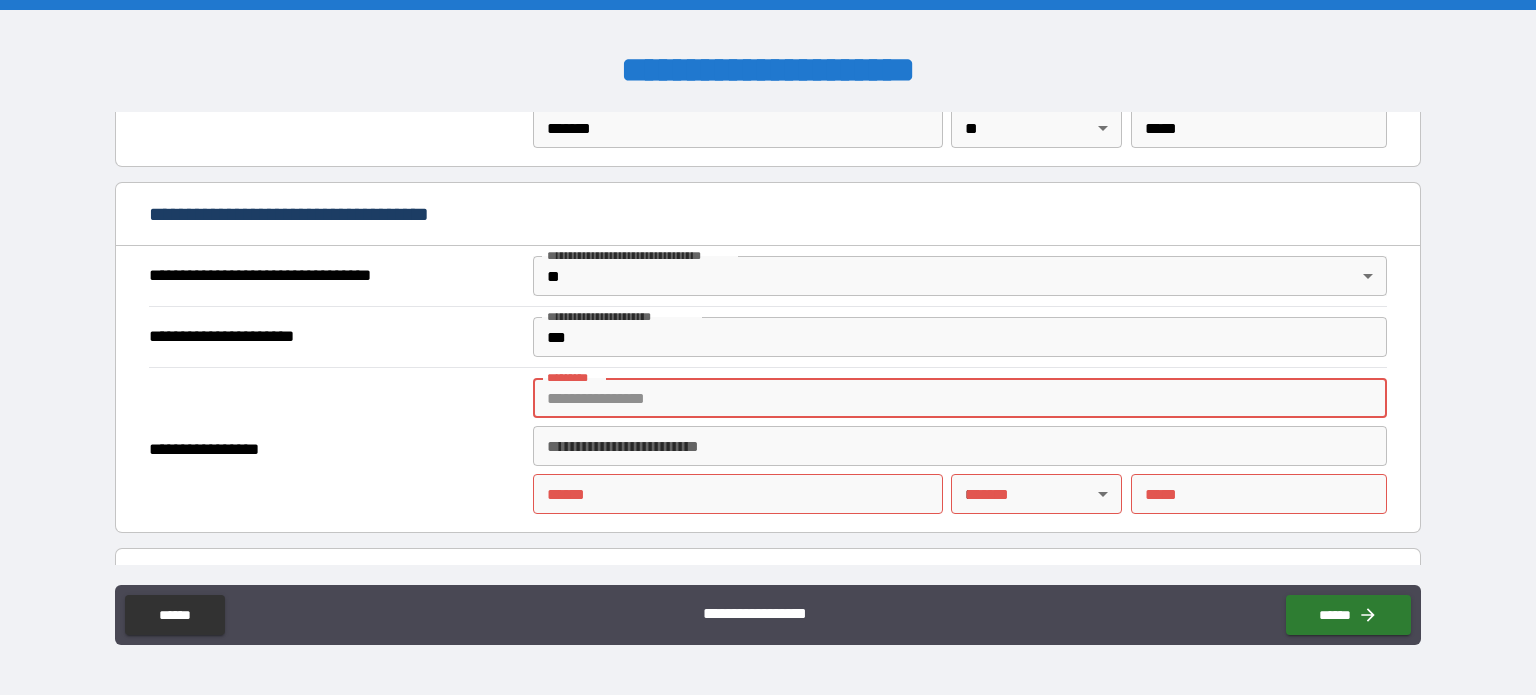 click on "*******   *" at bounding box center [960, 398] 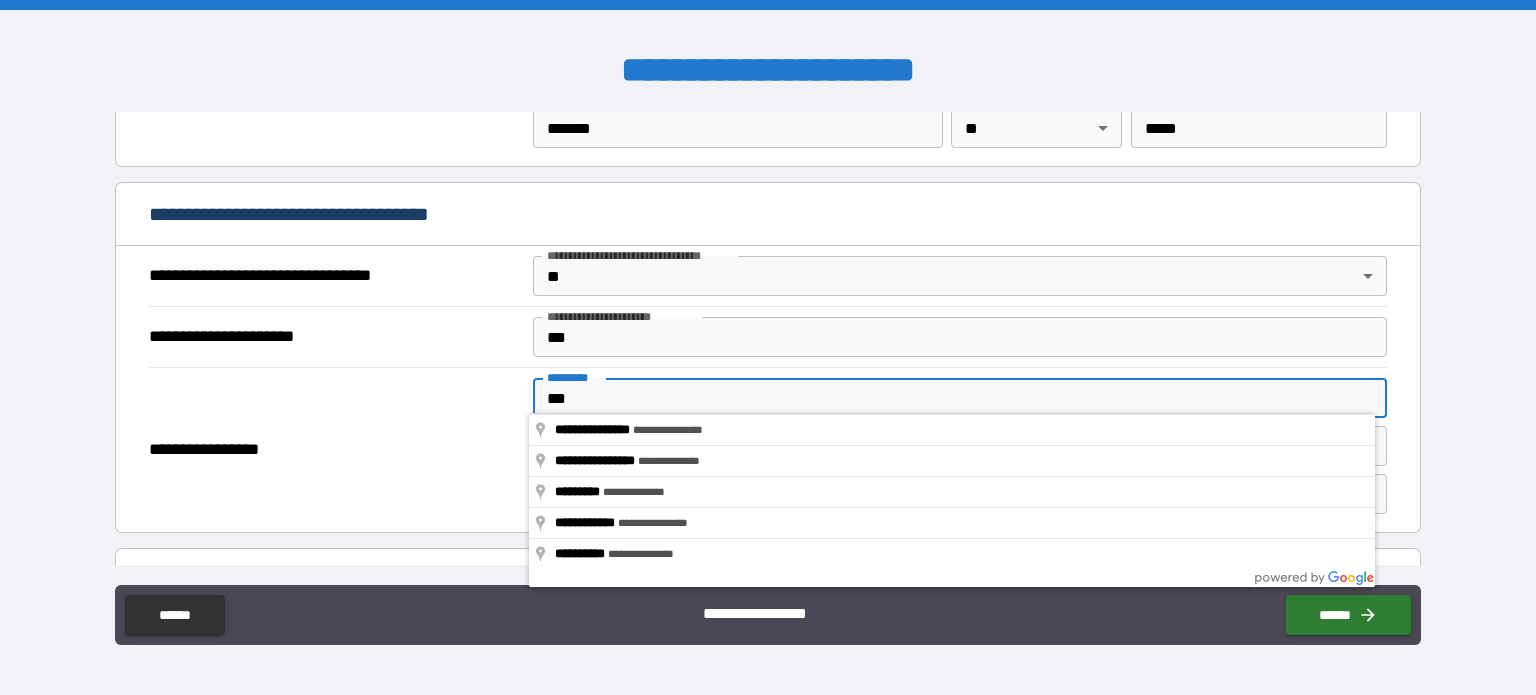 type on "***" 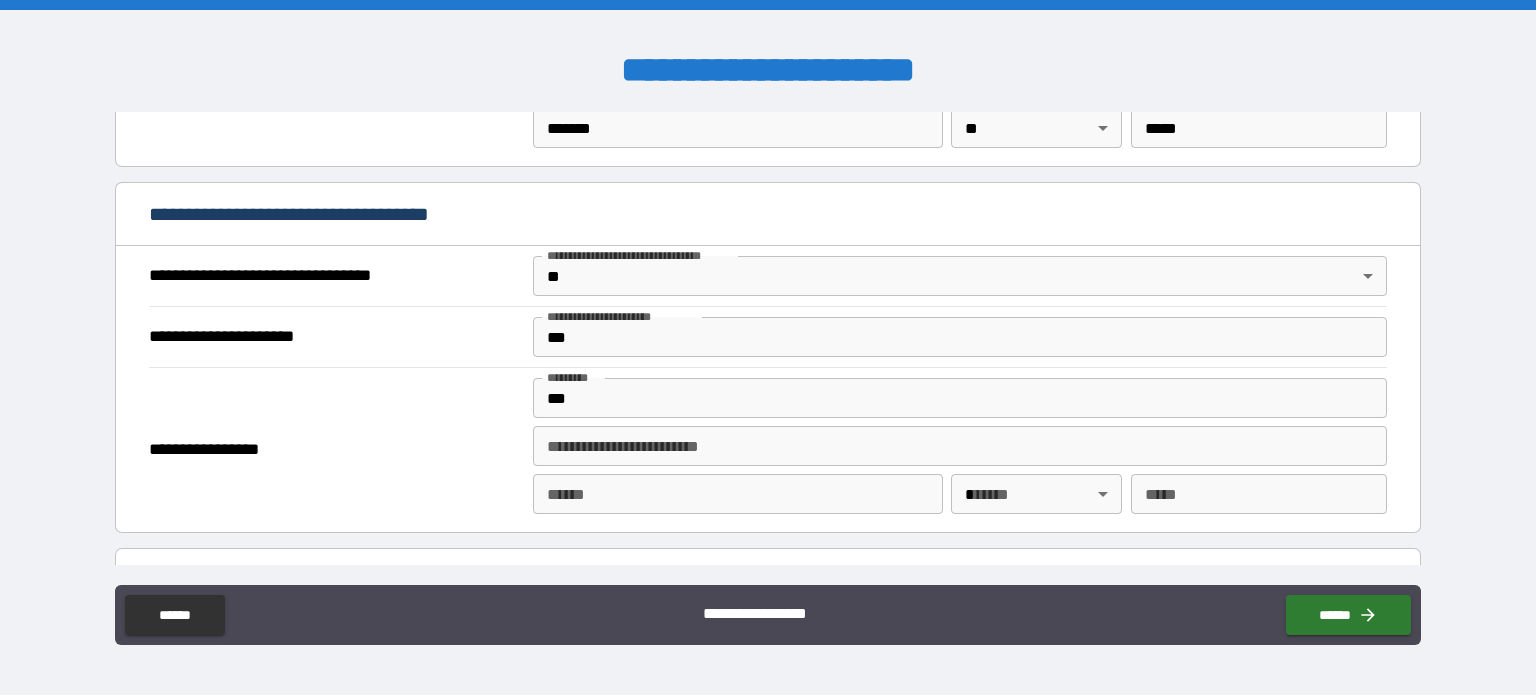 click on "**********" at bounding box center (335, 450) 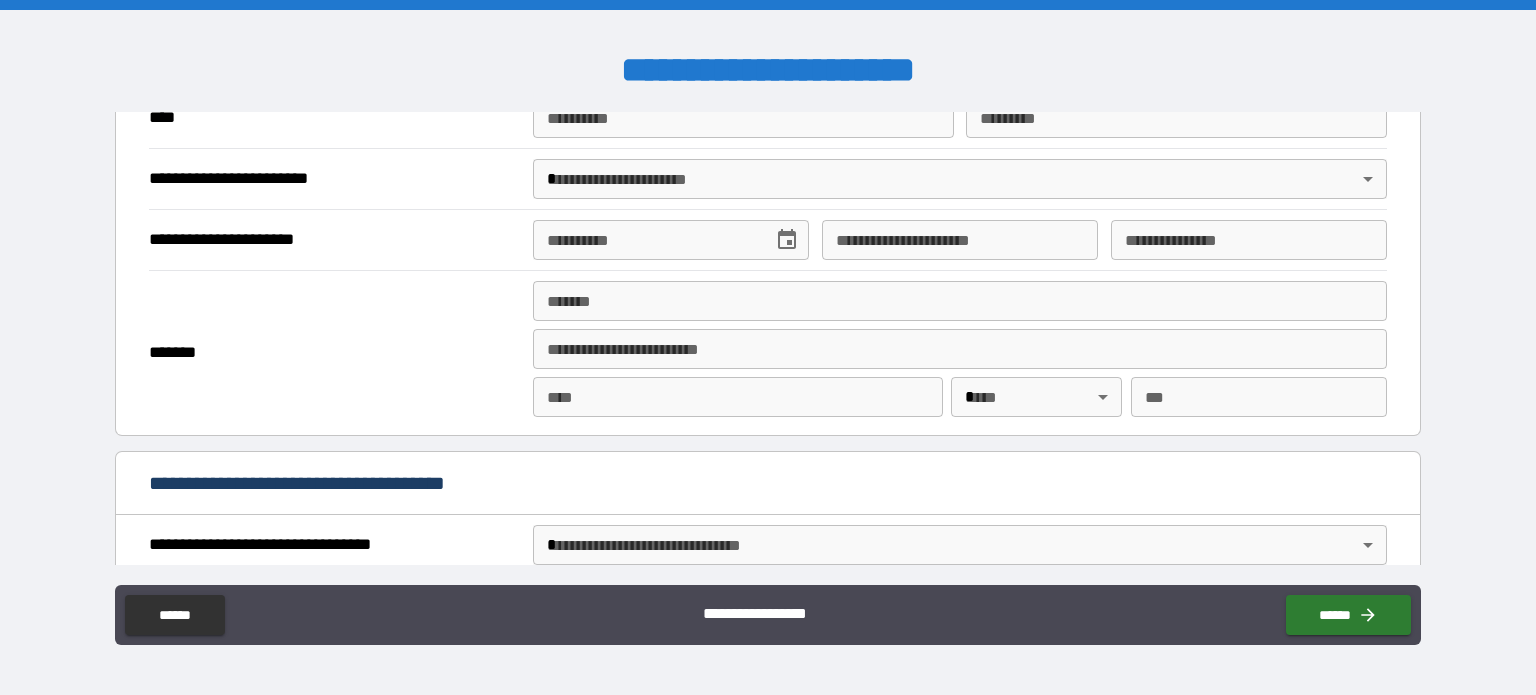 scroll, scrollTop: 2640, scrollLeft: 0, axis: vertical 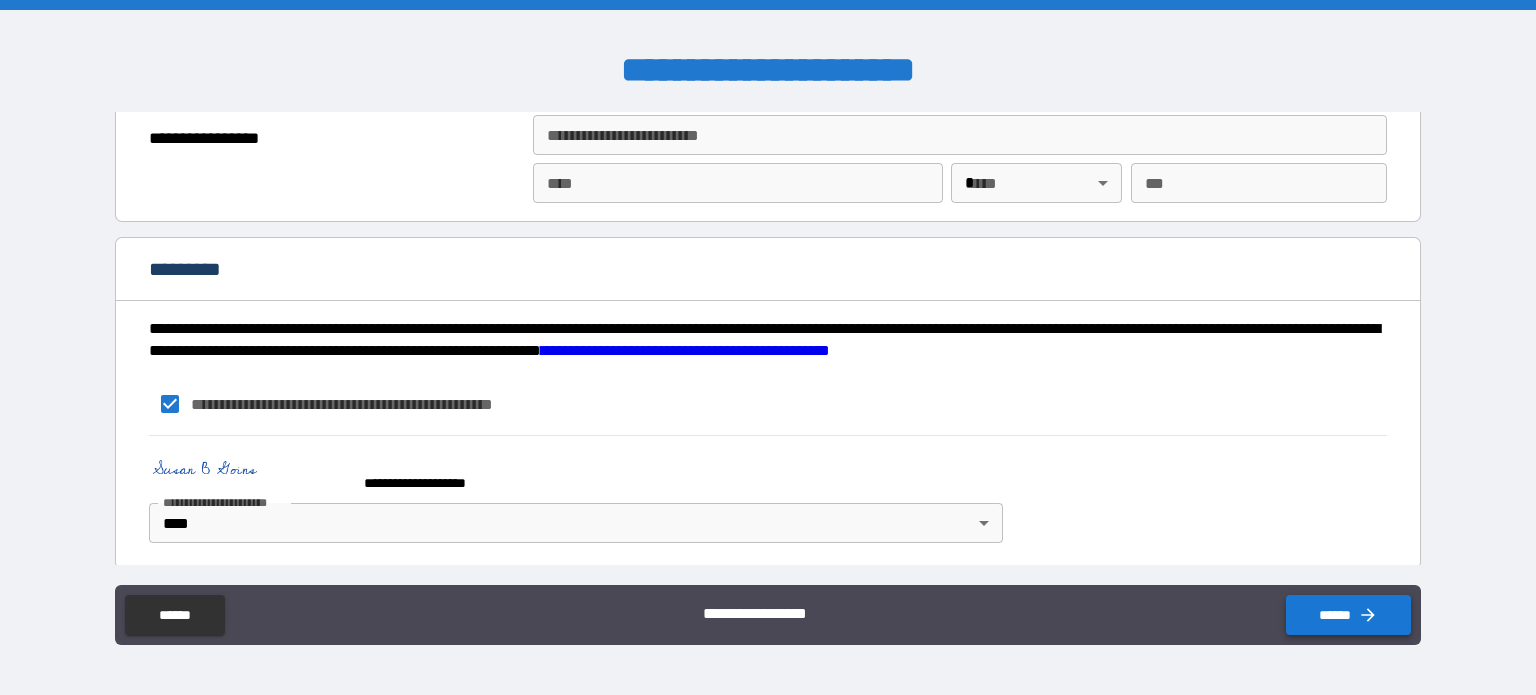 click on "******" at bounding box center [1348, 615] 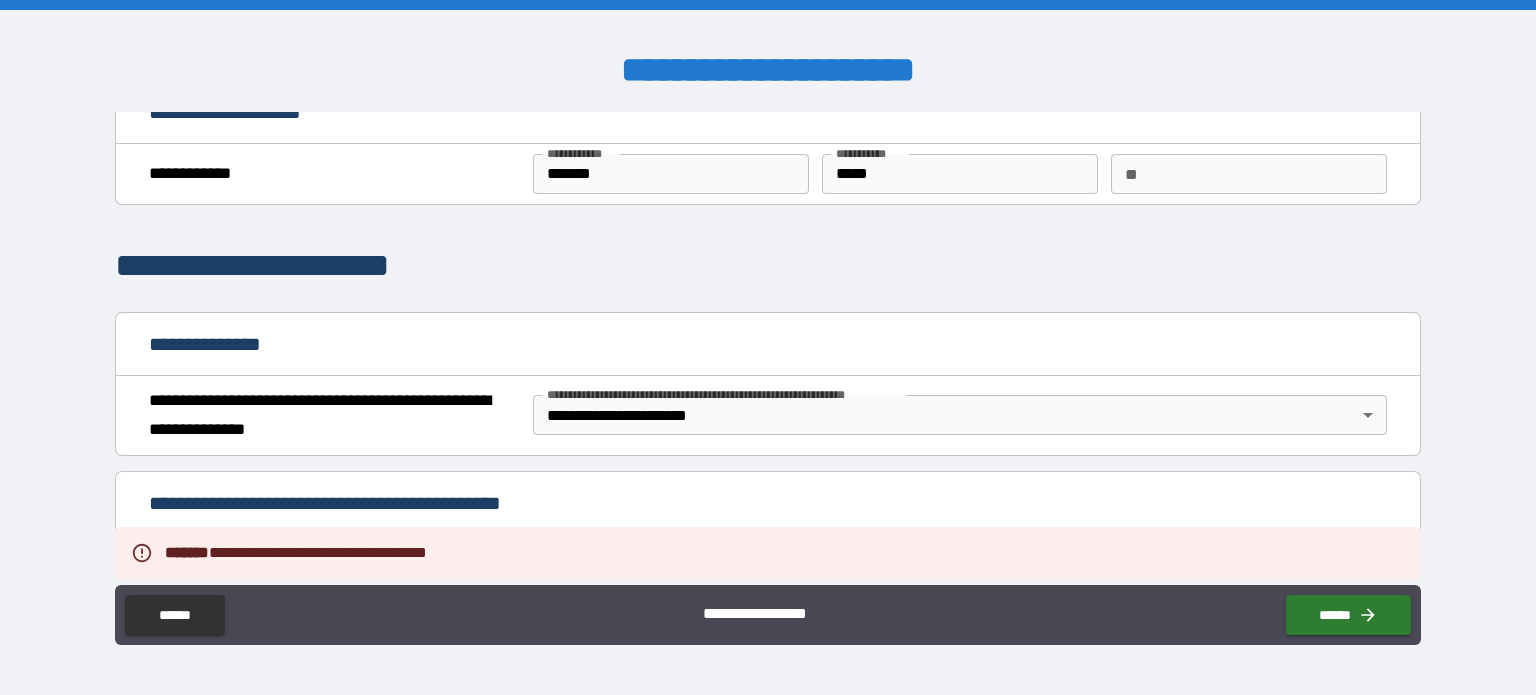 scroll, scrollTop: 0, scrollLeft: 0, axis: both 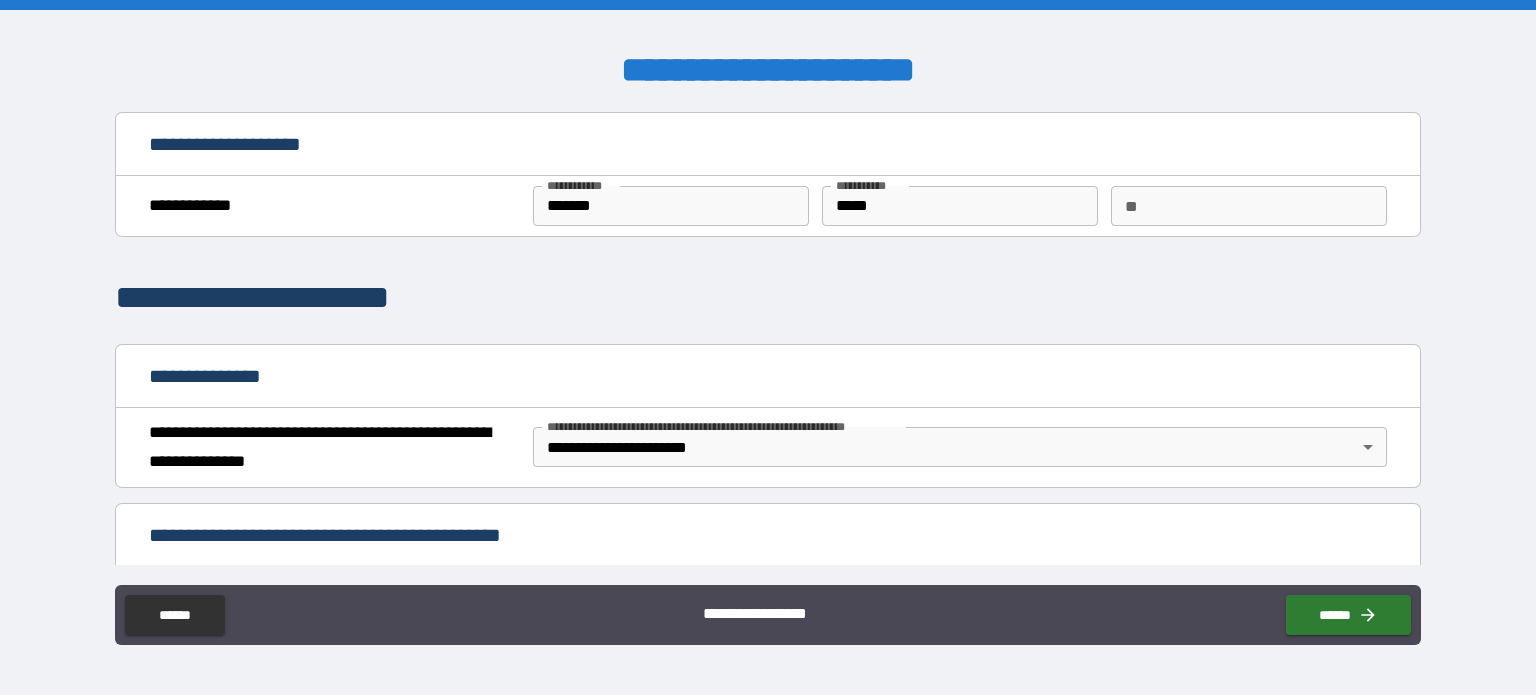 click on "*******" at bounding box center [671, 206] 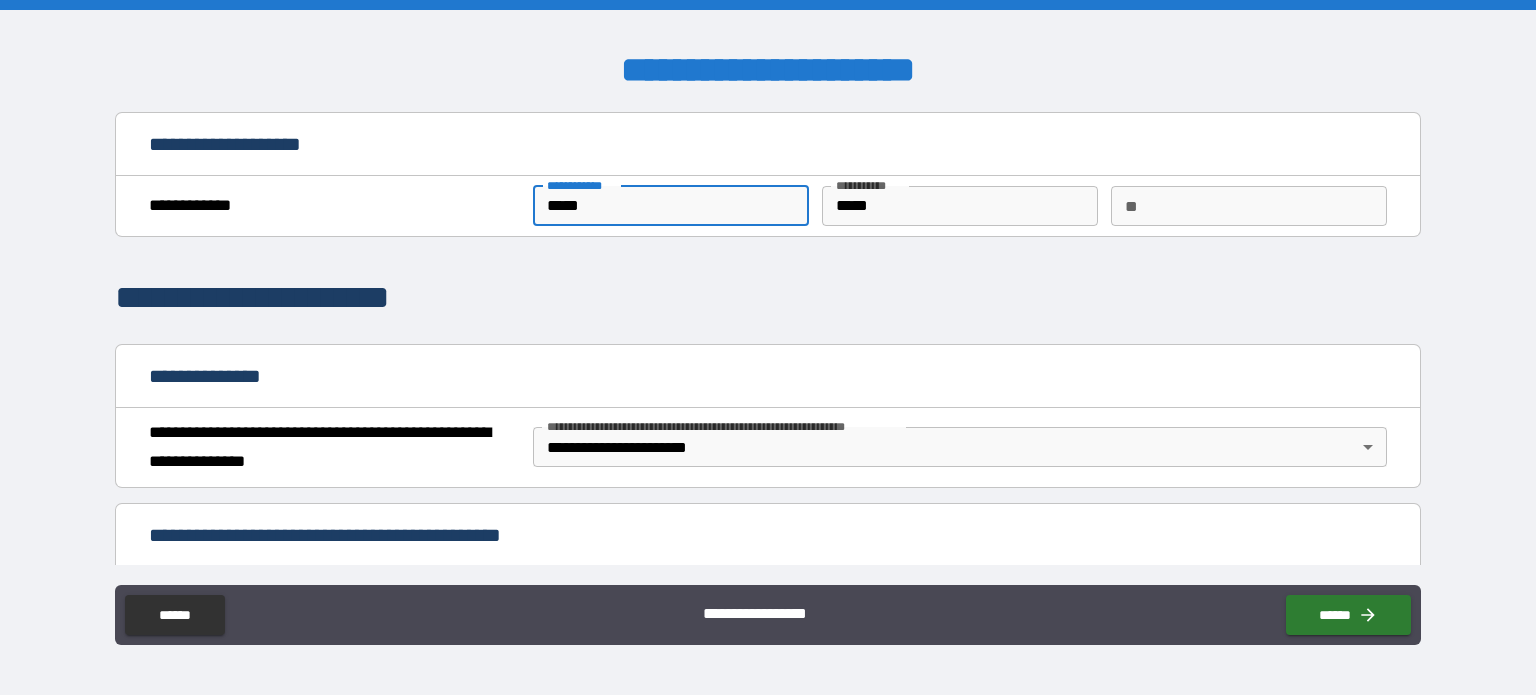 type on "*****" 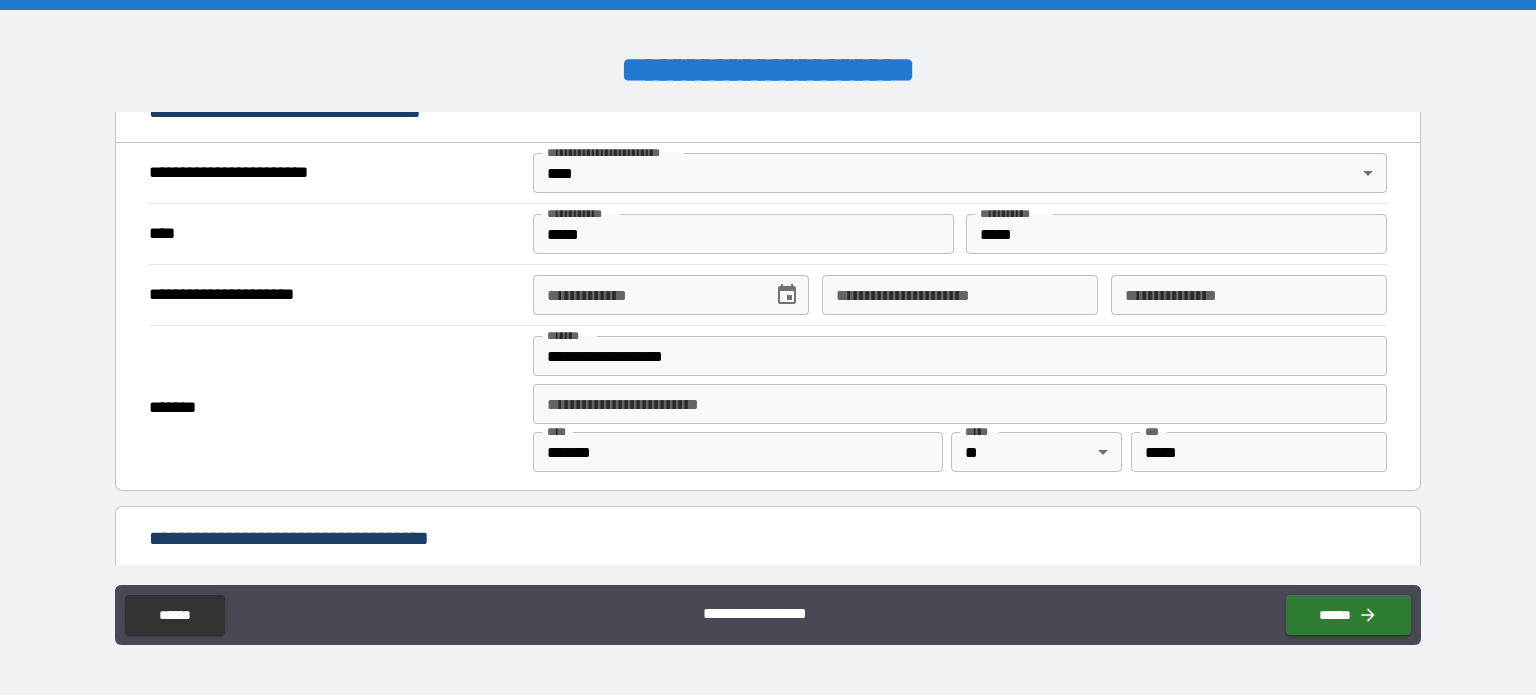 scroll, scrollTop: 848, scrollLeft: 0, axis: vertical 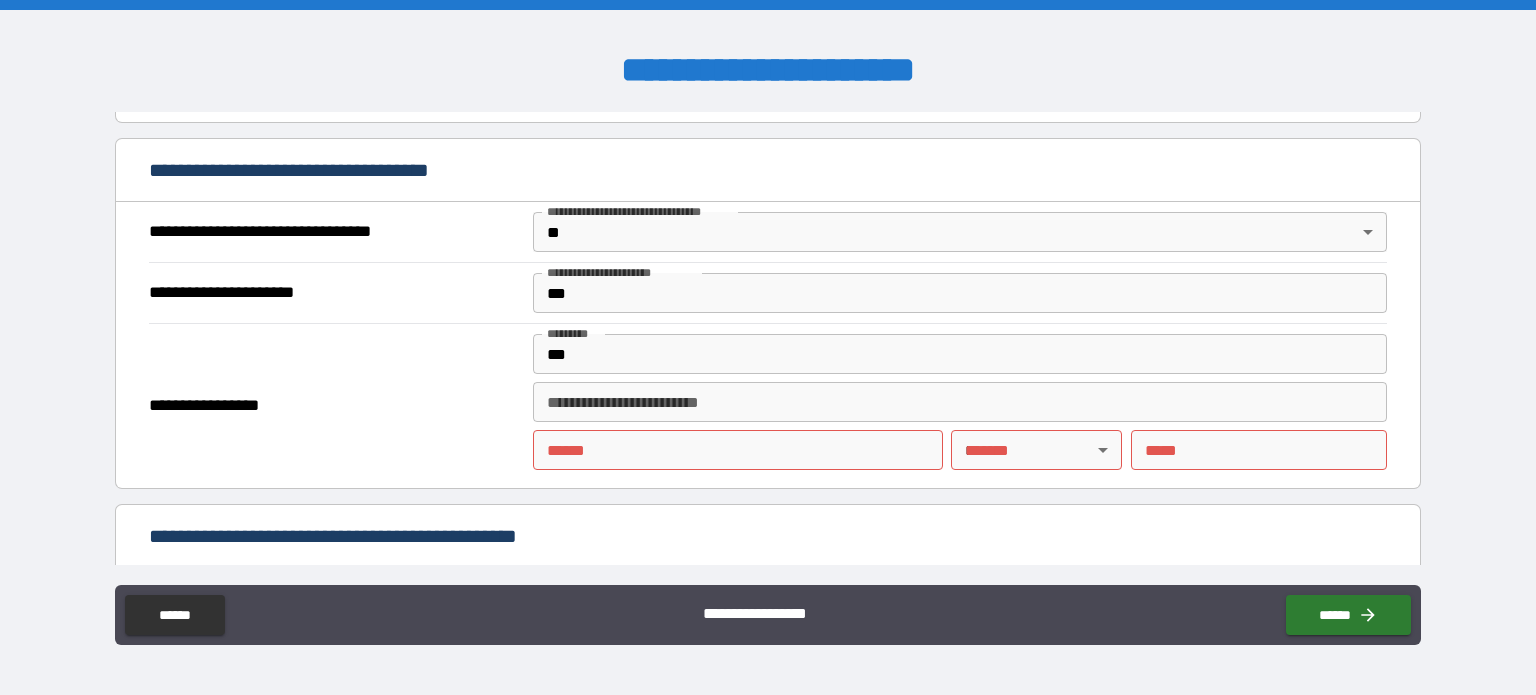 type on "*" 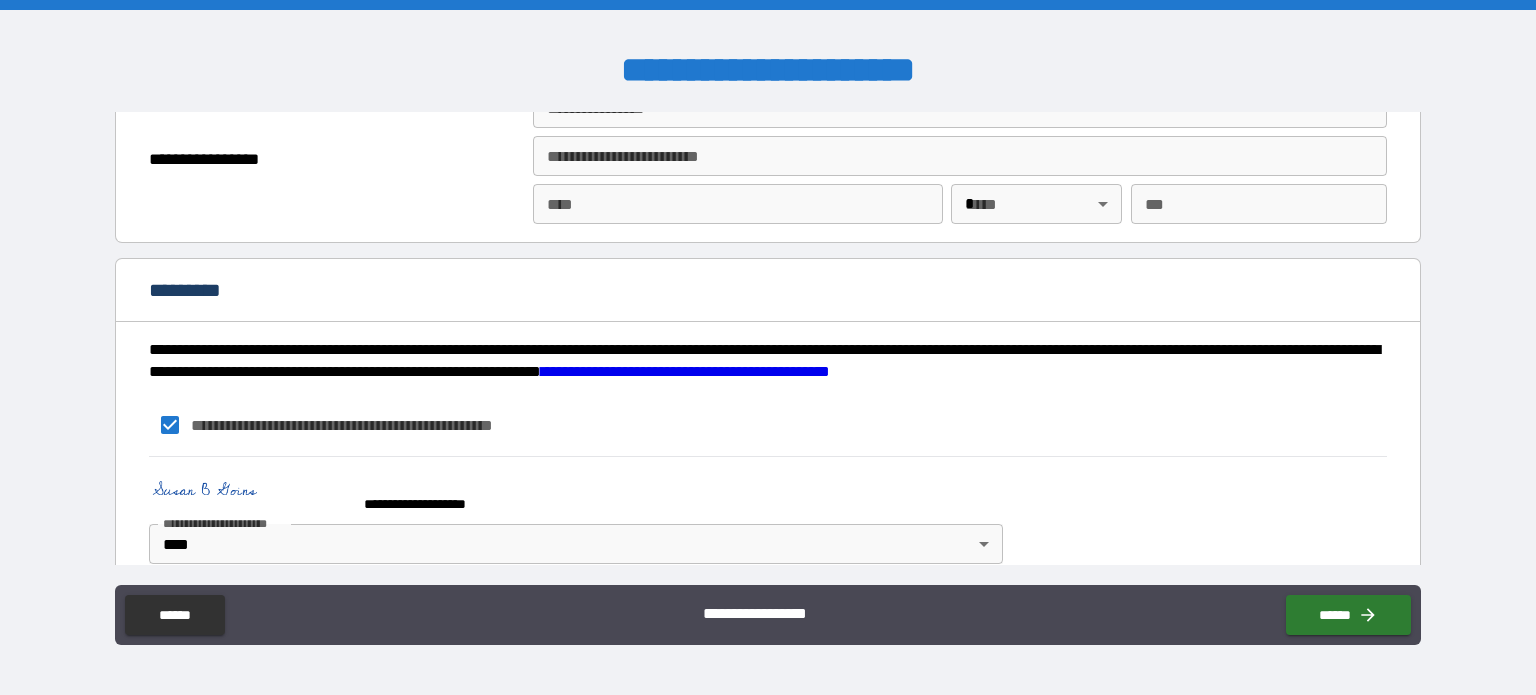scroll, scrollTop: 2640, scrollLeft: 0, axis: vertical 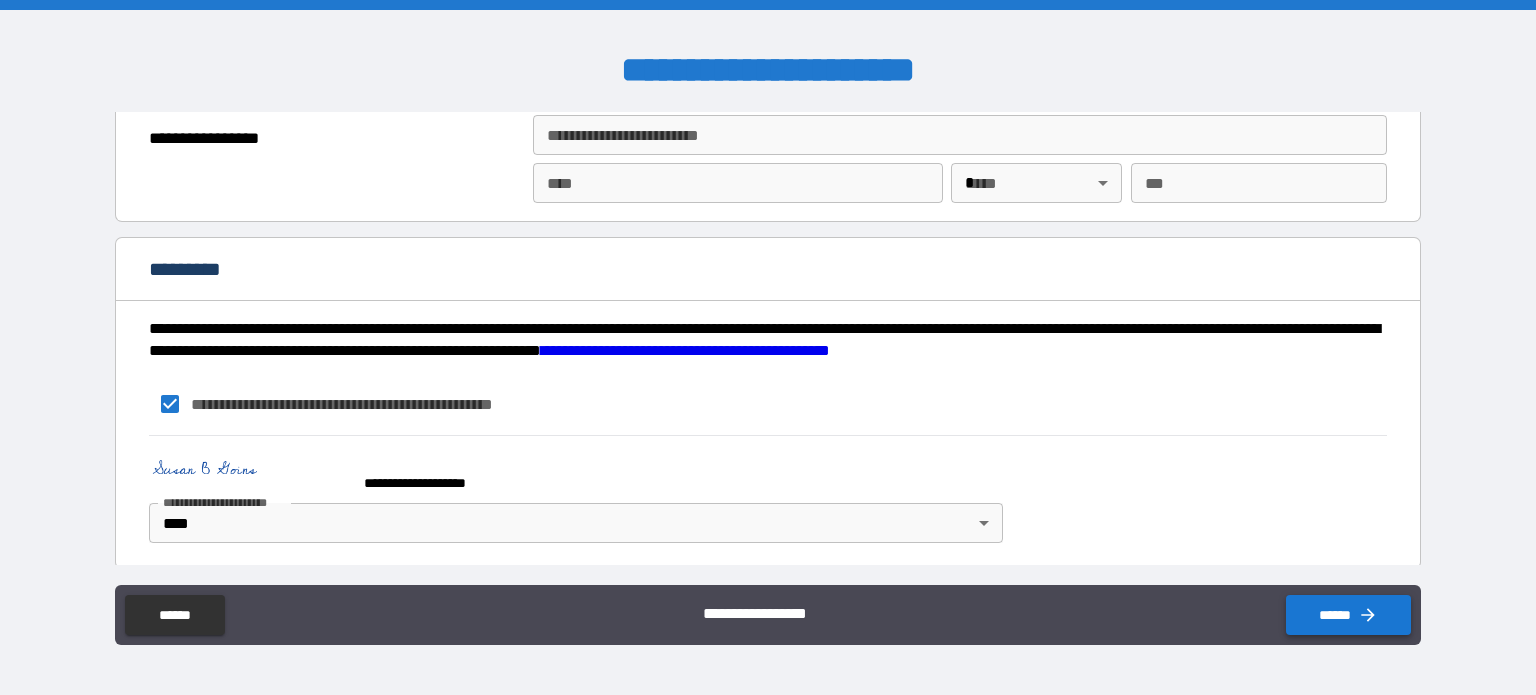 type on "***" 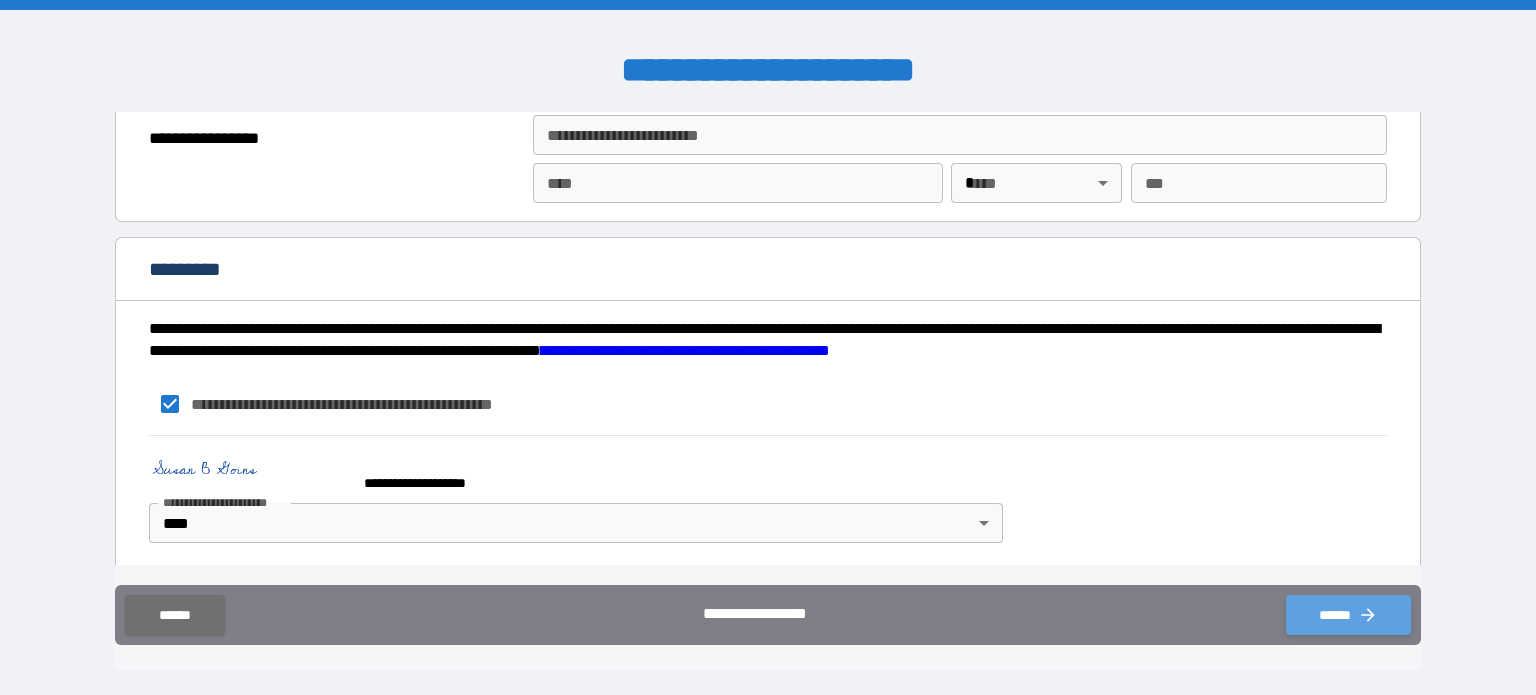 click on "******" at bounding box center [1348, 615] 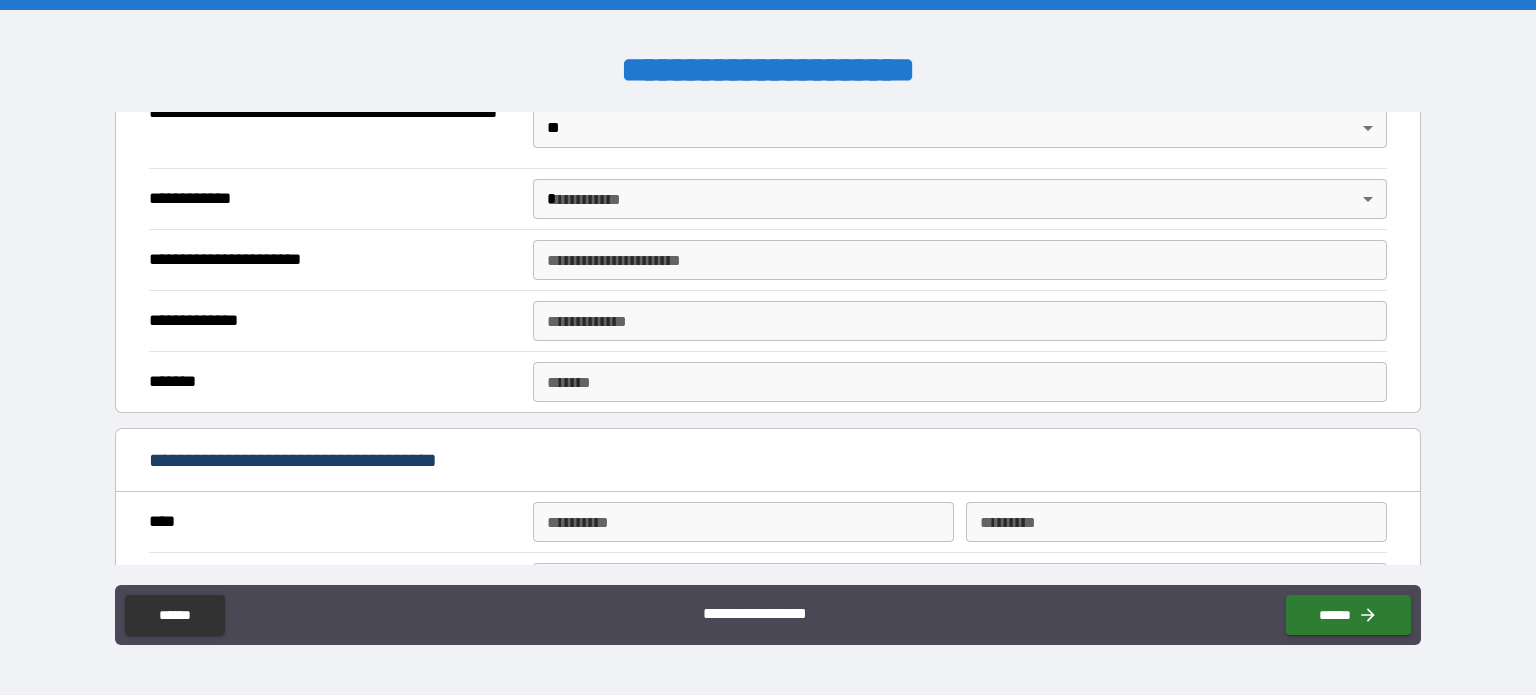 scroll, scrollTop: 2640, scrollLeft: 0, axis: vertical 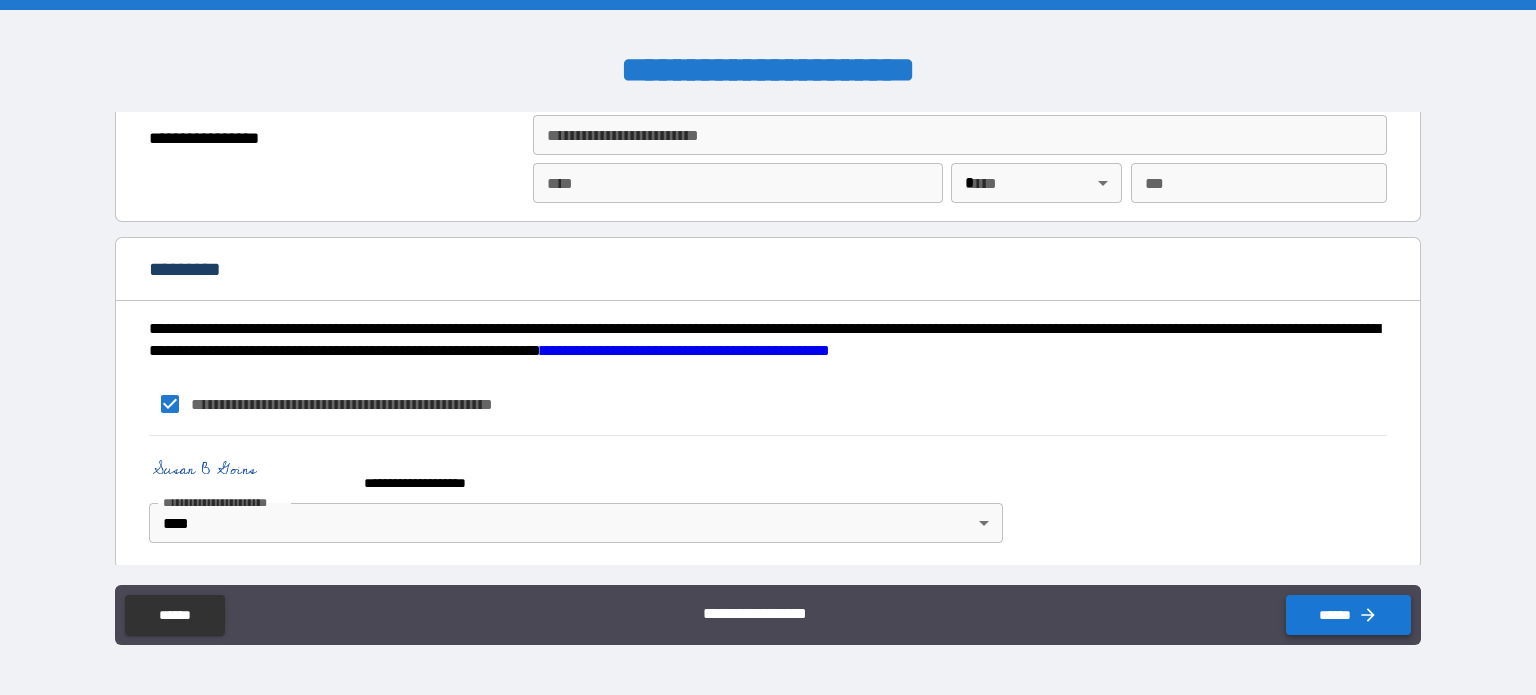 click on "******" at bounding box center [1348, 615] 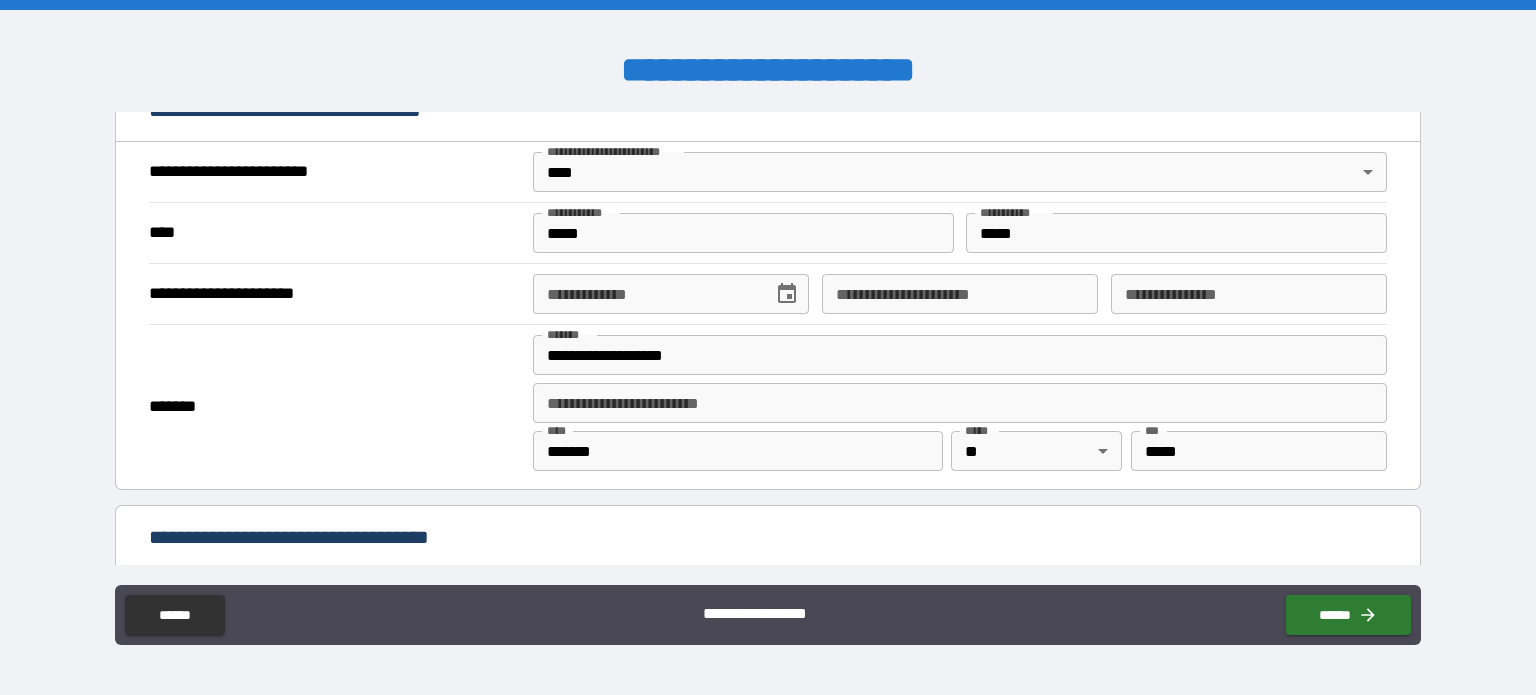 scroll, scrollTop: 797, scrollLeft: 0, axis: vertical 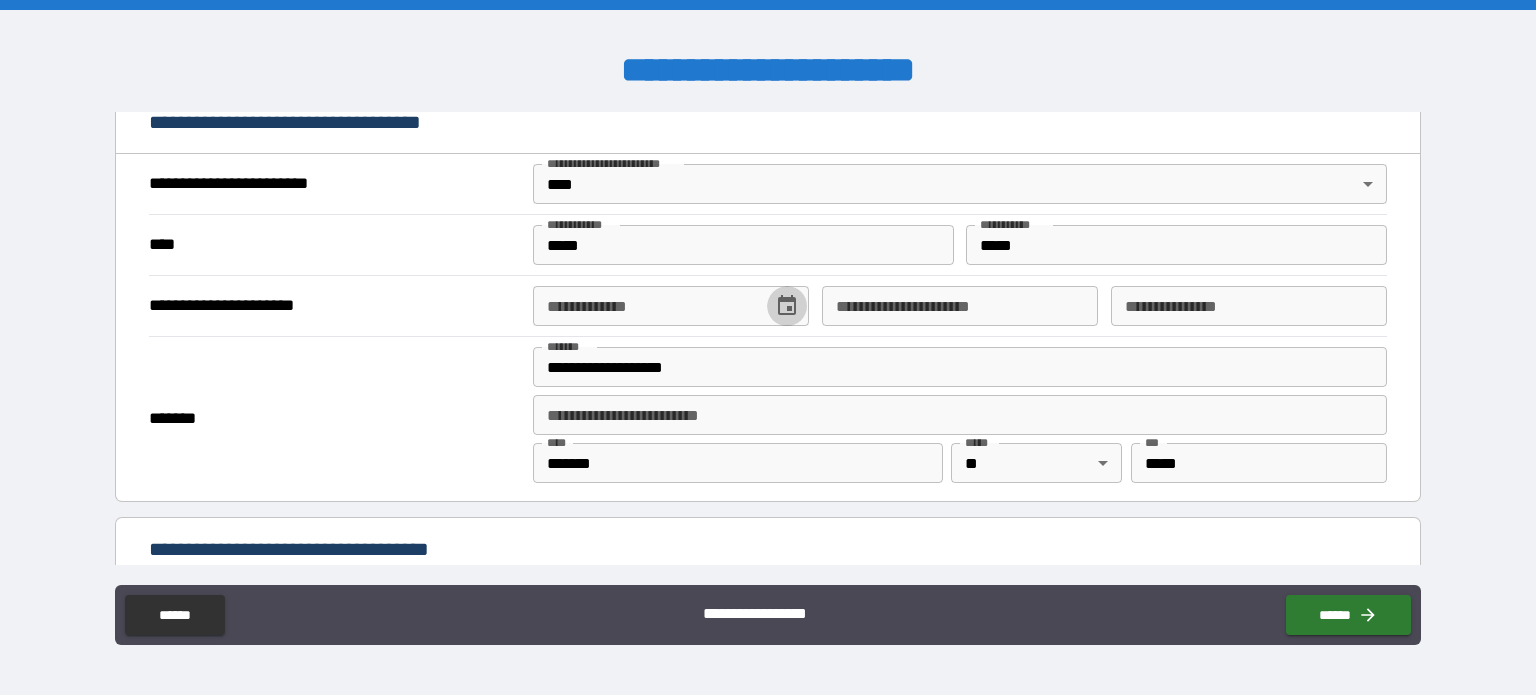 click 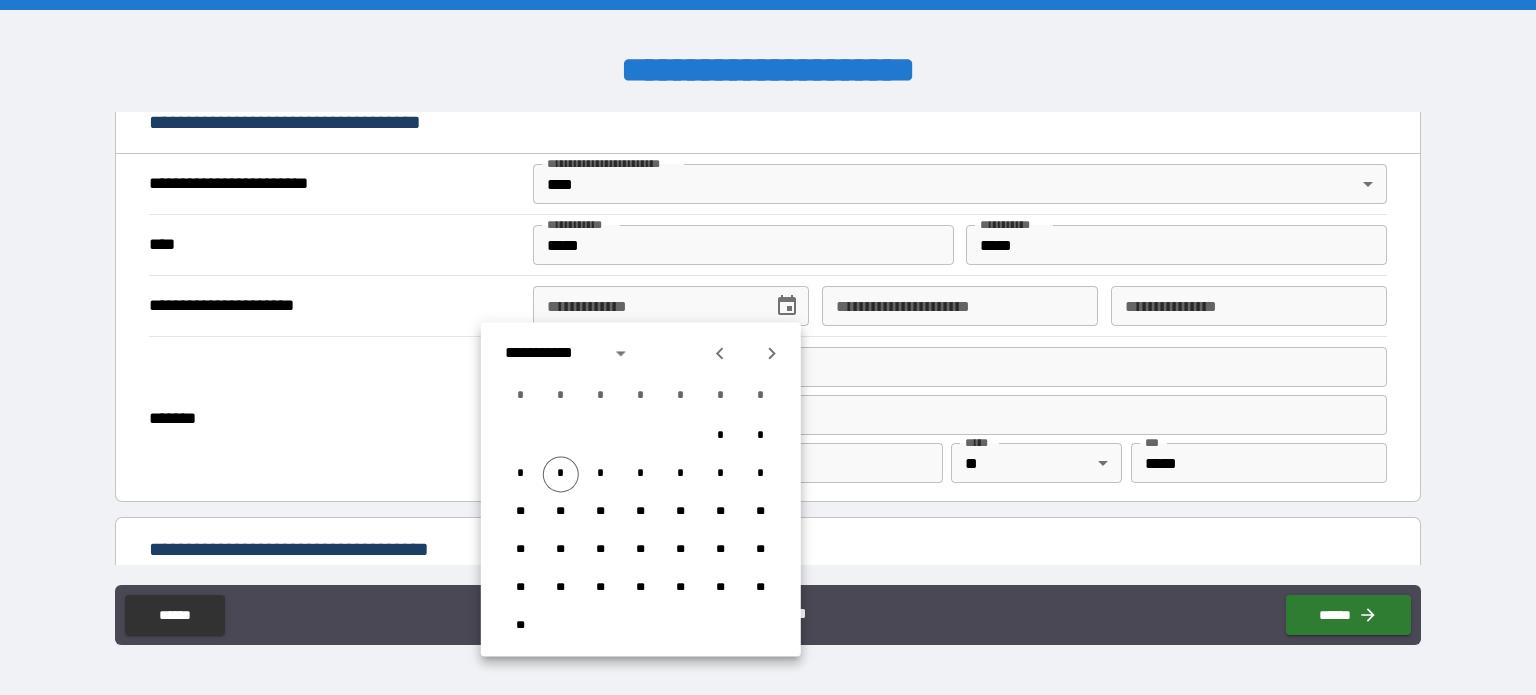 type 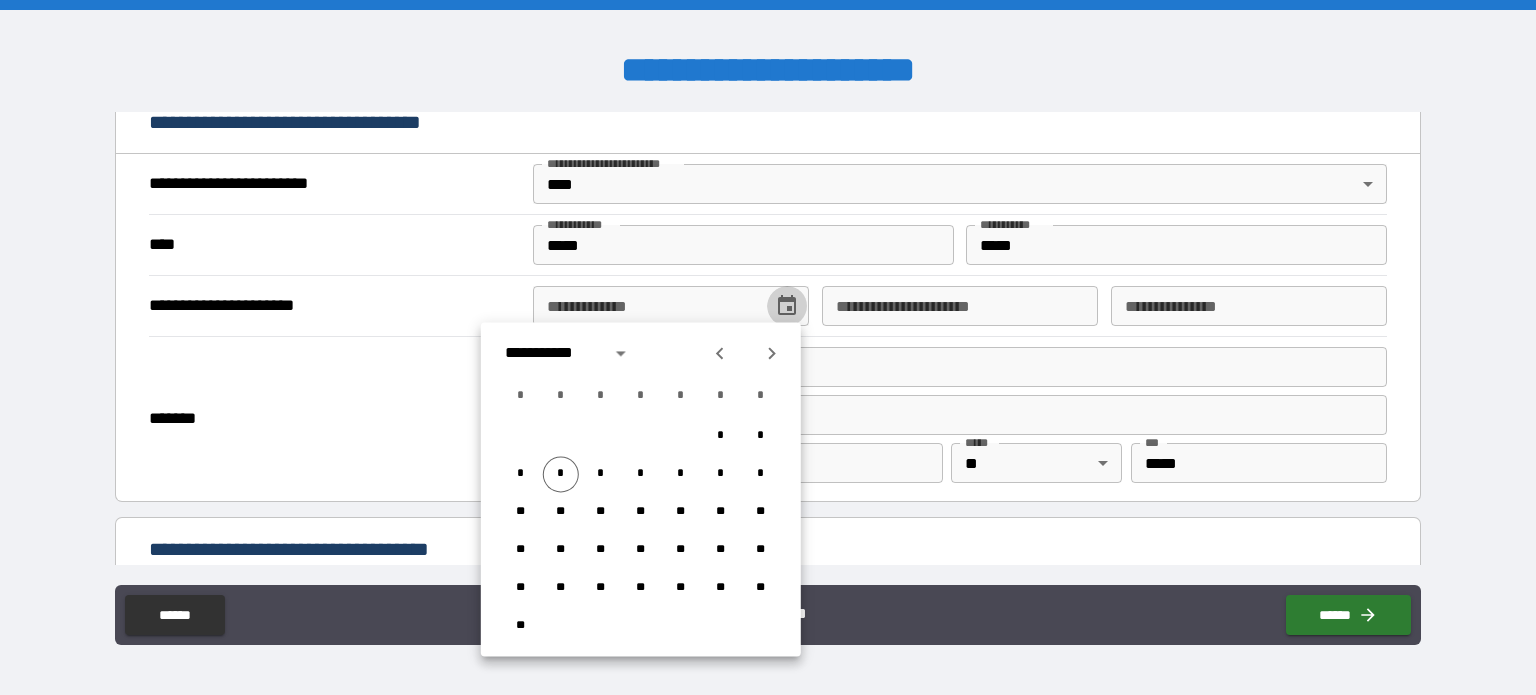 click 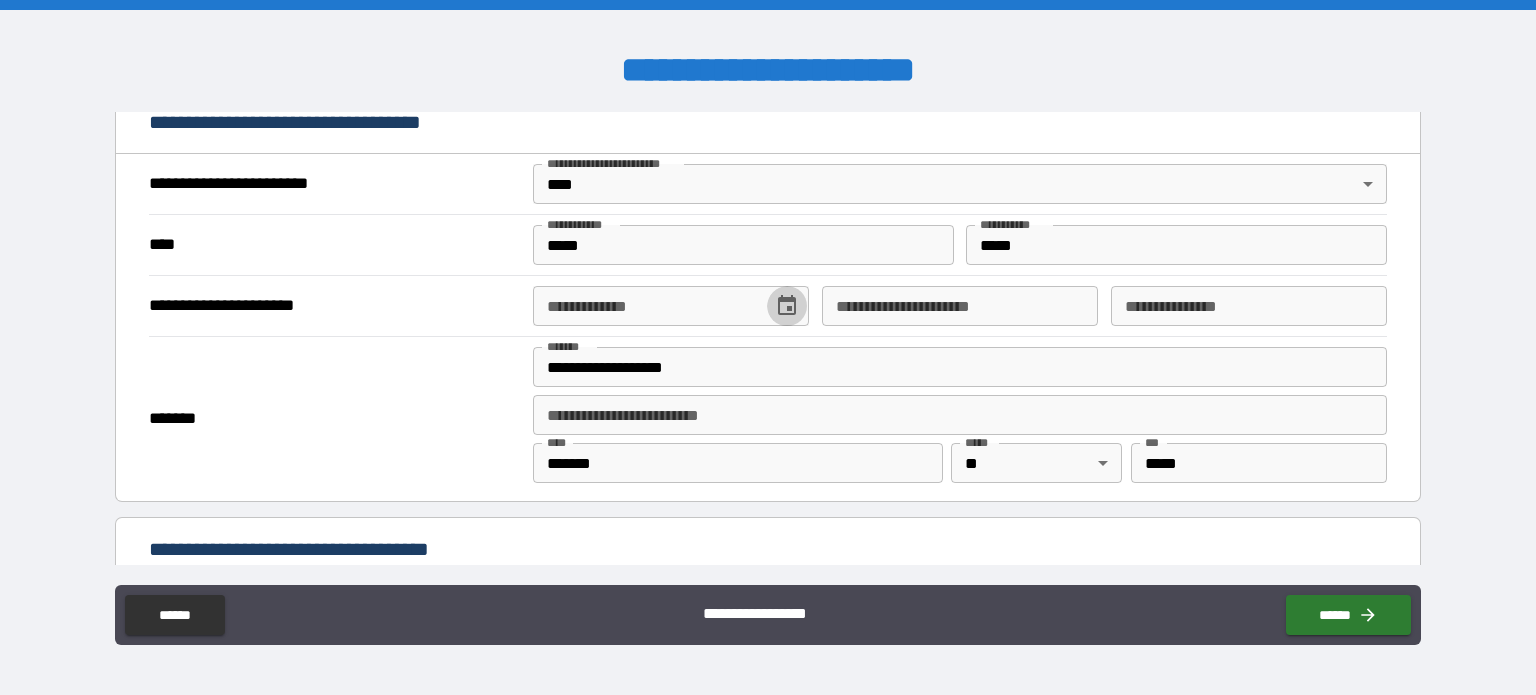 click 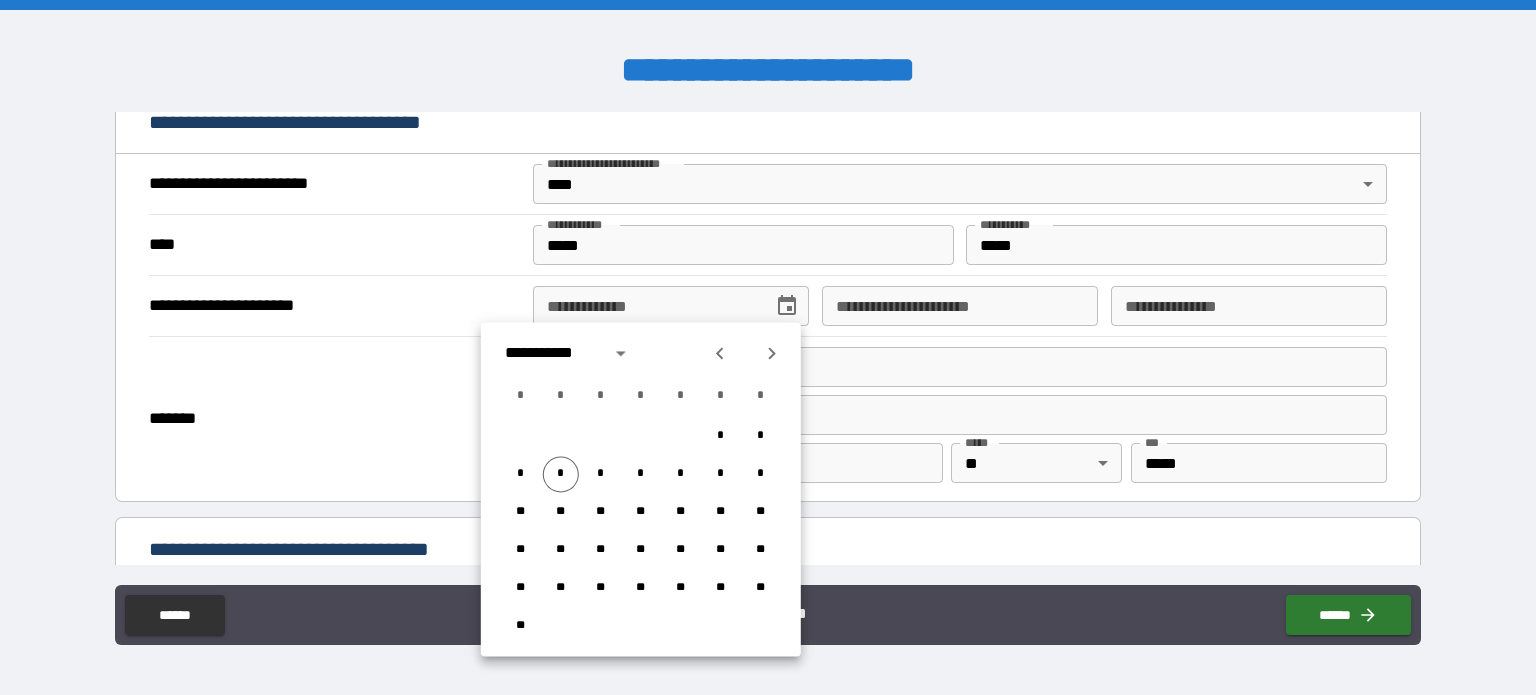 click 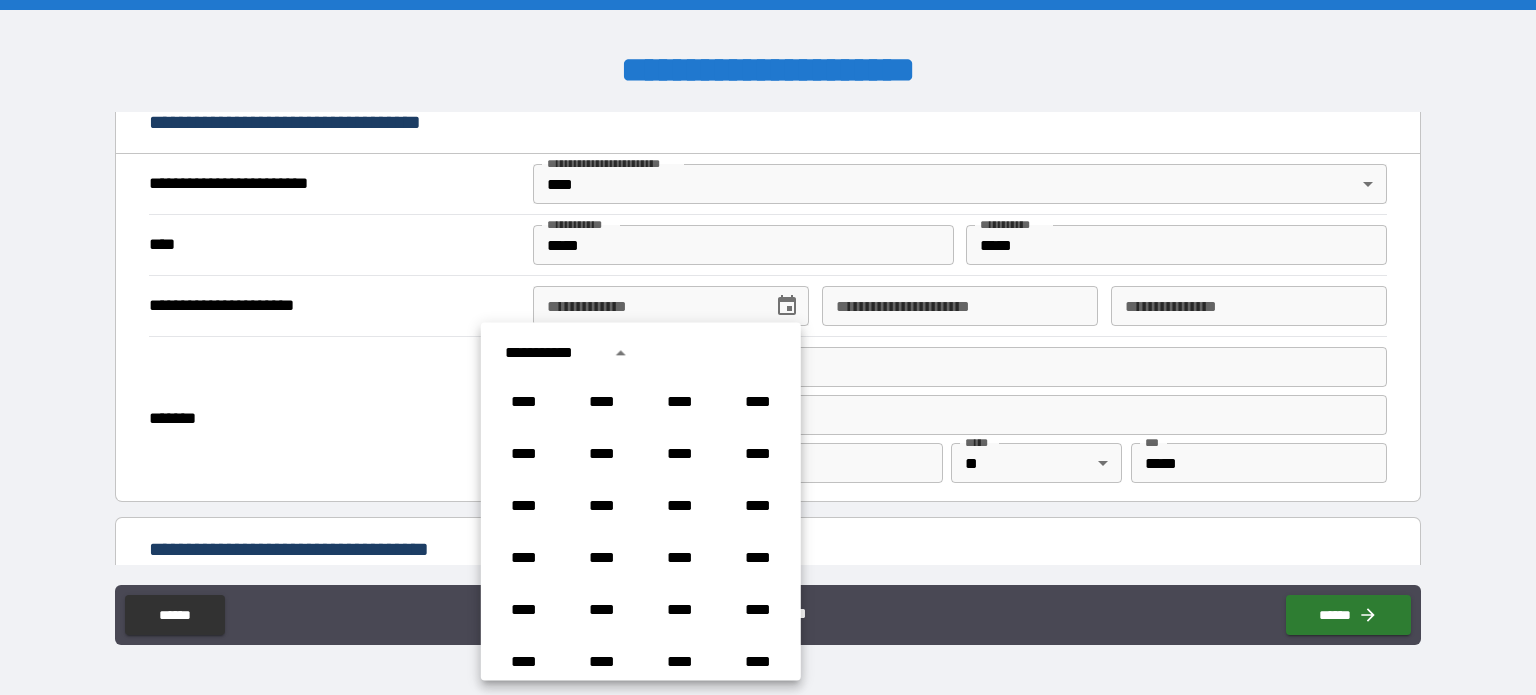 scroll, scrollTop: 1486, scrollLeft: 0, axis: vertical 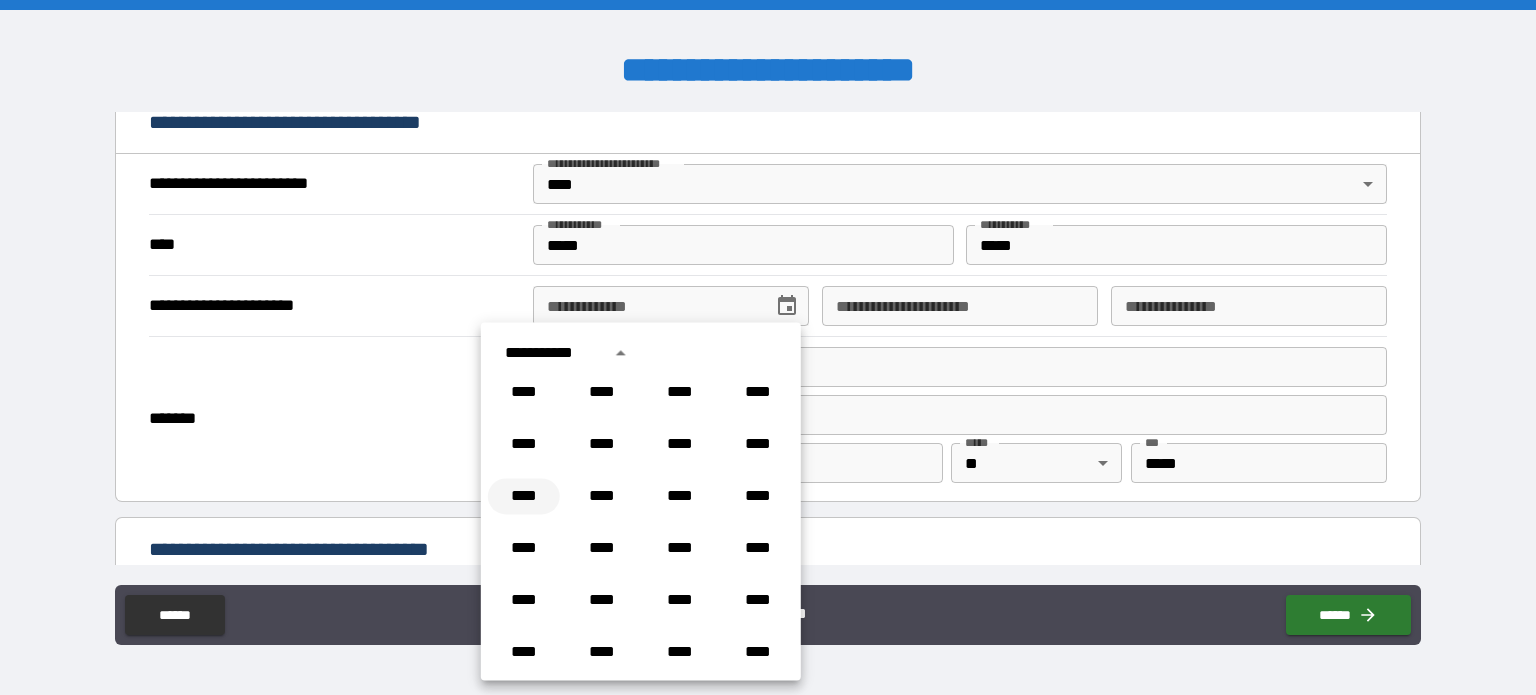 click on "****" at bounding box center [524, 496] 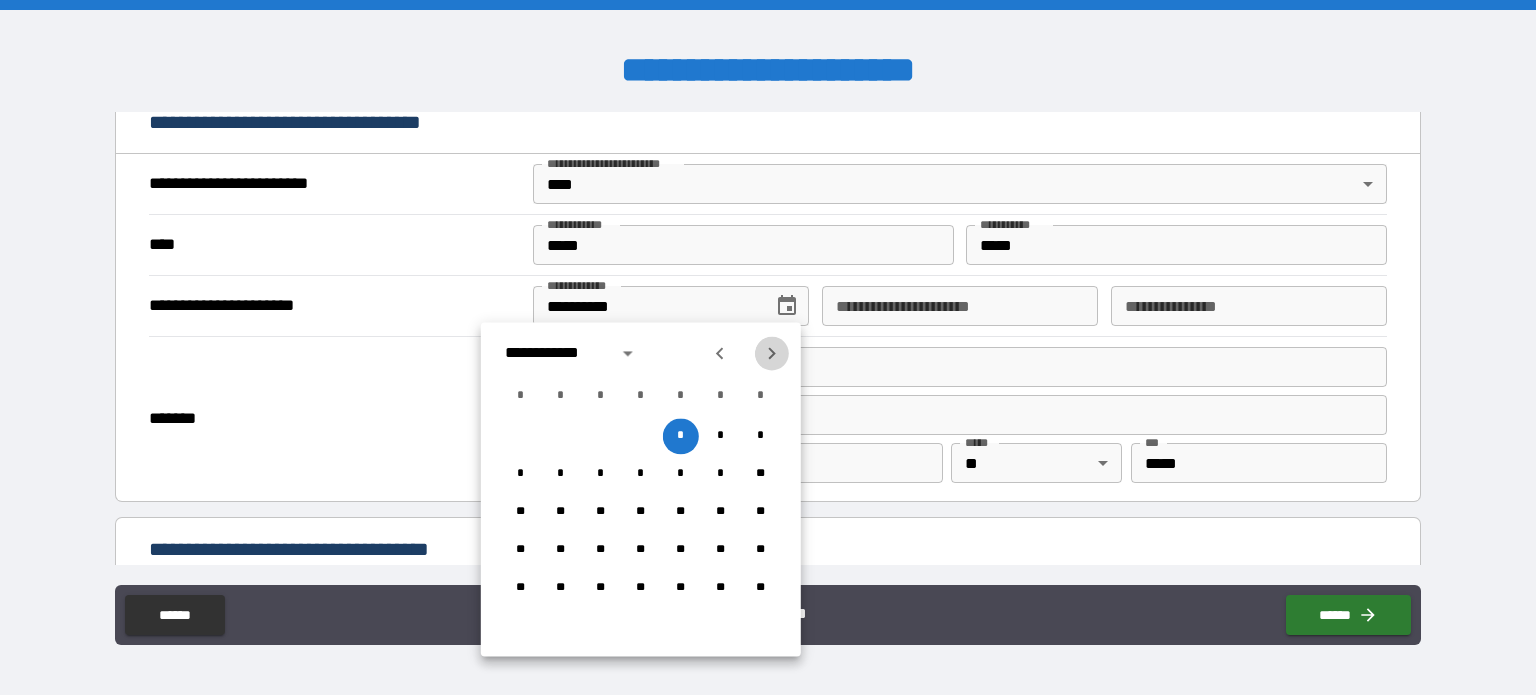 click 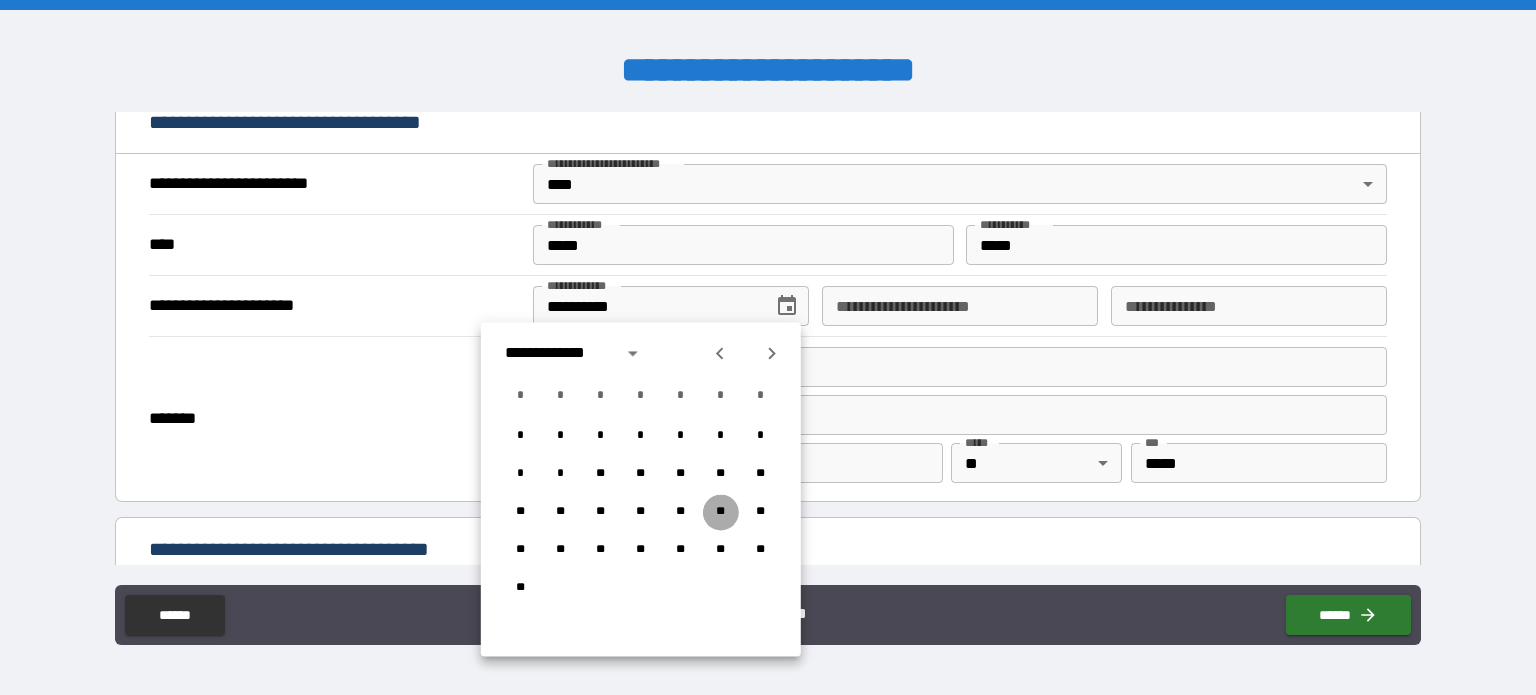 click on "**" at bounding box center (721, 512) 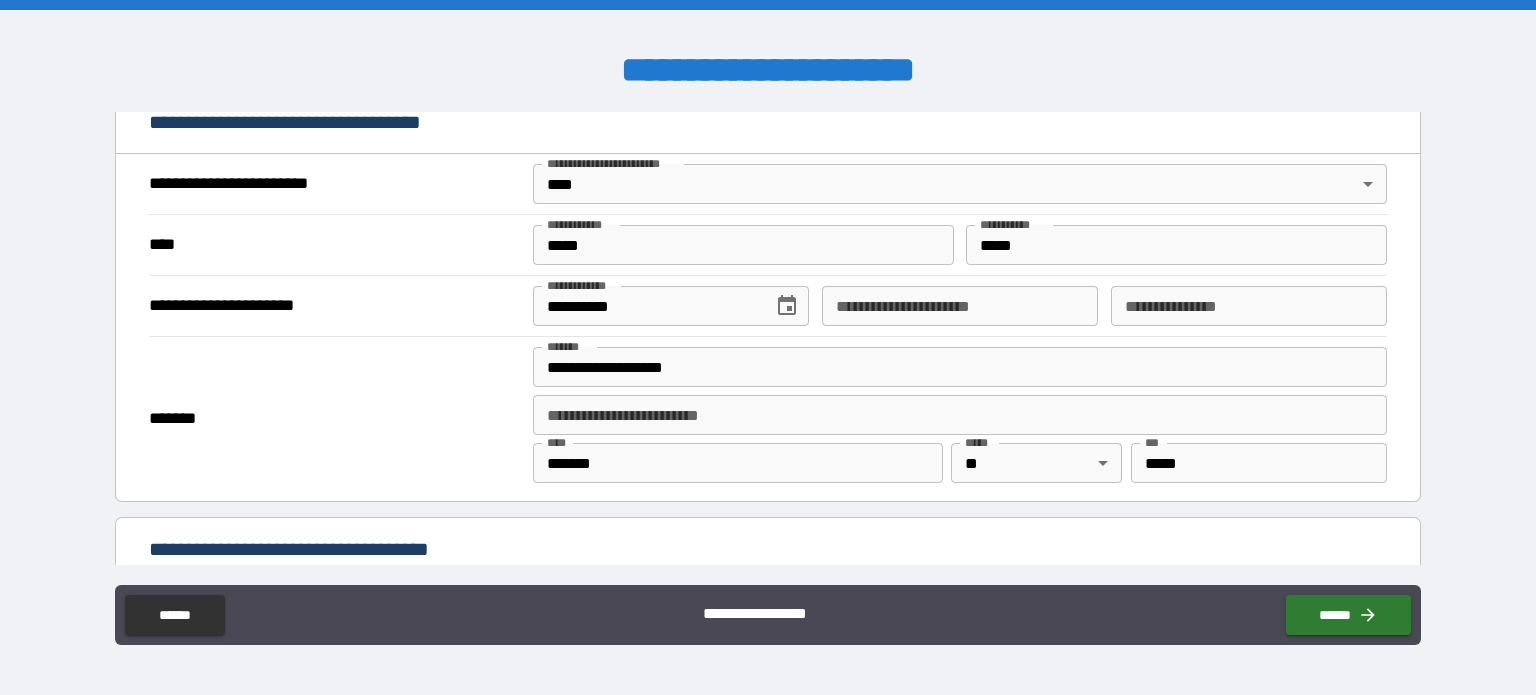 click on "**********" at bounding box center [960, 306] 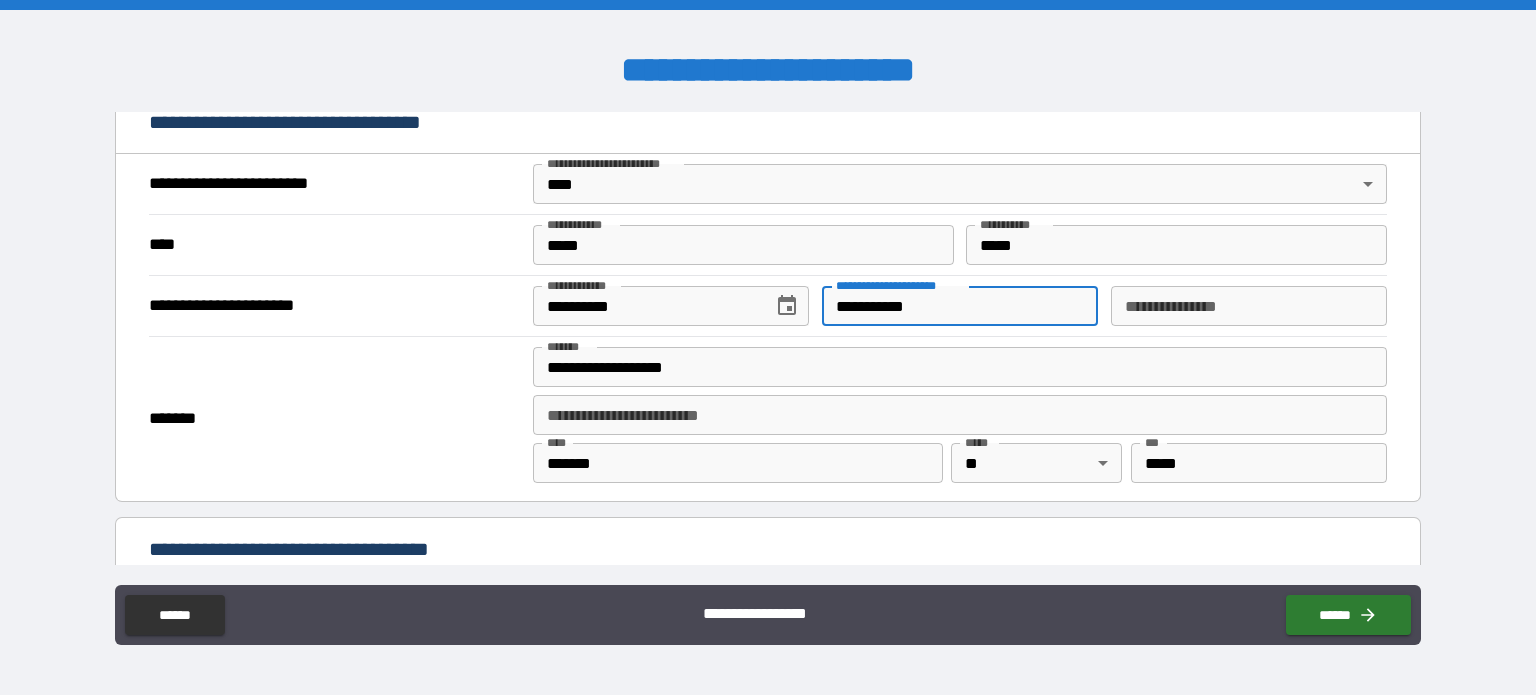 type on "**********" 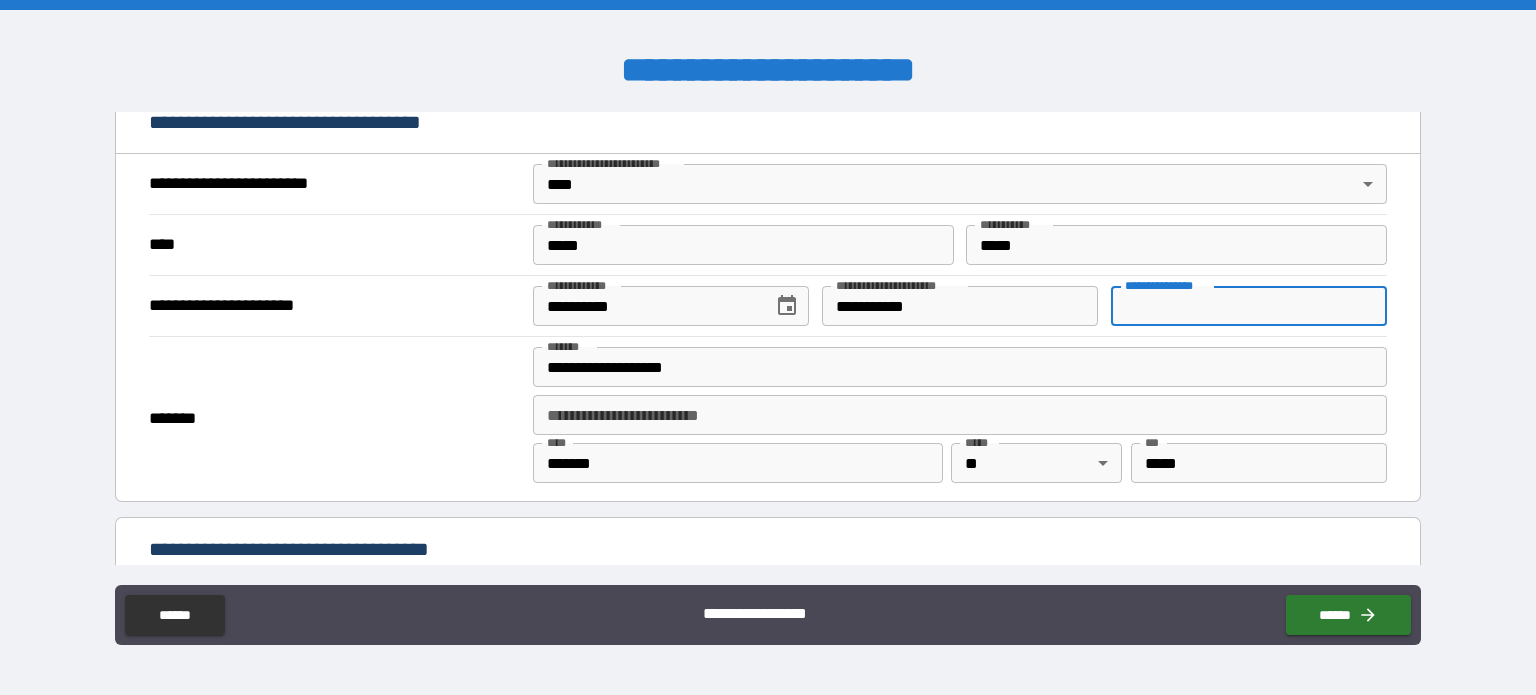 click on "**********" at bounding box center [1249, 306] 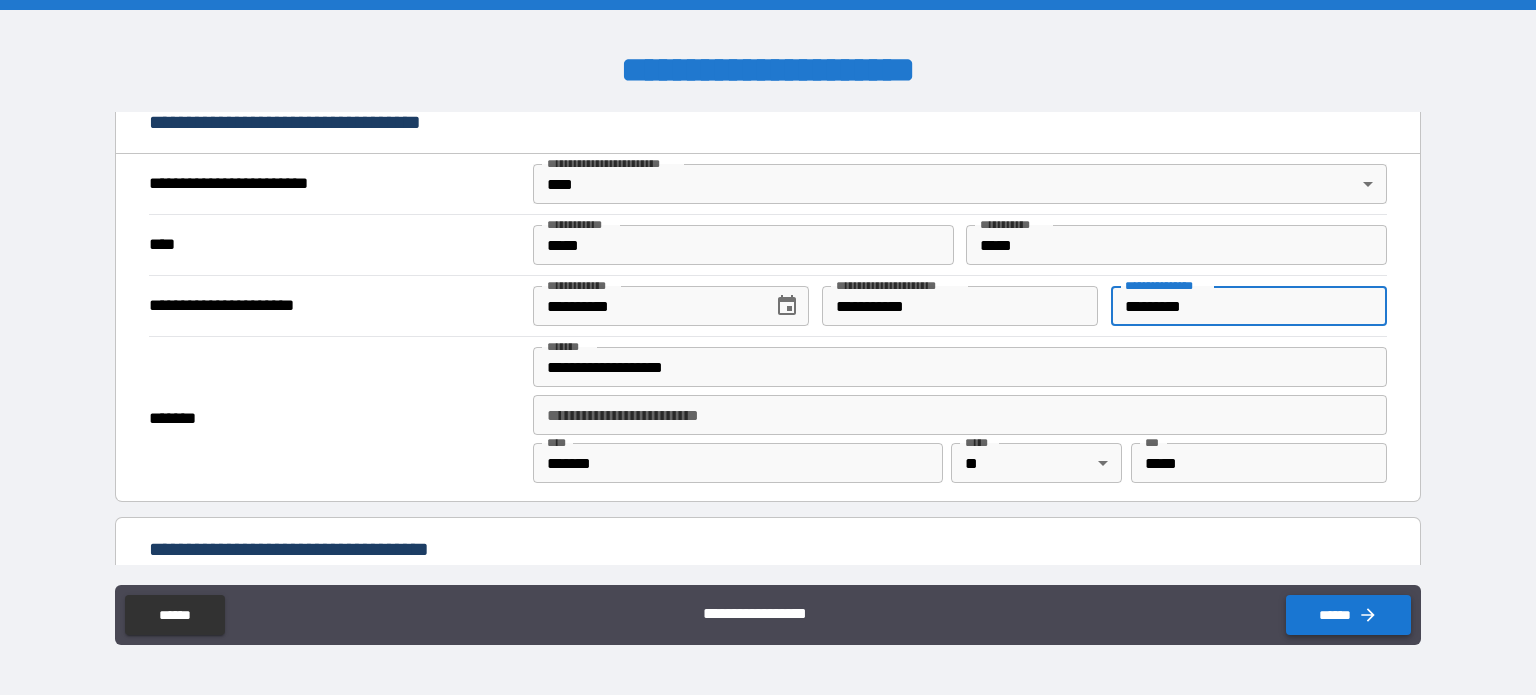 type on "*********" 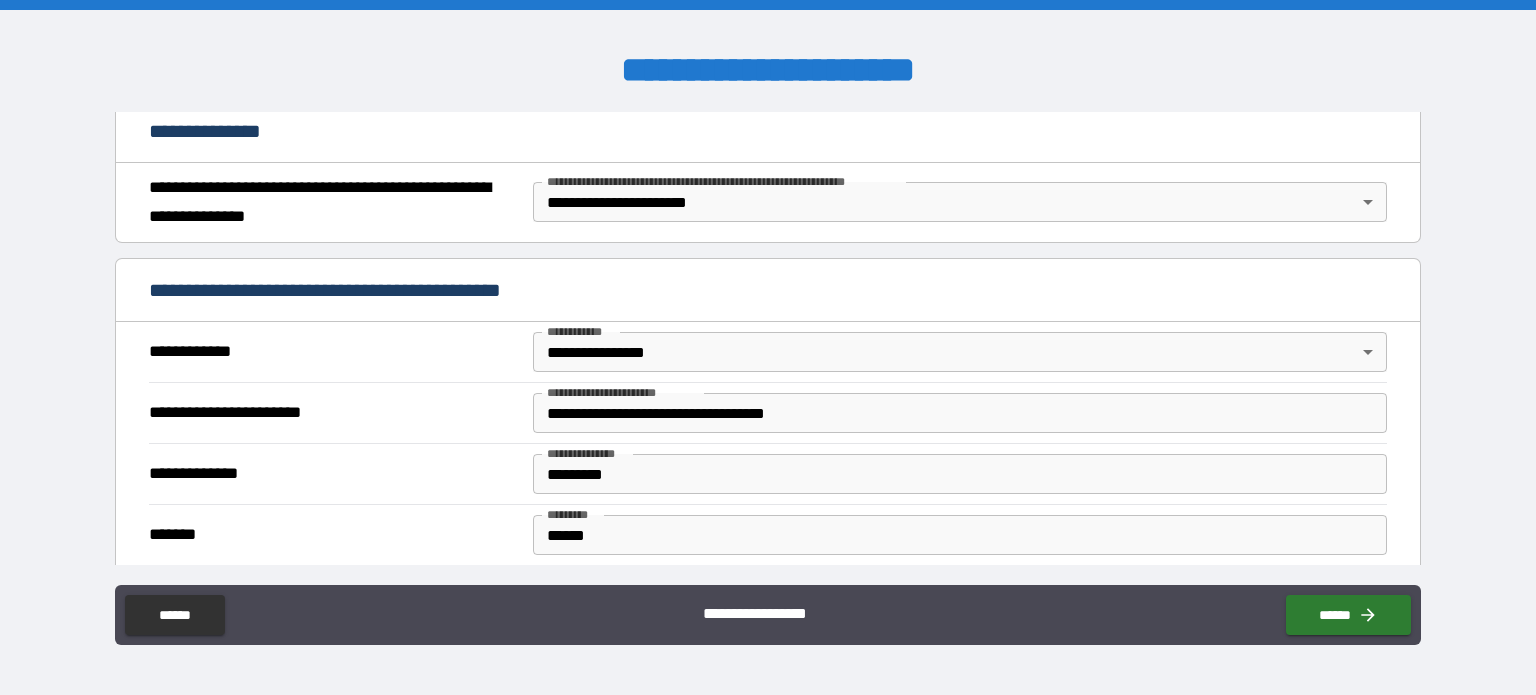 scroll, scrollTop: 0, scrollLeft: 0, axis: both 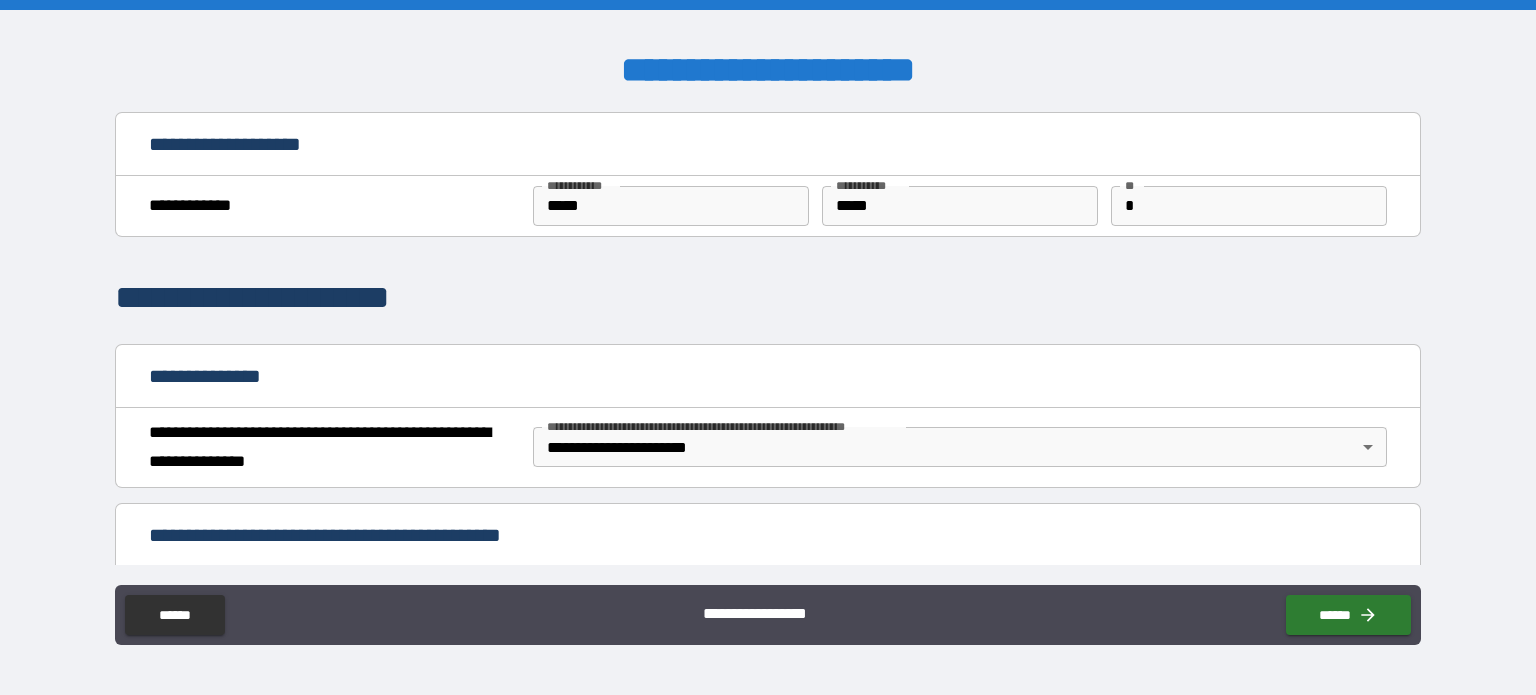 type 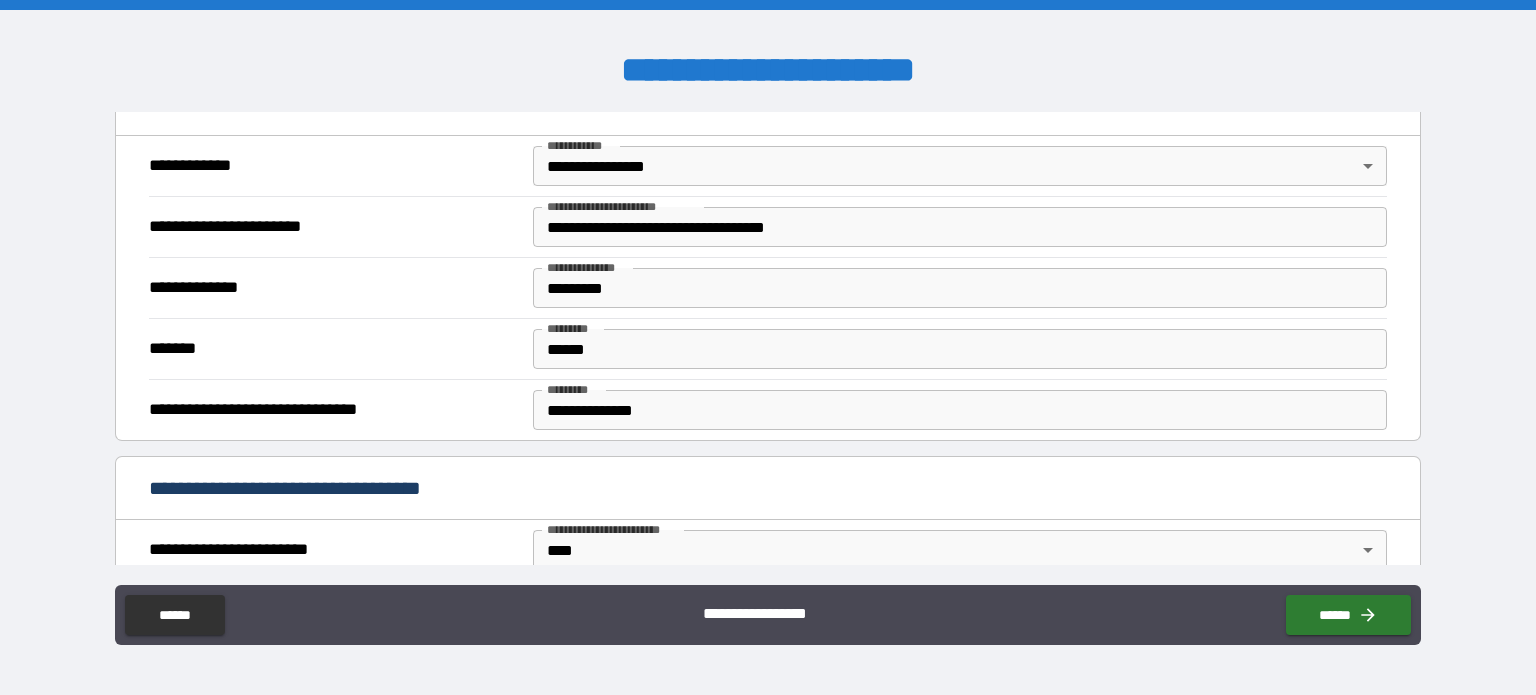scroll, scrollTop: 421, scrollLeft: 0, axis: vertical 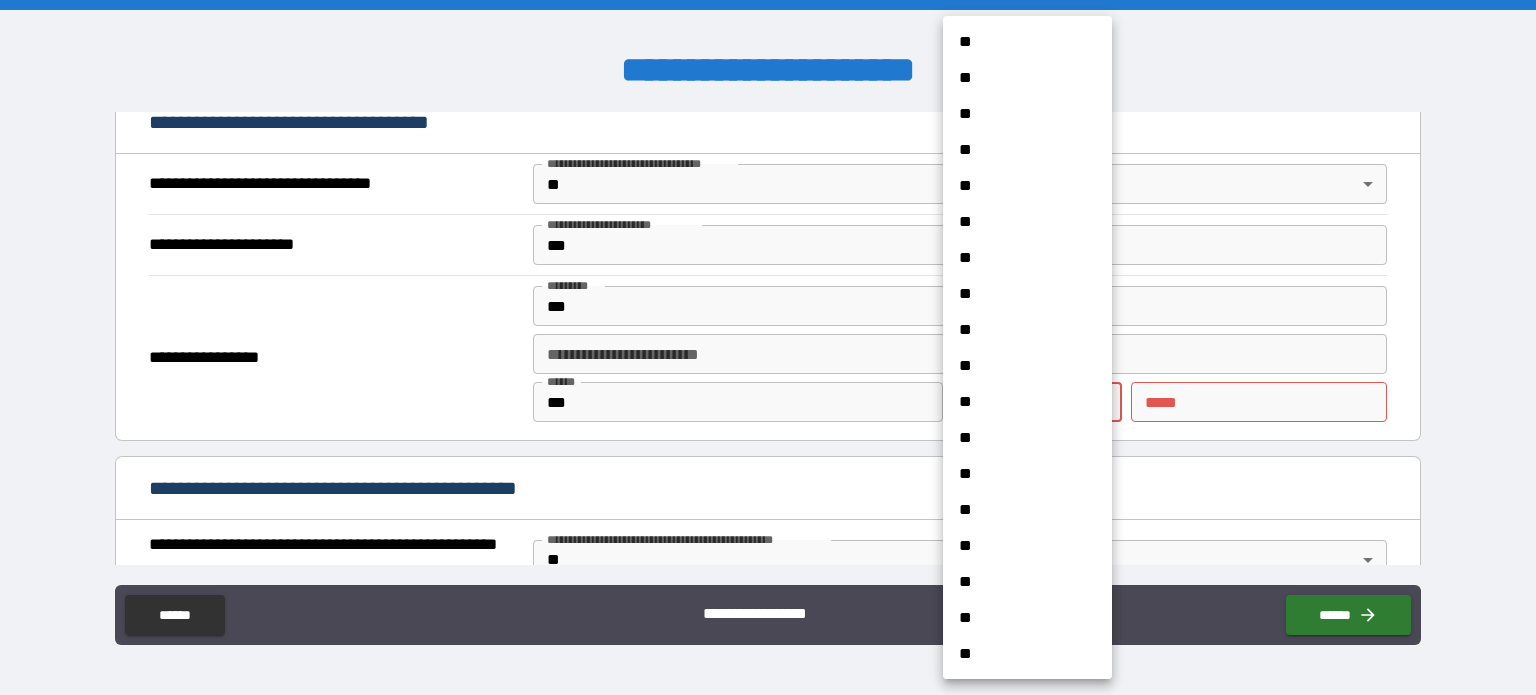 click on "**********" at bounding box center [768, 347] 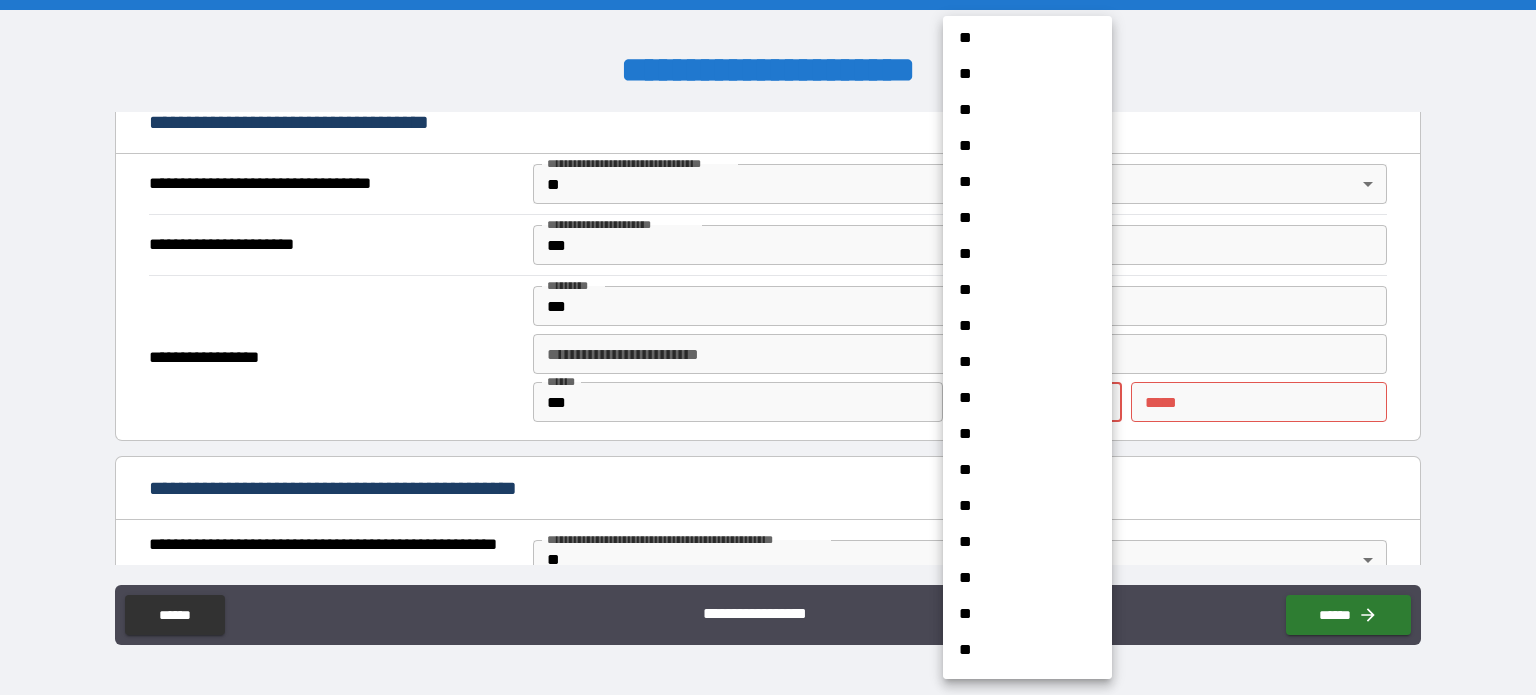 scroll, scrollTop: 533, scrollLeft: 0, axis: vertical 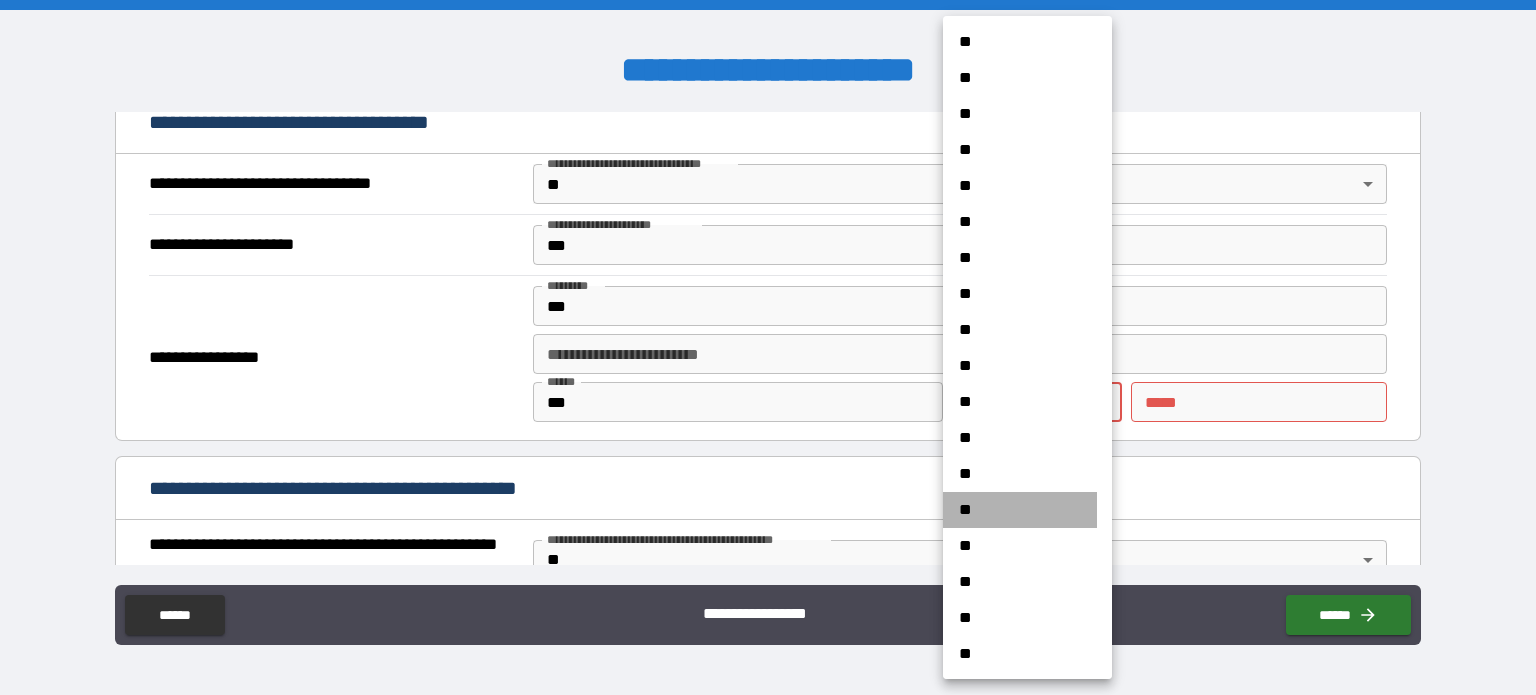 click on "**" at bounding box center (1020, 510) 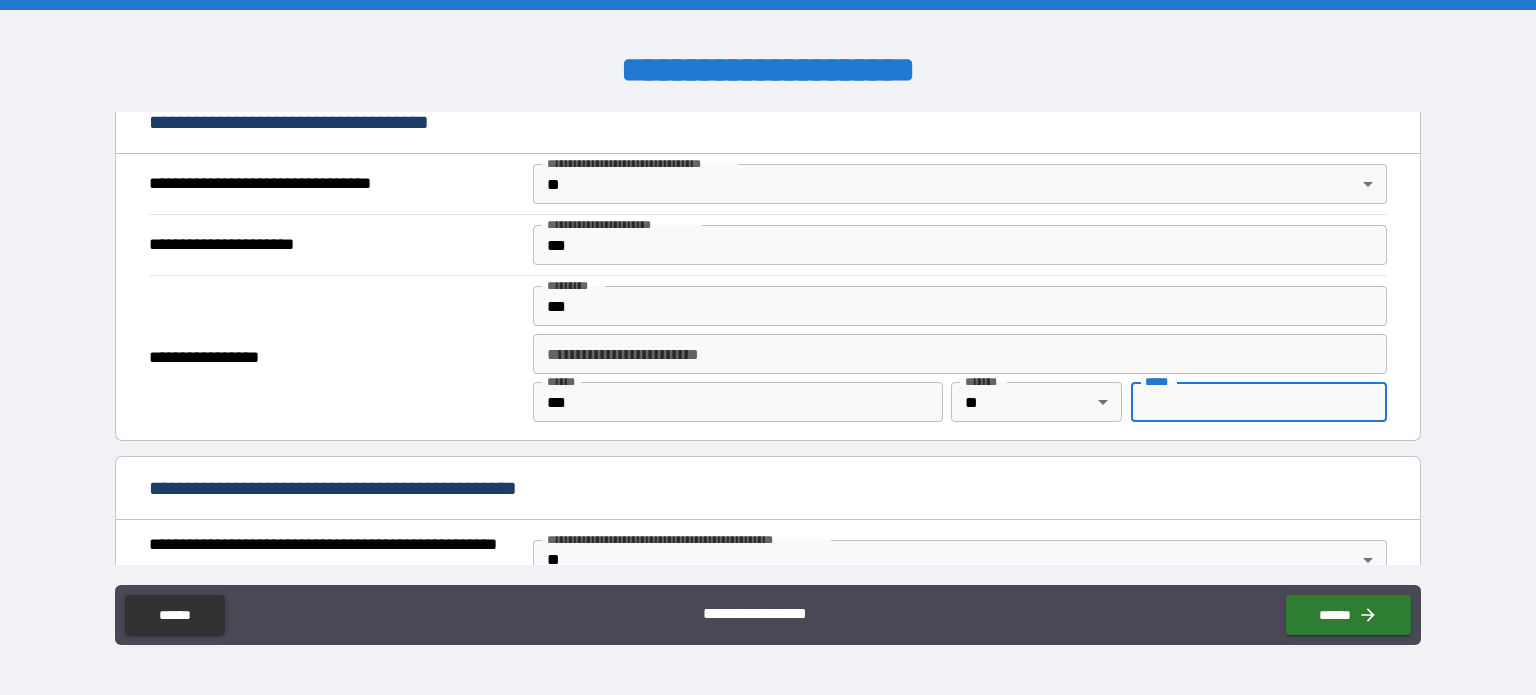 click on "***   *" at bounding box center [1259, 402] 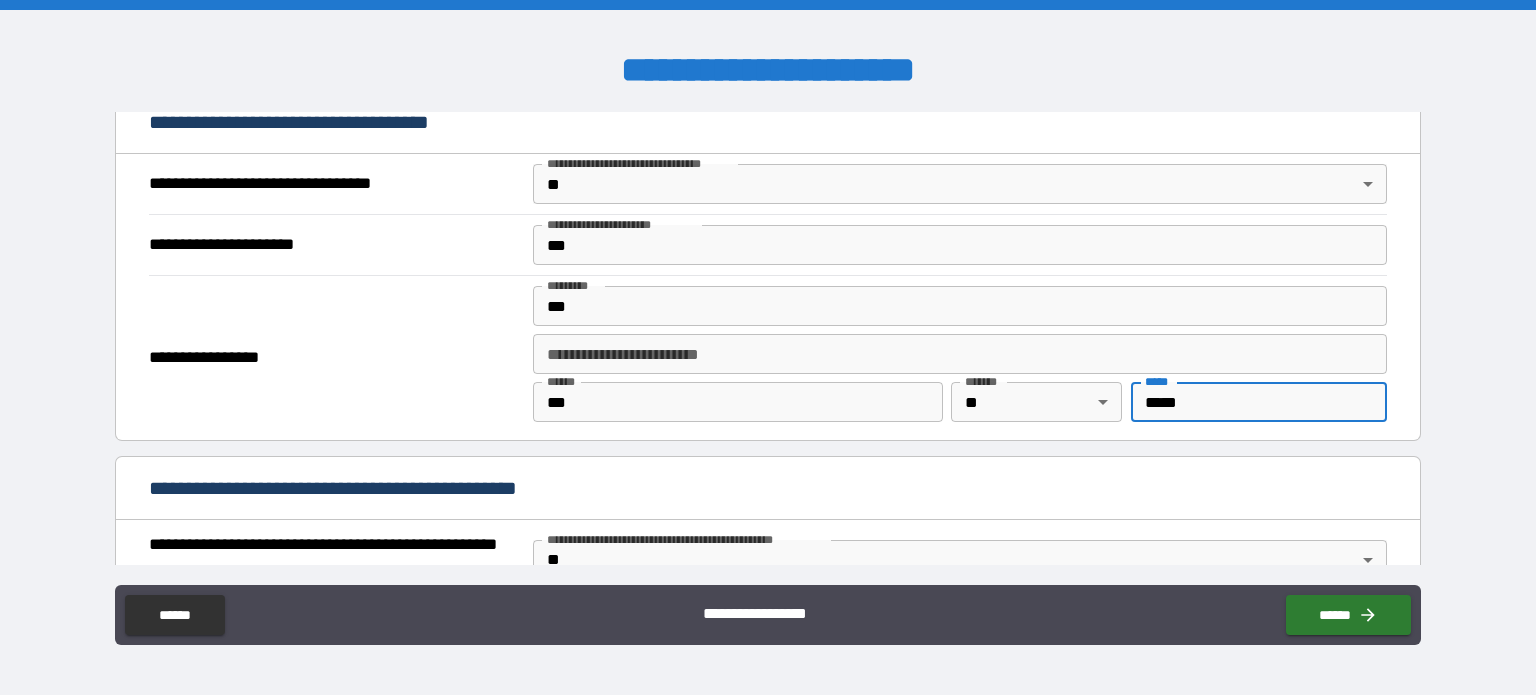 type on "*****" 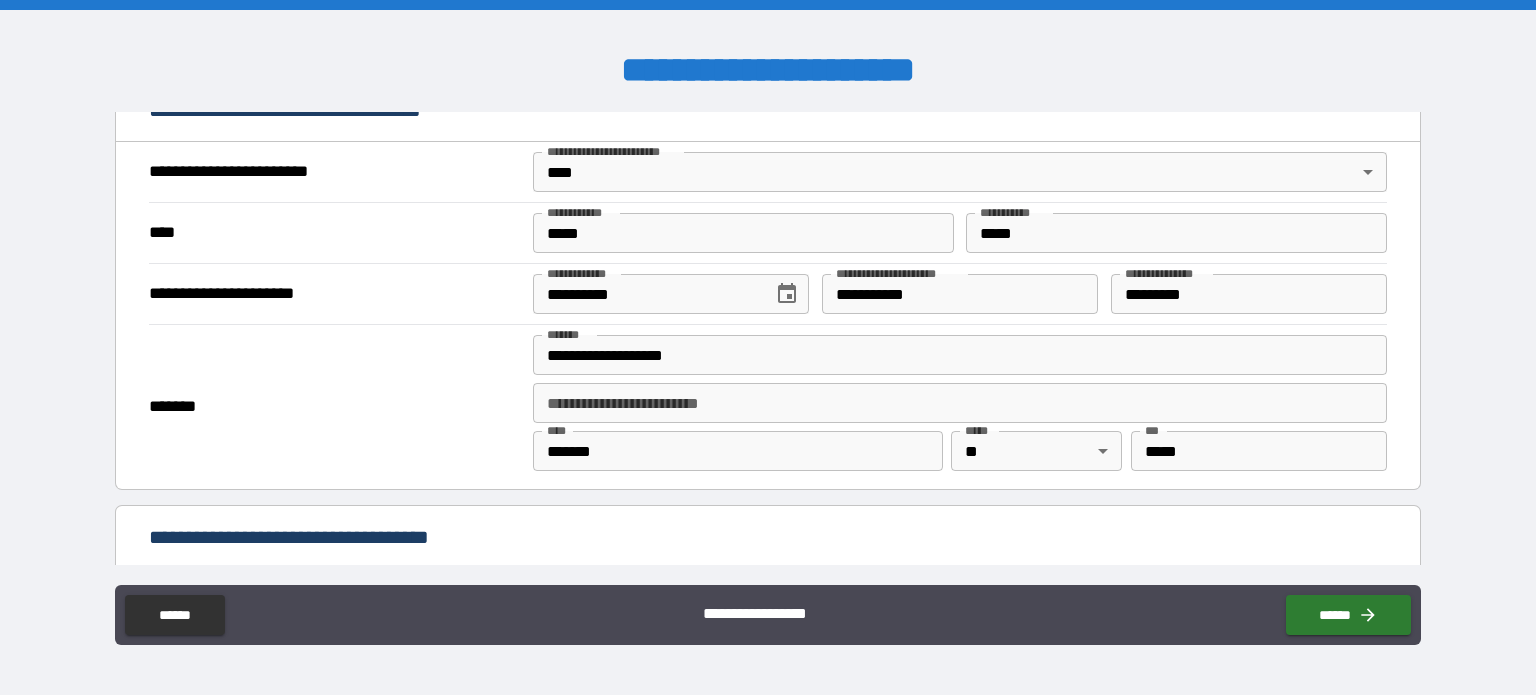 scroll, scrollTop: 814, scrollLeft: 0, axis: vertical 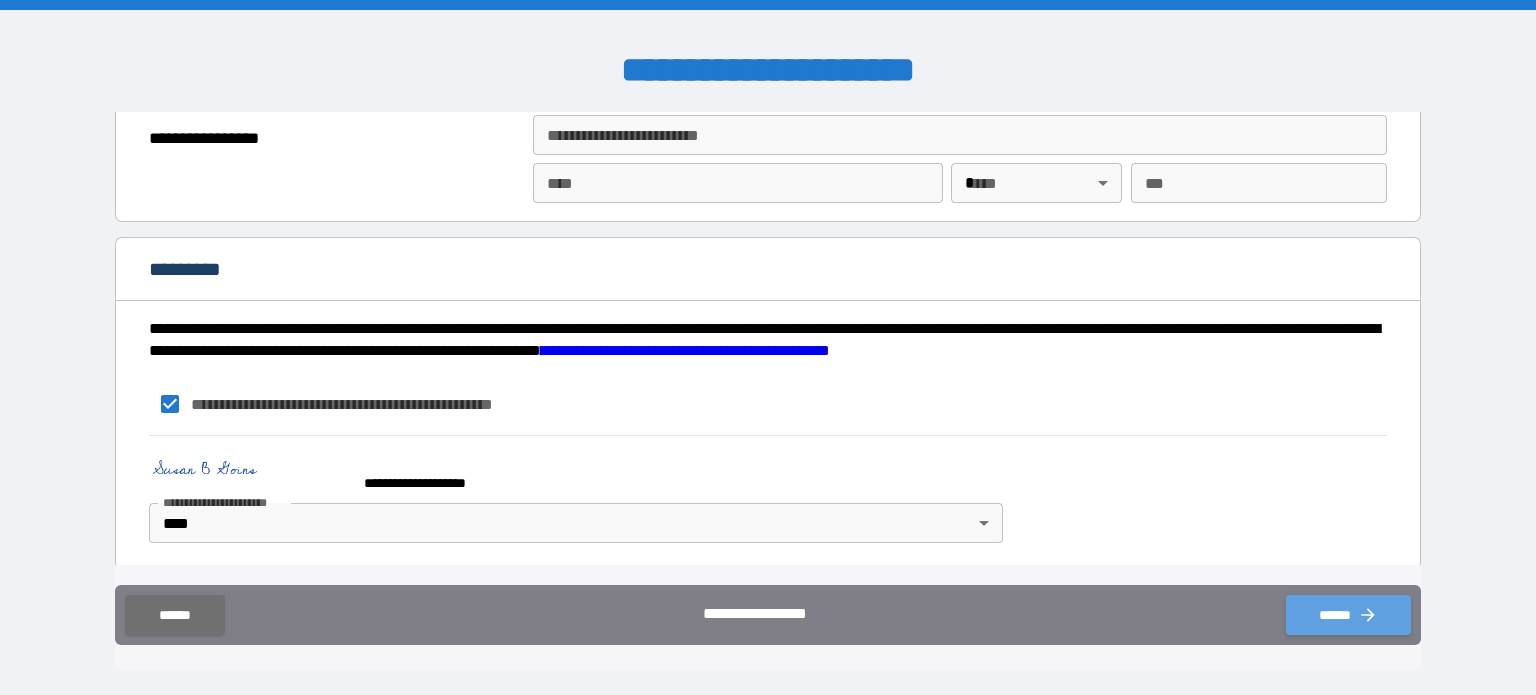 click on "******" at bounding box center [1348, 615] 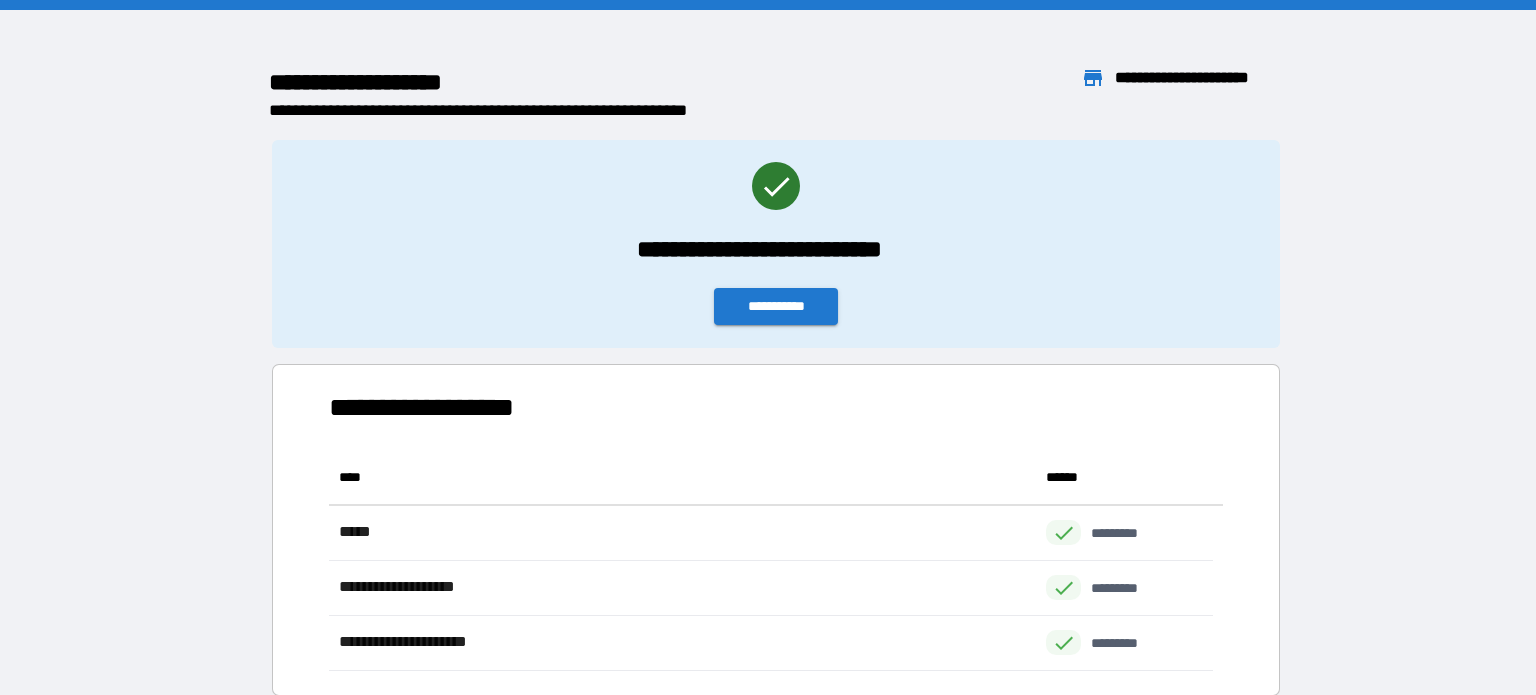 scroll, scrollTop: 16, scrollLeft: 16, axis: both 